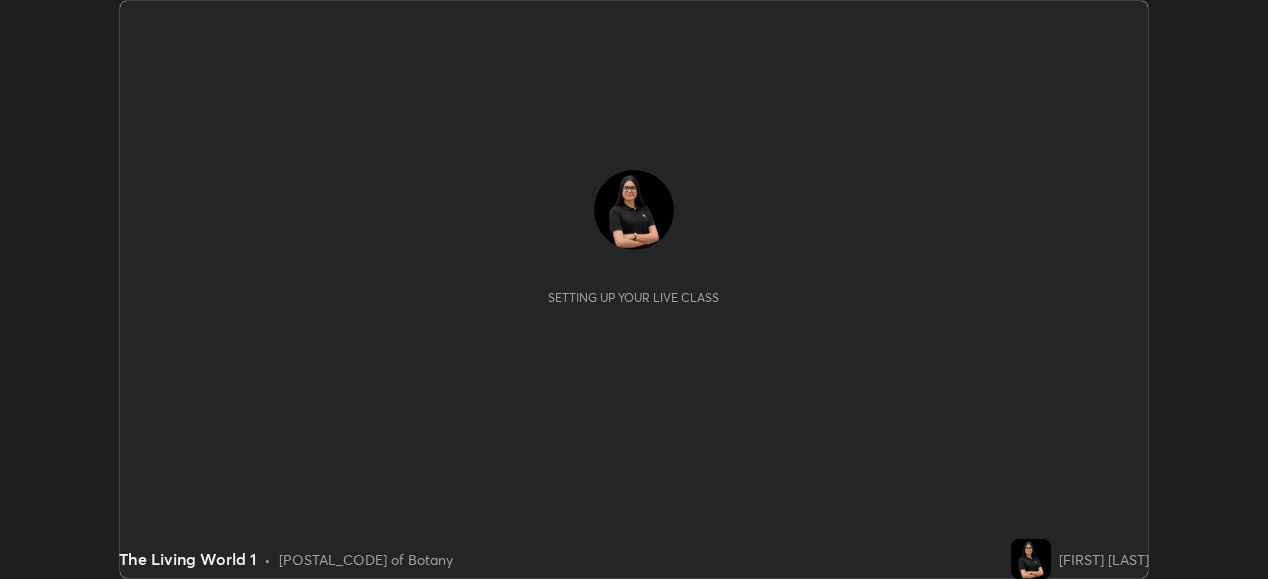 scroll, scrollTop: 0, scrollLeft: 0, axis: both 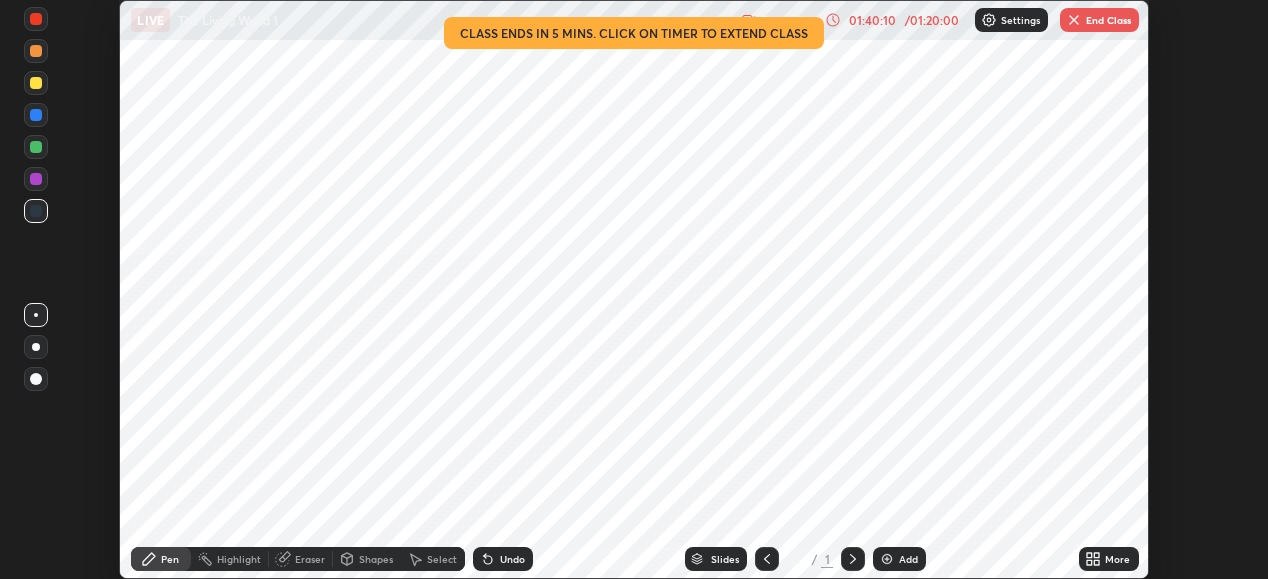 click on "End Class" at bounding box center [1099, 20] 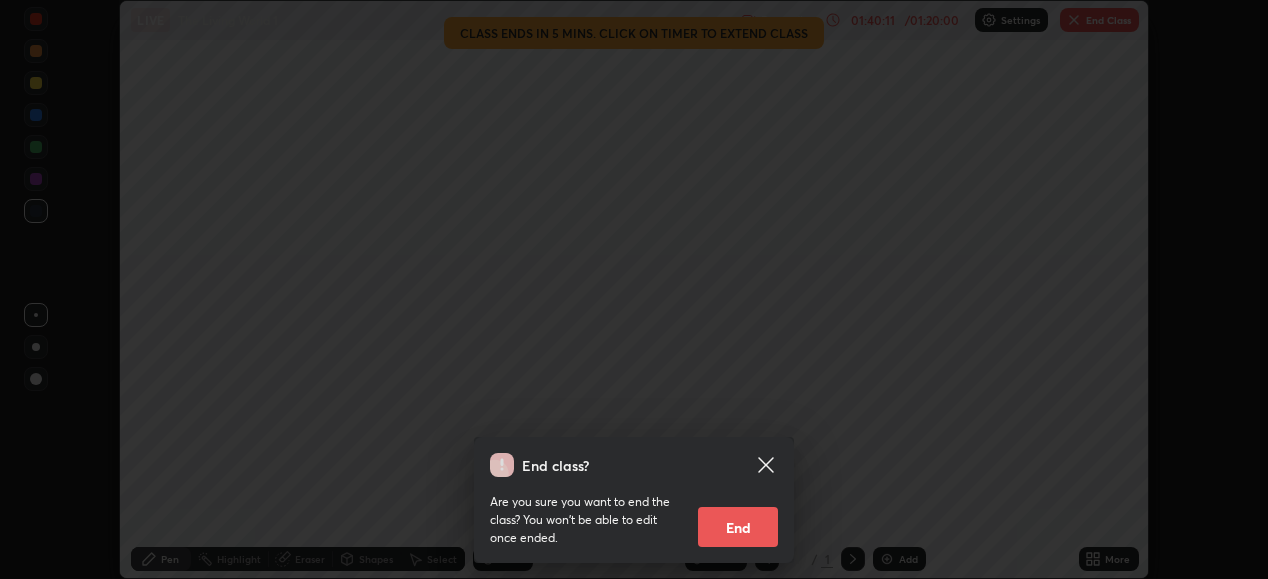 click on "End" at bounding box center [738, 527] 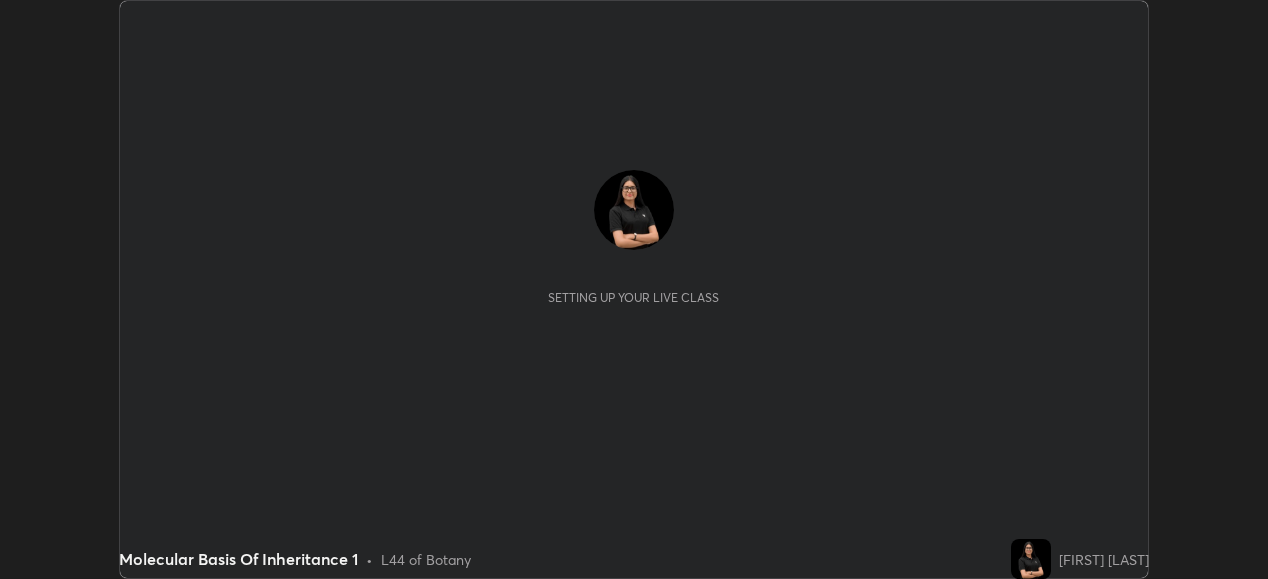 scroll, scrollTop: 0, scrollLeft: 0, axis: both 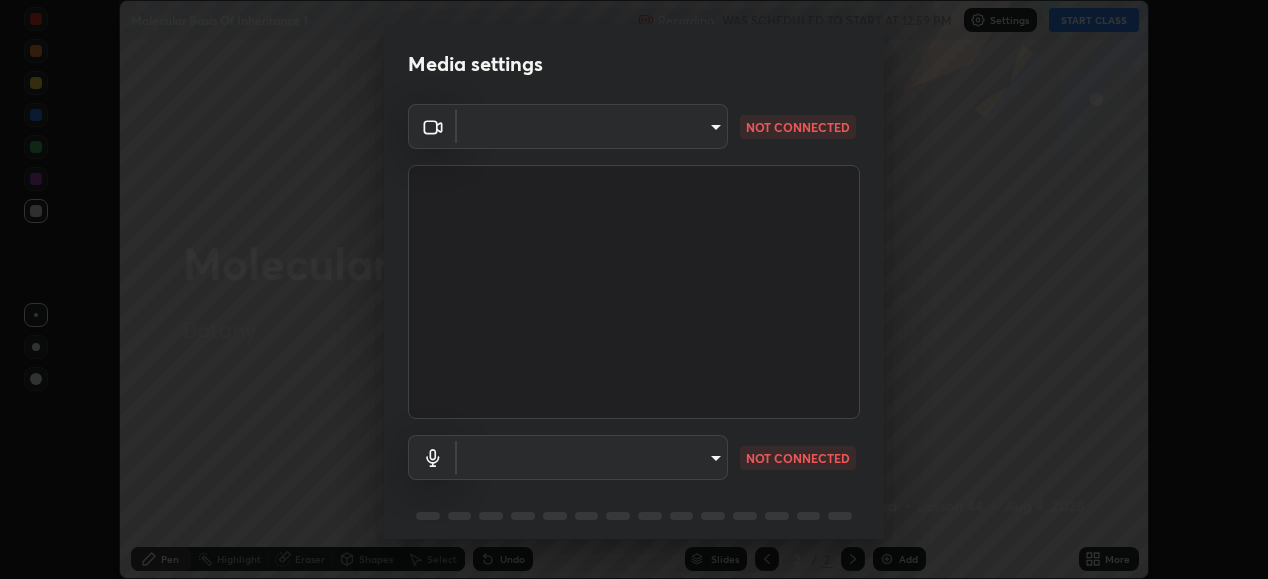 type on "26ea4645ce1167a88714ccf2a1c7b245e82c900ba769eb6e2bf526cec6792837" 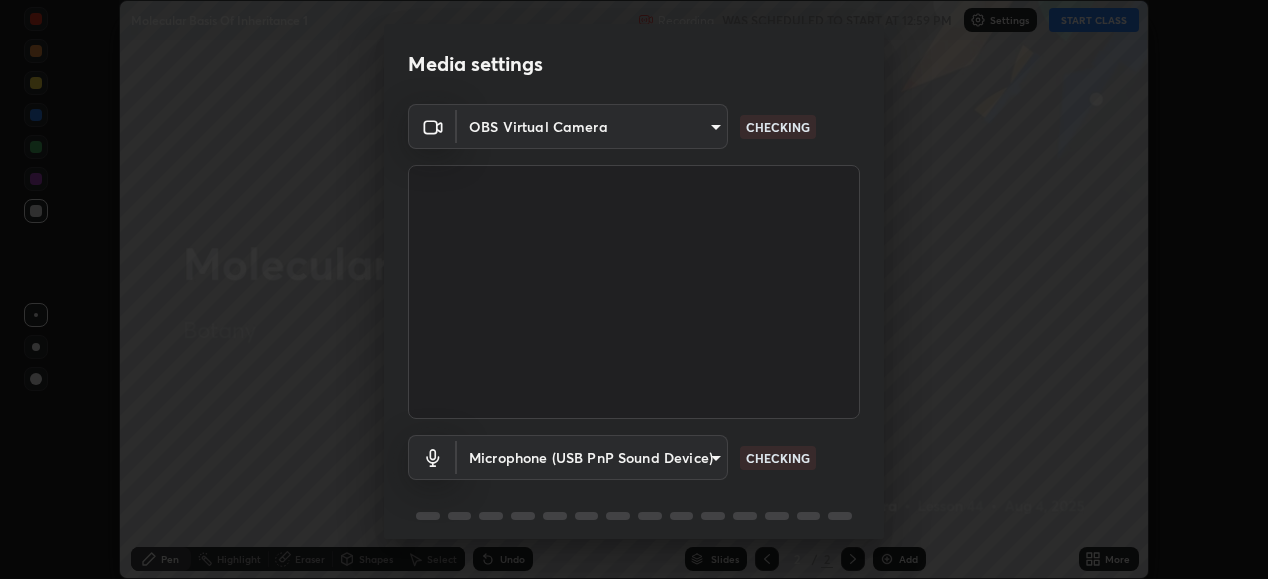 click on "Erase all Molecular Basis Of Inheritance 1 Recording WAS SCHEDULED TO START AT  12:59 PM Settings START CLASS Setting up your live class Molecular Basis Of Inheritance 1 • L44 of Botany [FIRST] [LAST] Pen Highlight Eraser Shapes Select Undo Slides 2 / 2 Add More No doubts shared Encourage your learners to ask a doubt for better clarity Report an issue Reason for reporting Buffering Chat not working Audio - Video sync issue Educator video quality low ​ Attach an image Report Media settings OBS Virtual Camera [HASH] CHECKING Microphone (USB PnP Sound Device) [HASH] CHECKING 1 / 5 Next" at bounding box center [634, 289] 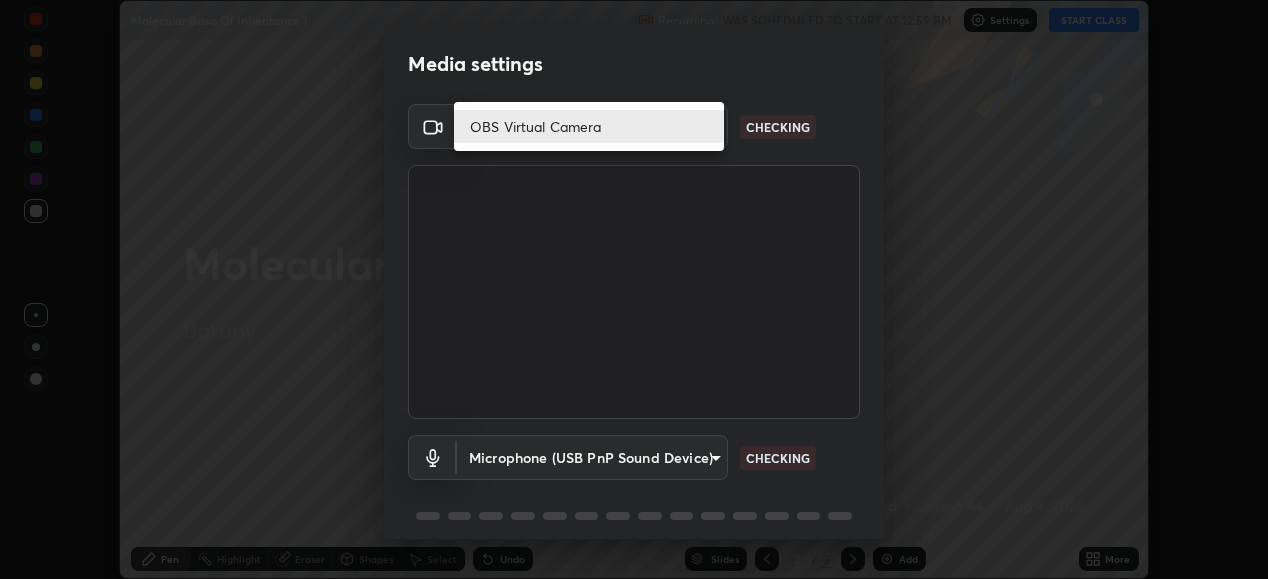click on "OBS Virtual Camera" at bounding box center [589, 126] 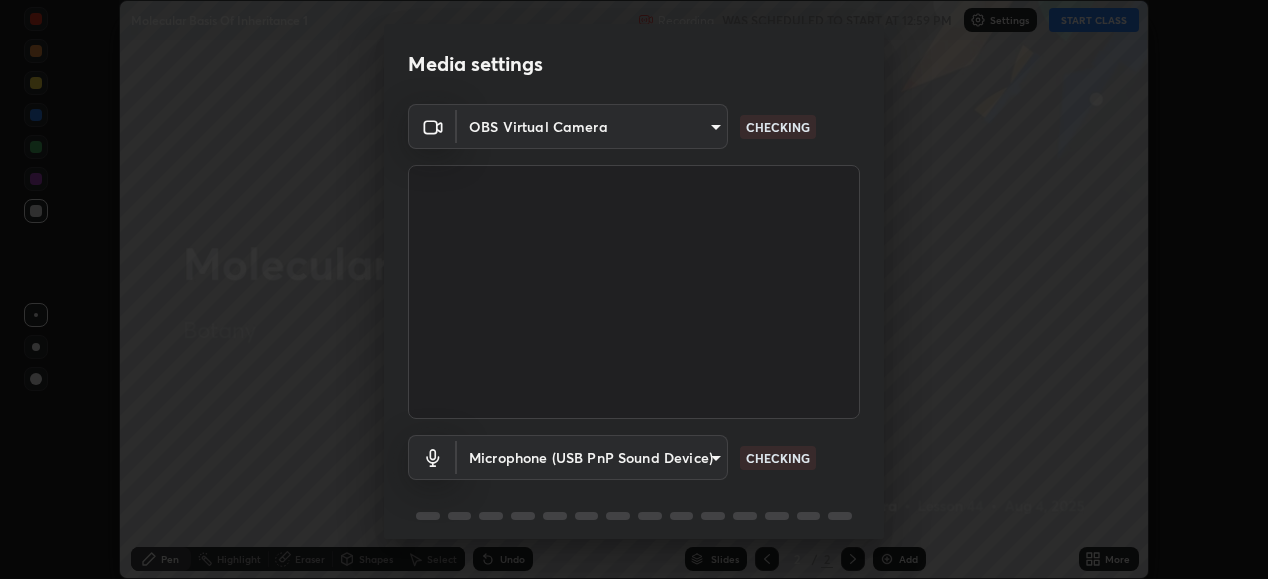 click on "Erase all Molecular Basis Of Inheritance 1 Recording WAS SCHEDULED TO START AT  12:59 PM Settings START CLASS Setting up your live class Molecular Basis Of Inheritance 1 • L44 of Botany [FIRST] [LAST] Pen Highlight Eraser Shapes Select Undo Slides 2 / 2 Add More No doubts shared Encourage your learners to ask a doubt for better clarity Report an issue Reason for reporting Buffering Chat not working Audio - Video sync issue Educator video quality low ​ Attach an image Report Media settings OBS Virtual Camera [HASH] CHECKING Microphone (USB PnP Sound Device) [HASH] CHECKING 1 / 5 Next" at bounding box center [634, 289] 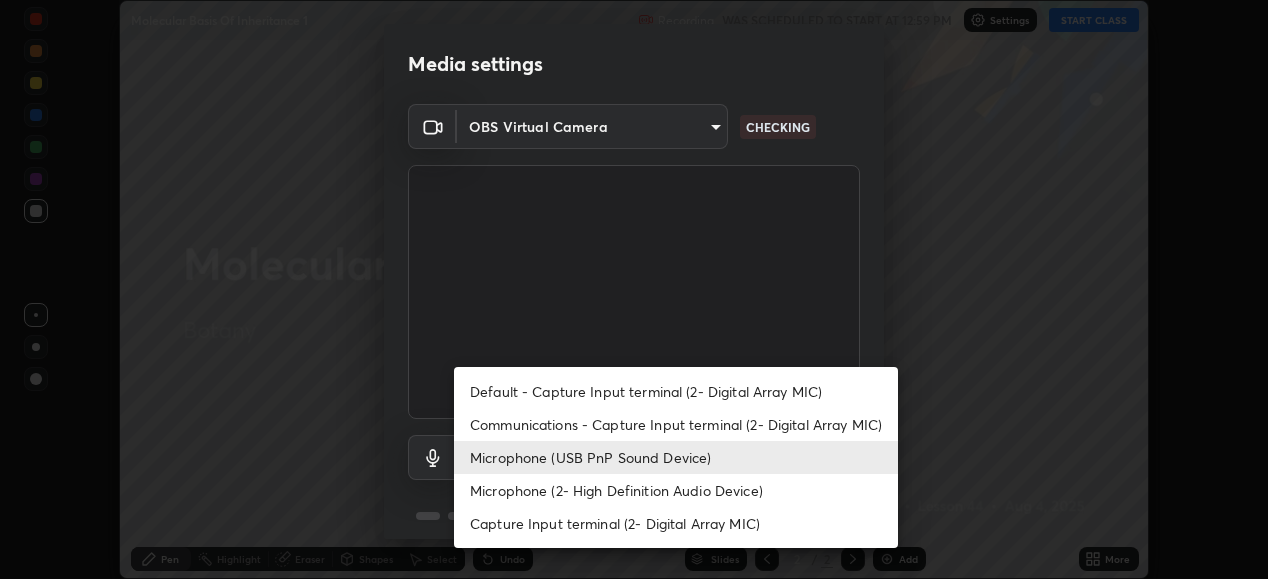 click on "Default - Capture Input terminal (2- Digital Array MIC)" at bounding box center (676, 391) 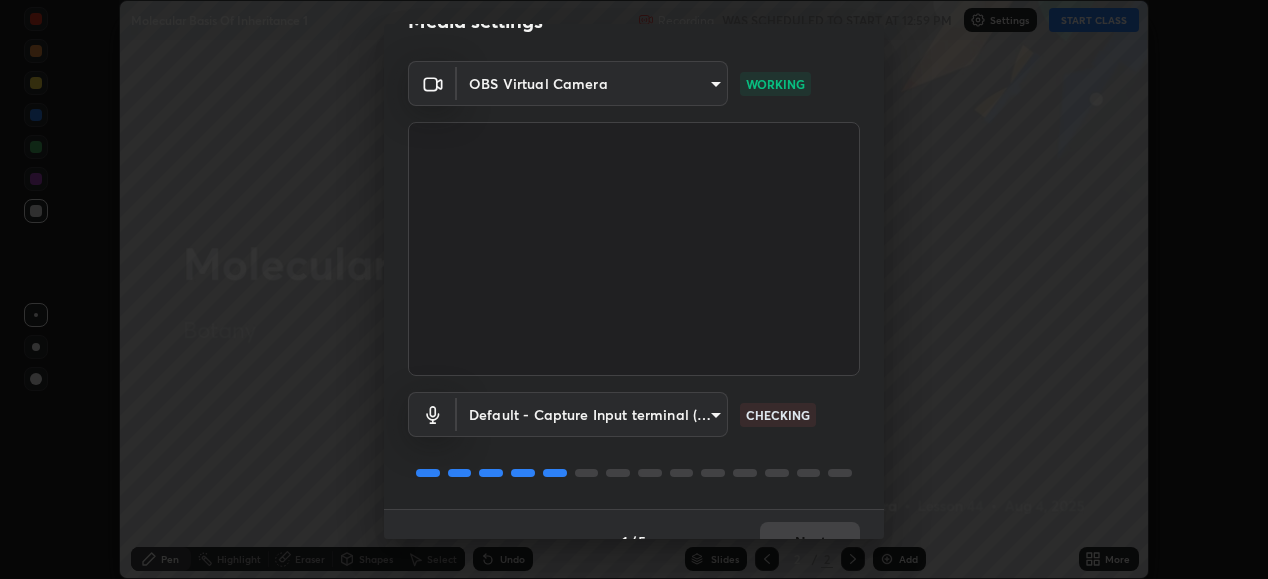 scroll, scrollTop: 74, scrollLeft: 0, axis: vertical 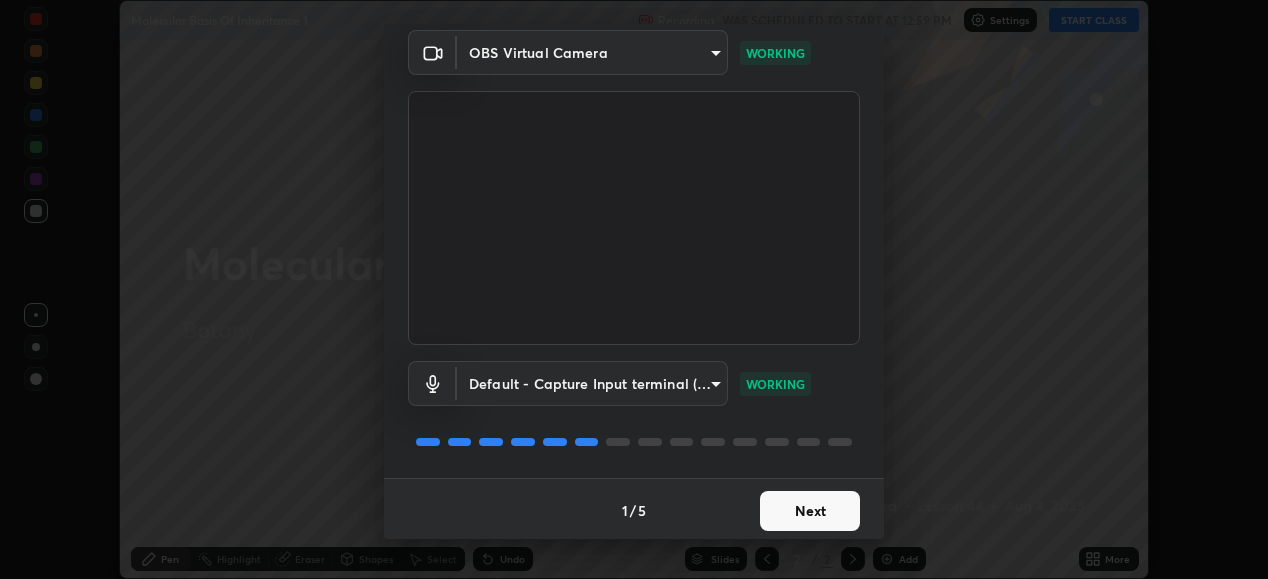 click on "Next" at bounding box center (810, 511) 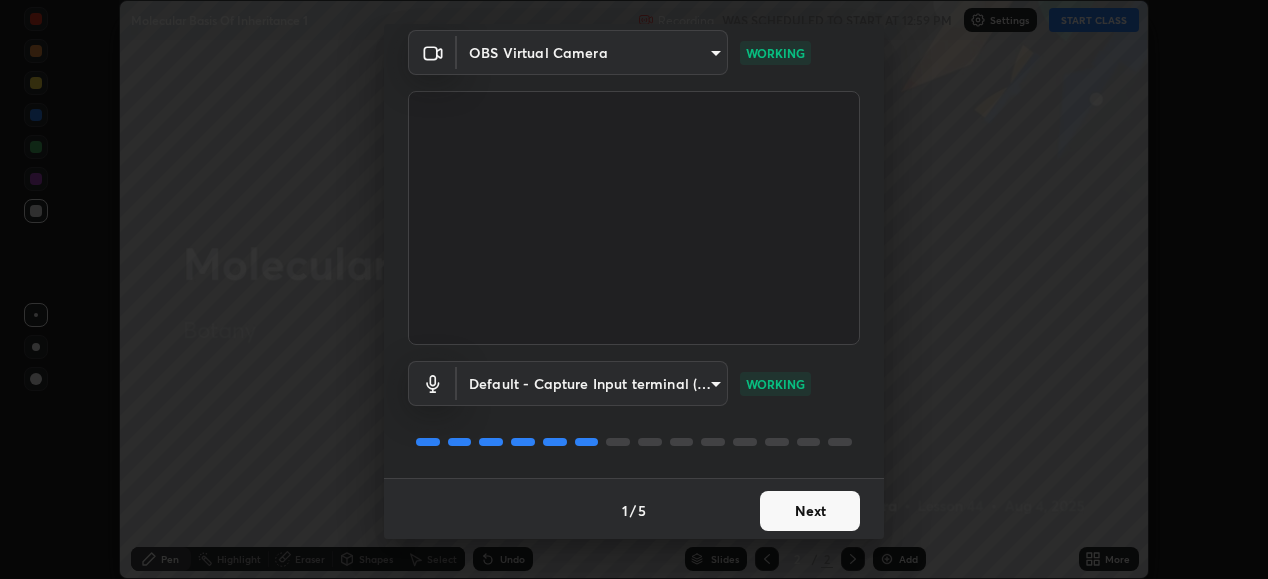 scroll, scrollTop: 0, scrollLeft: 0, axis: both 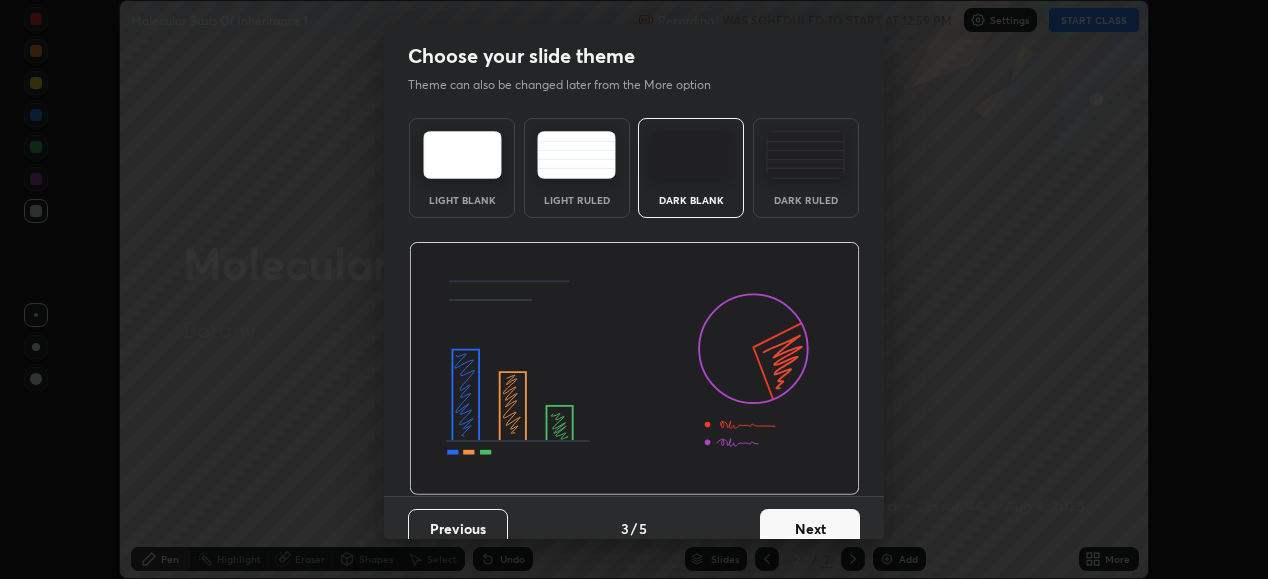 click on "Next" at bounding box center [810, 529] 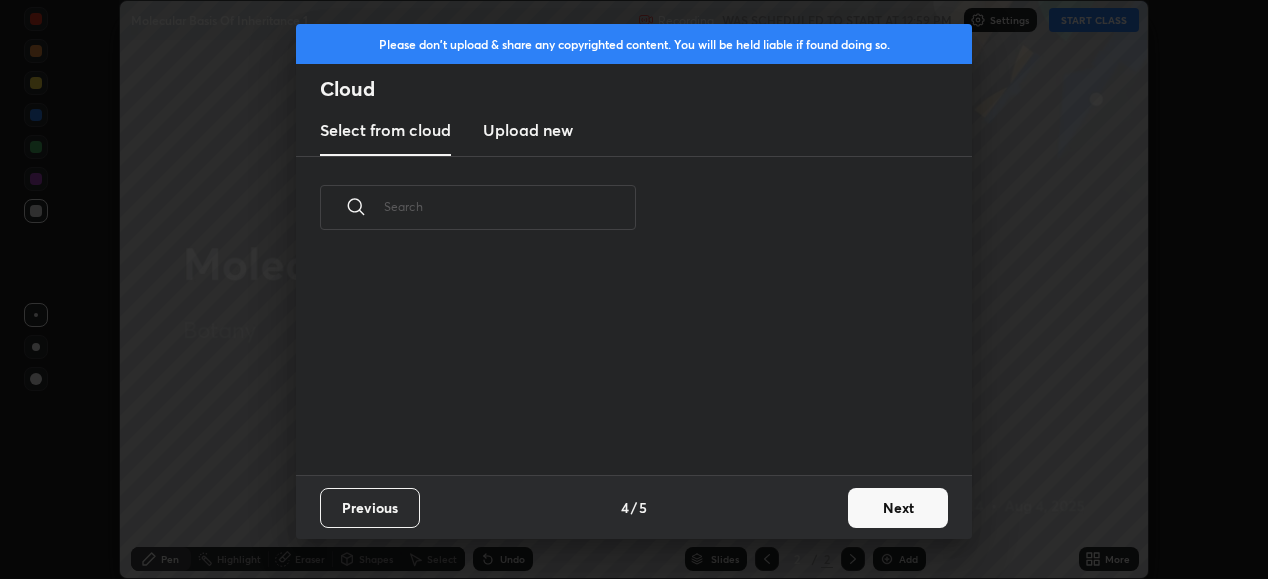 click on "Next" at bounding box center (898, 508) 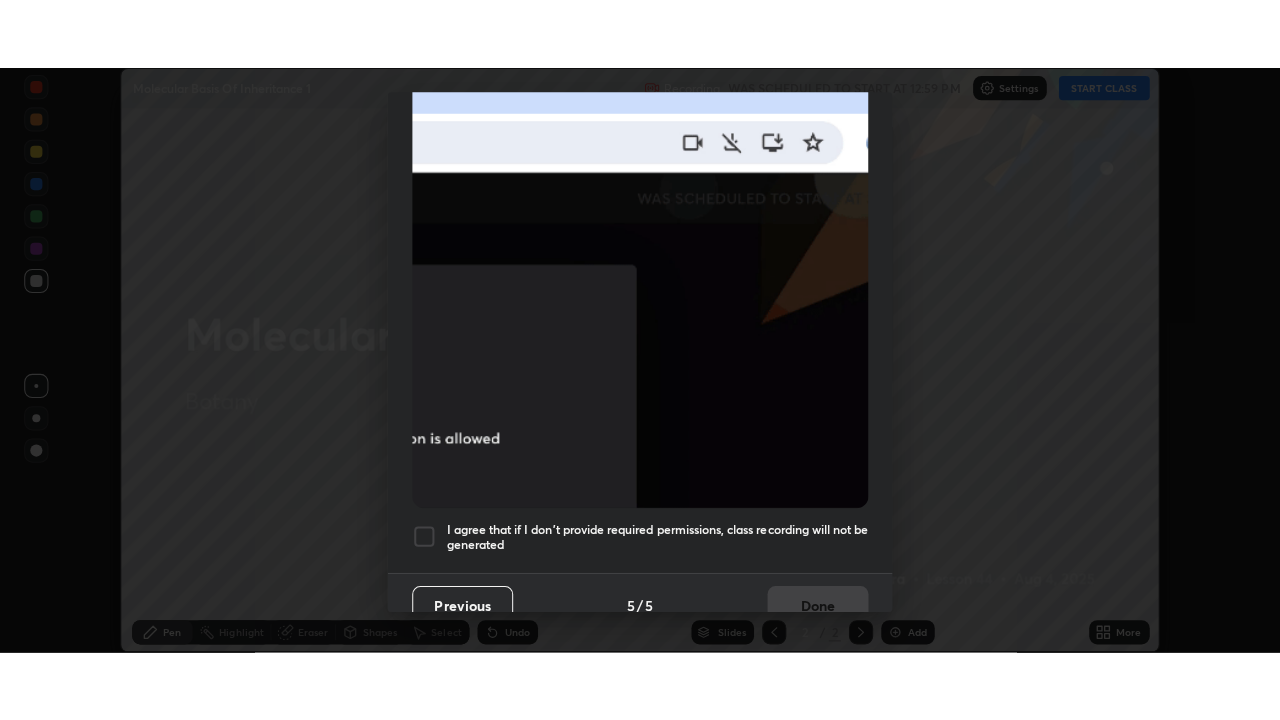 scroll, scrollTop: 485, scrollLeft: 0, axis: vertical 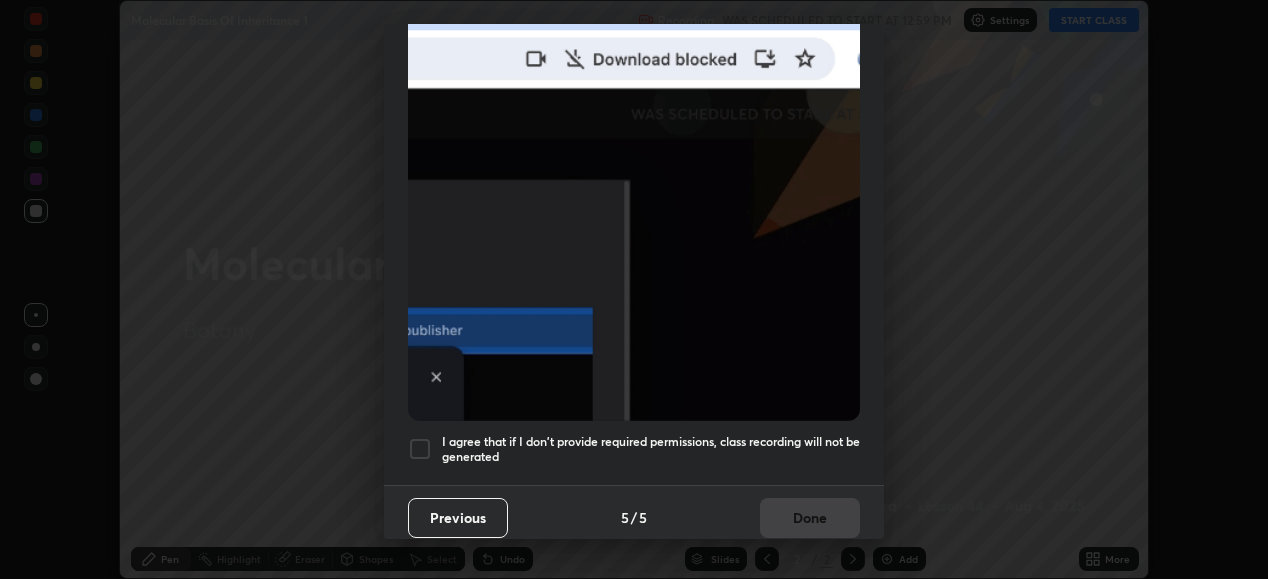 click at bounding box center (420, 449) 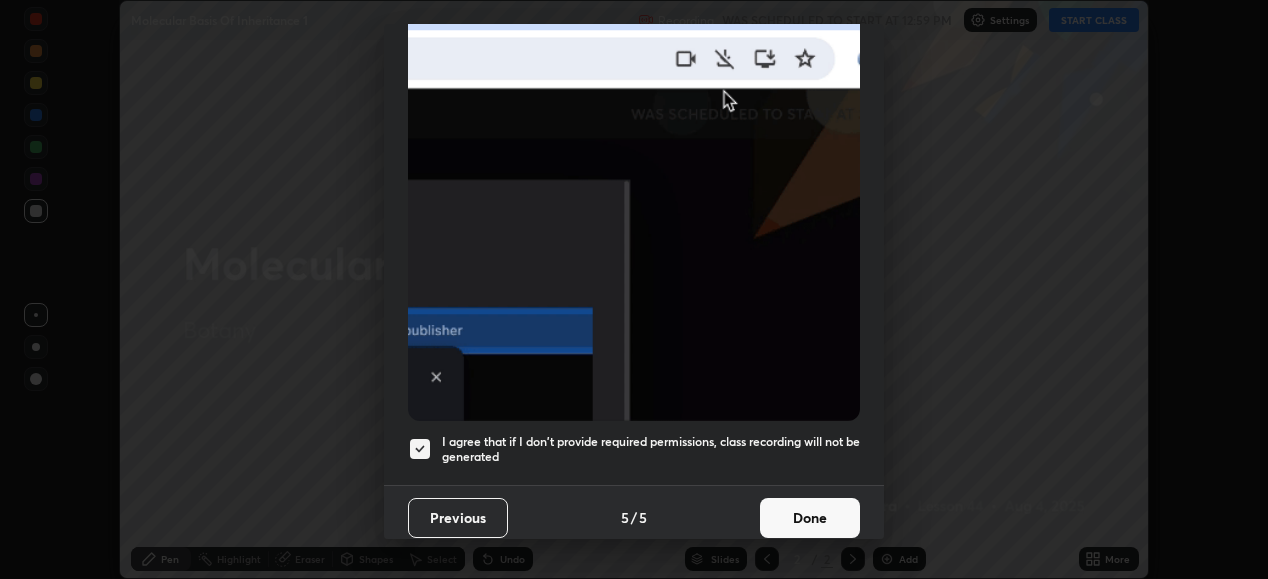 click on "Done" at bounding box center (810, 518) 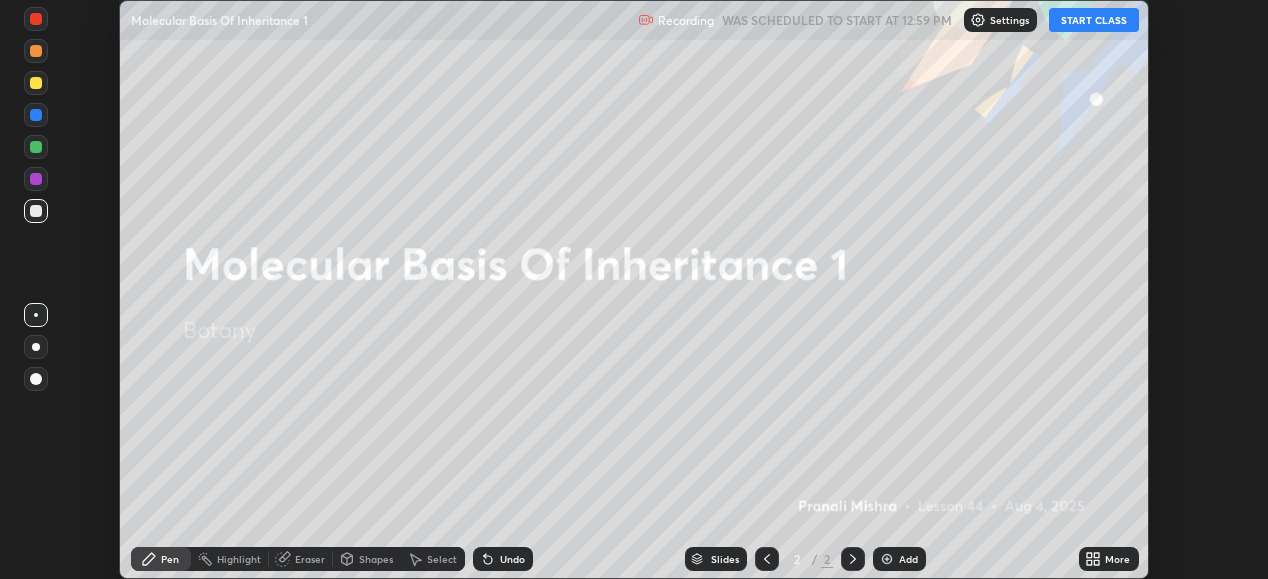 click 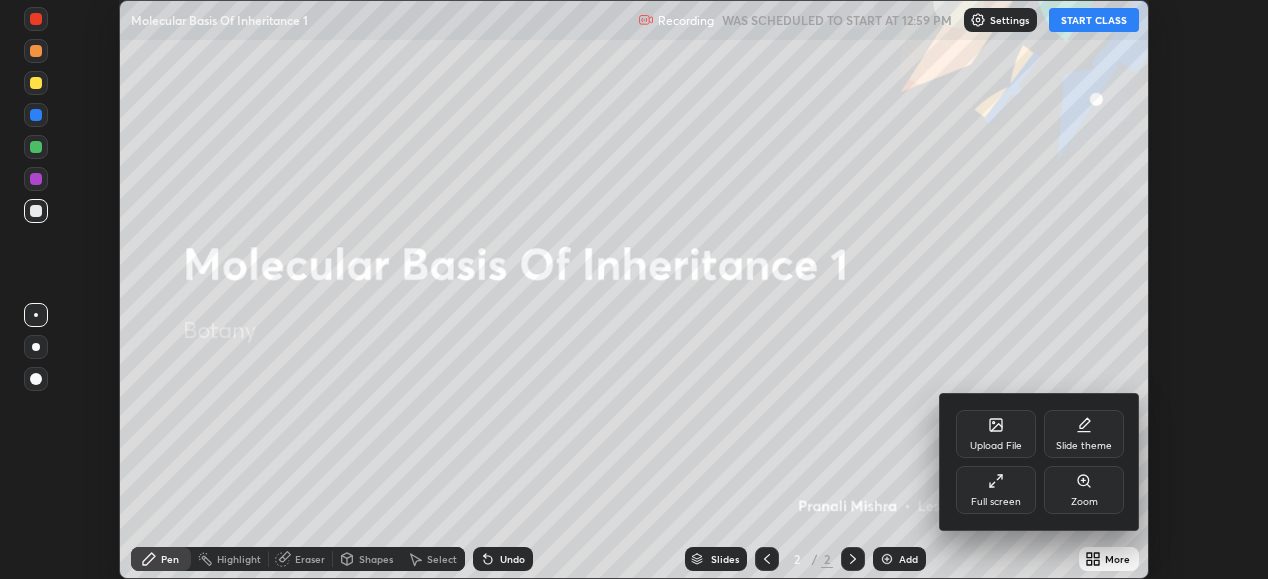 click on "Full screen" at bounding box center [996, 490] 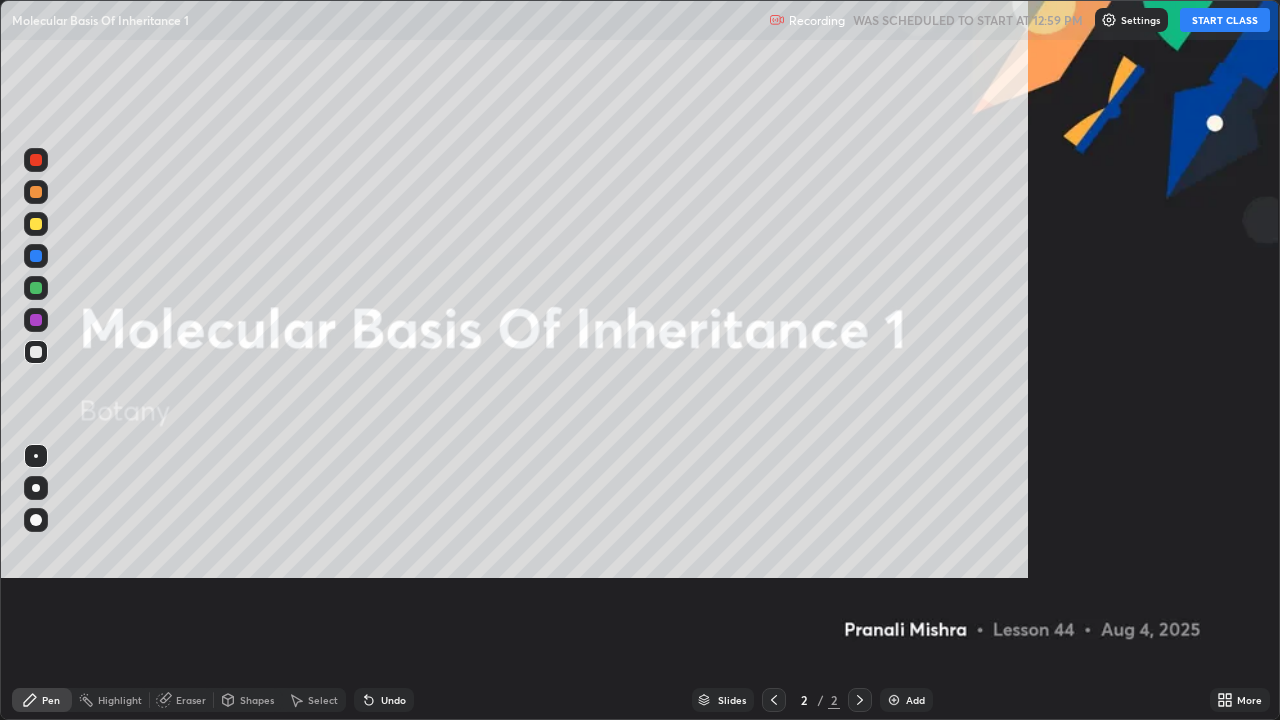scroll, scrollTop: 99280, scrollLeft: 98720, axis: both 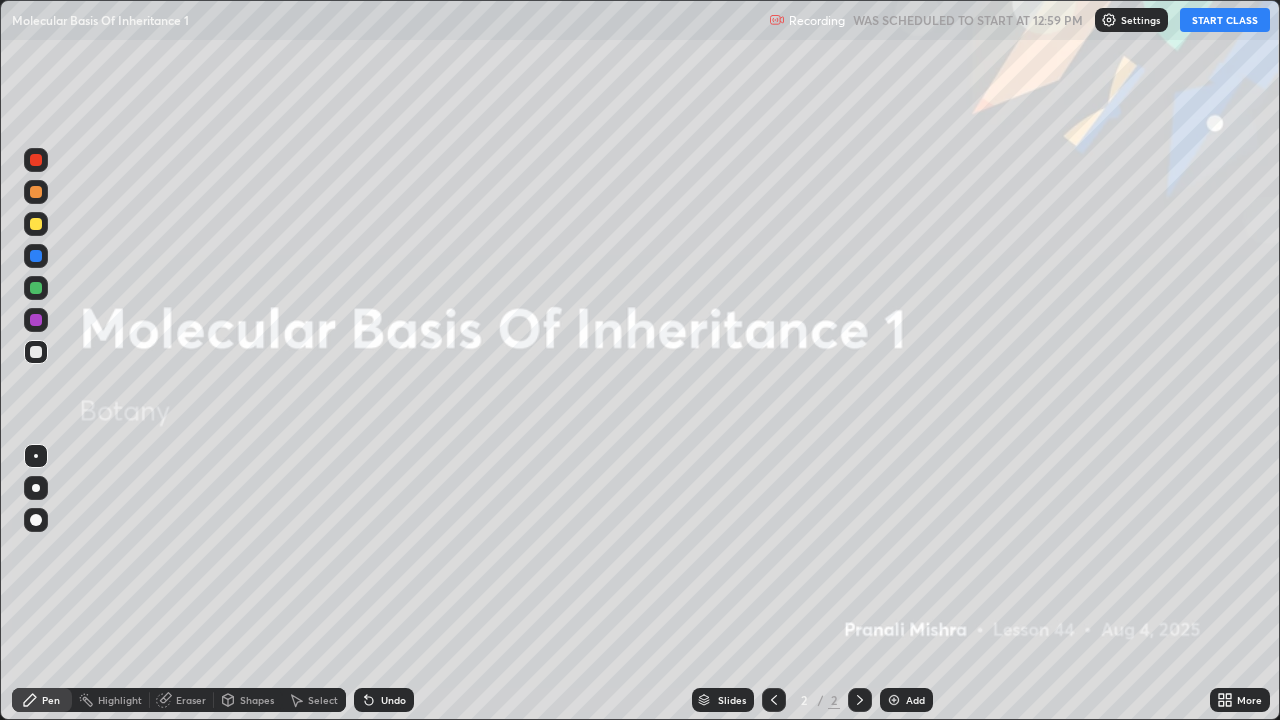click on "START CLASS" at bounding box center [1225, 20] 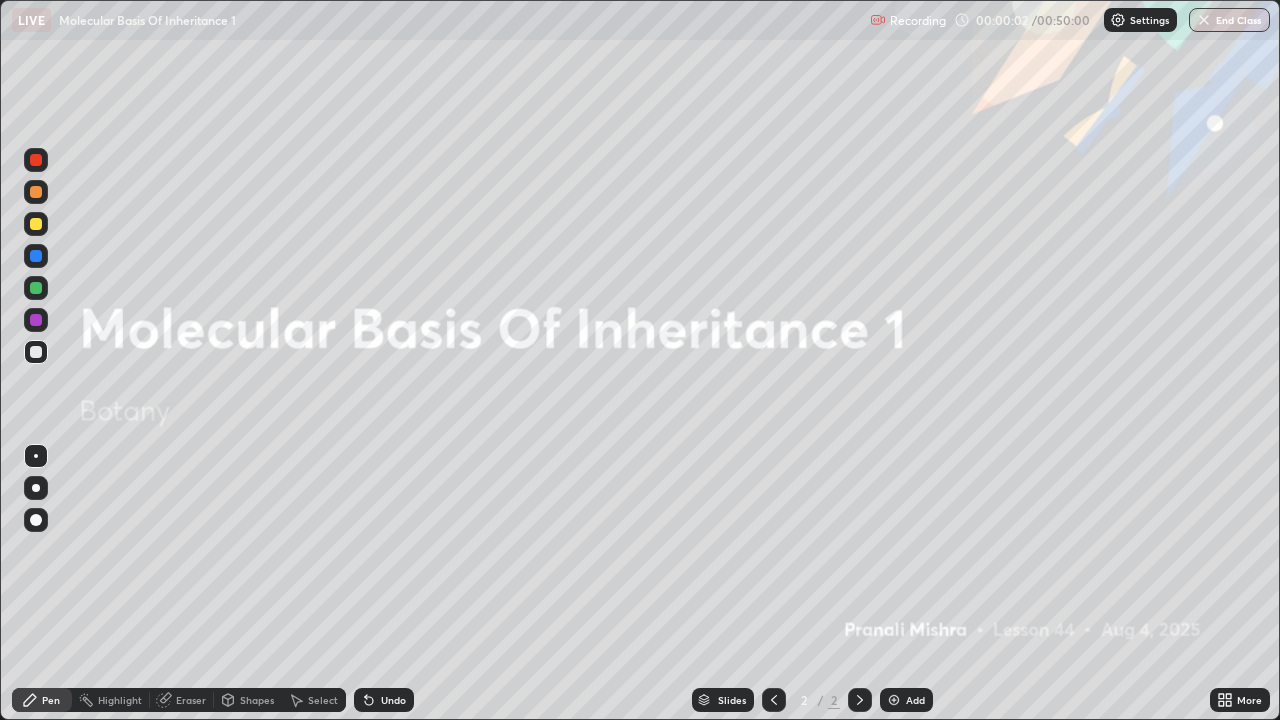 click at bounding box center [36, 520] 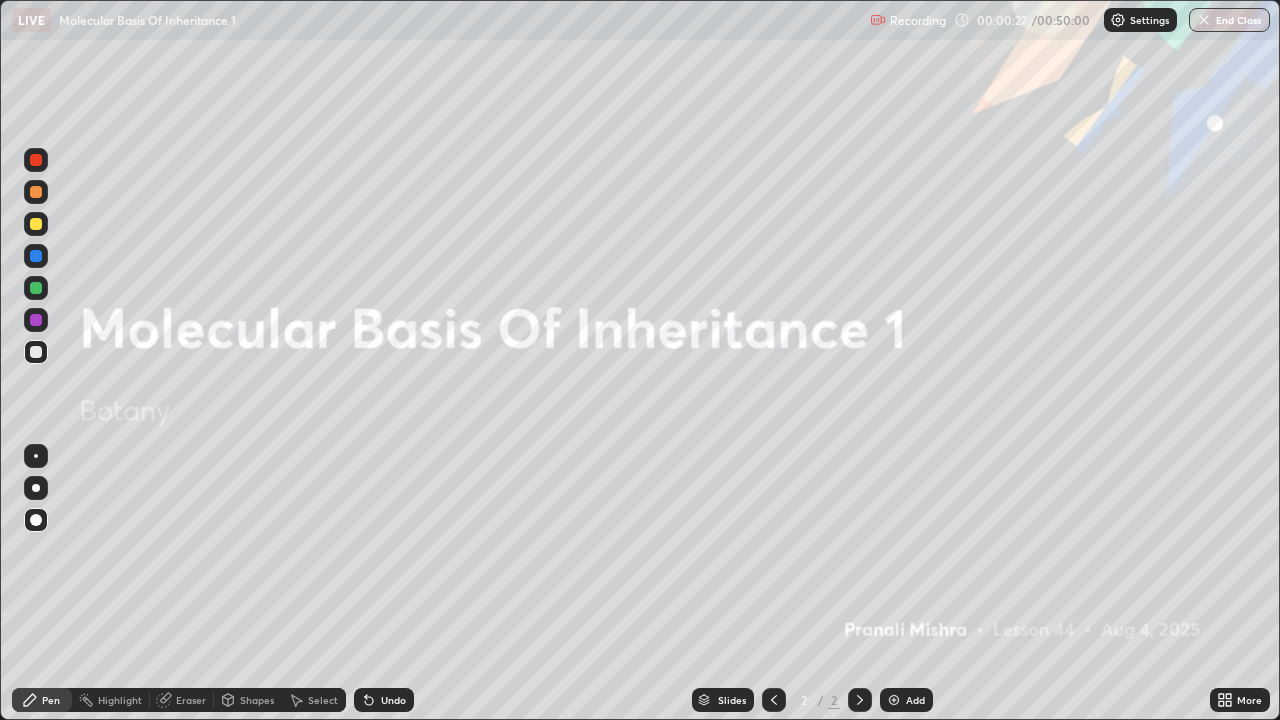 click on "More" at bounding box center [1249, 700] 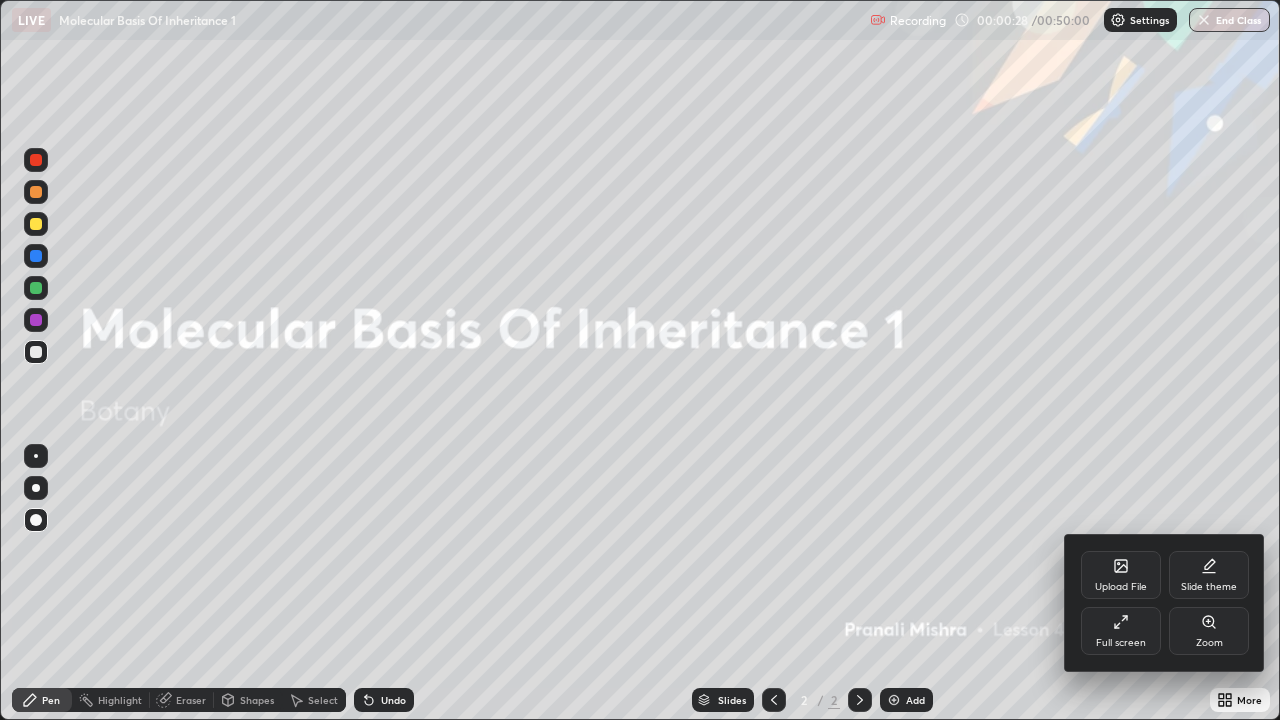 click on "Upload File" at bounding box center (1121, 587) 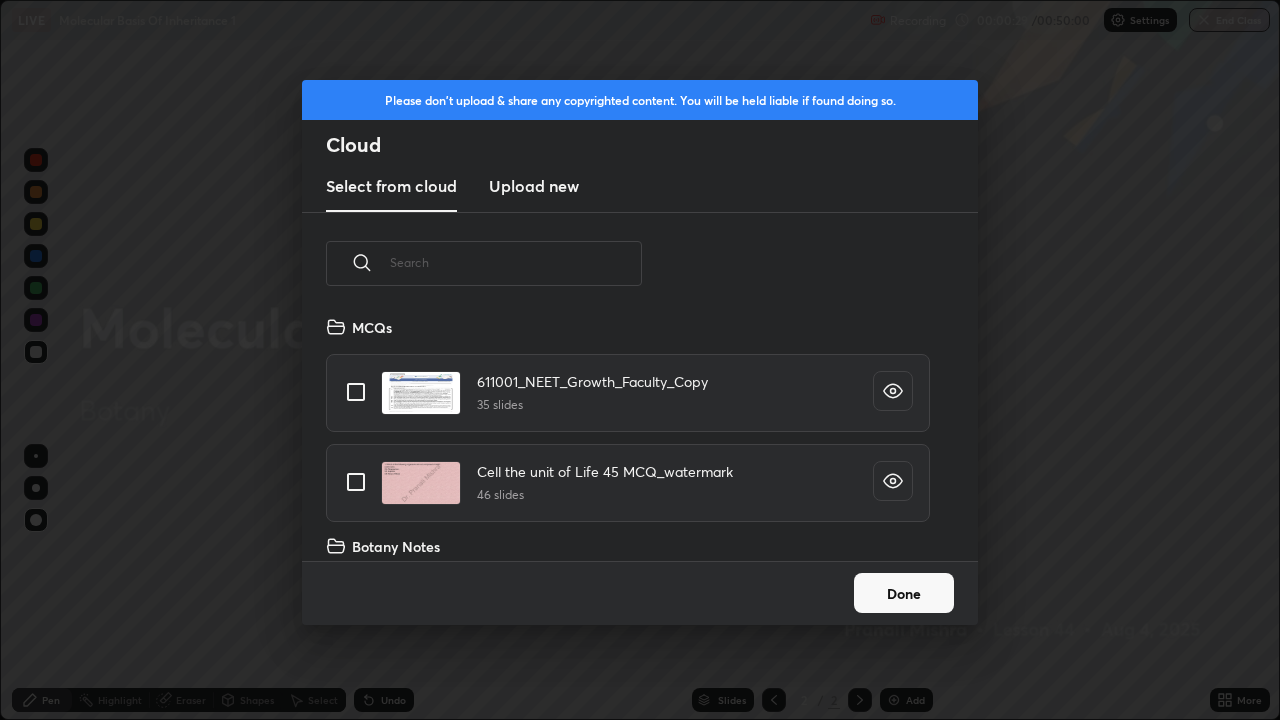 scroll, scrollTop: 7, scrollLeft: 11, axis: both 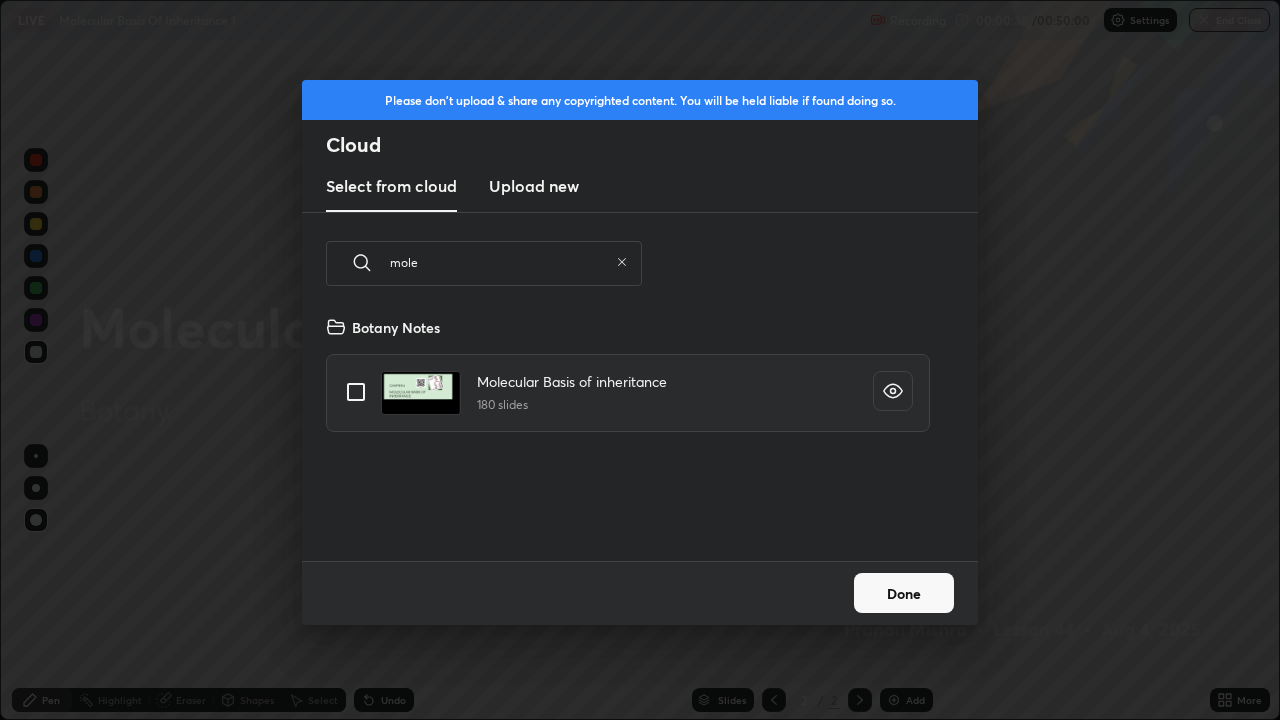 type on "mole" 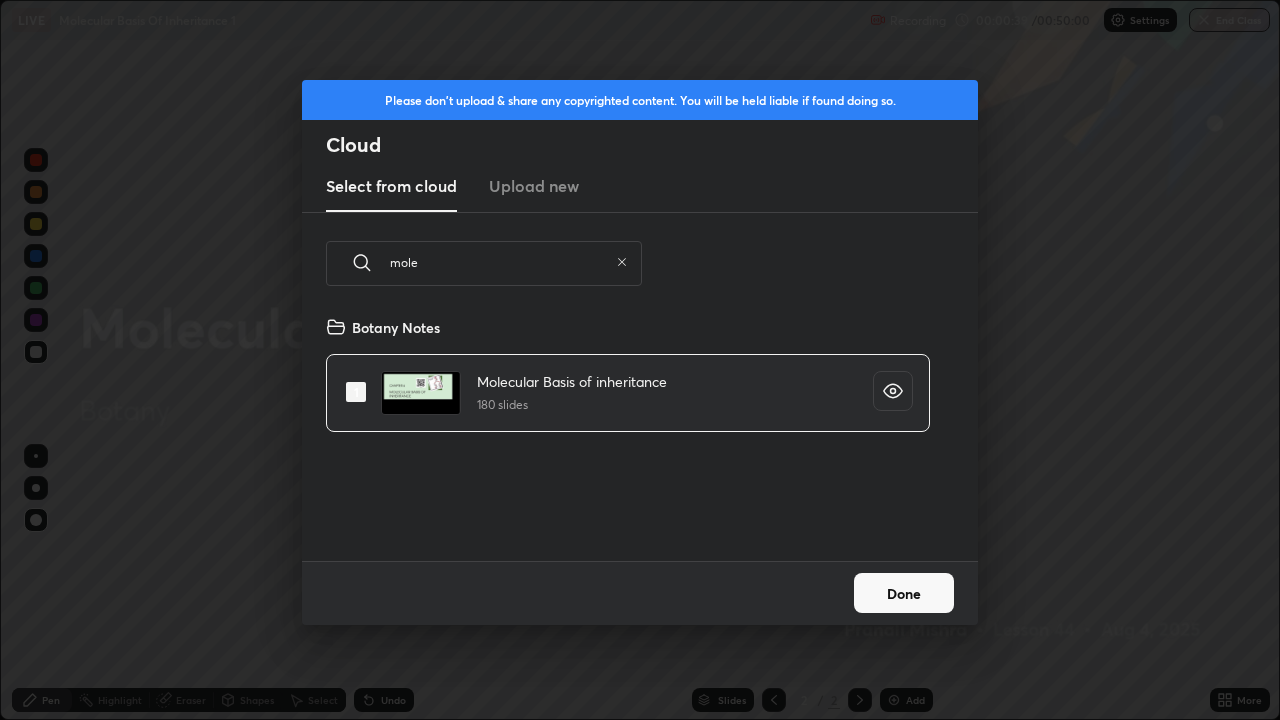 click on "Done" at bounding box center (904, 593) 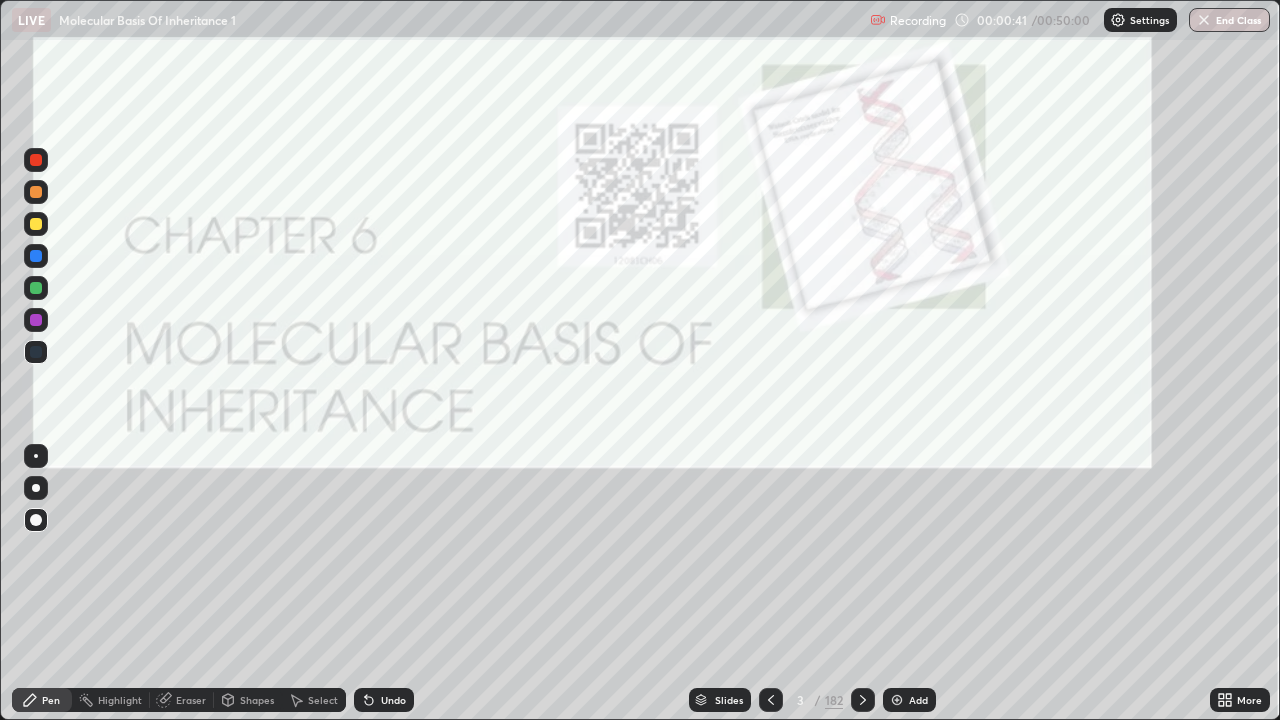 click on "182" at bounding box center [834, 700] 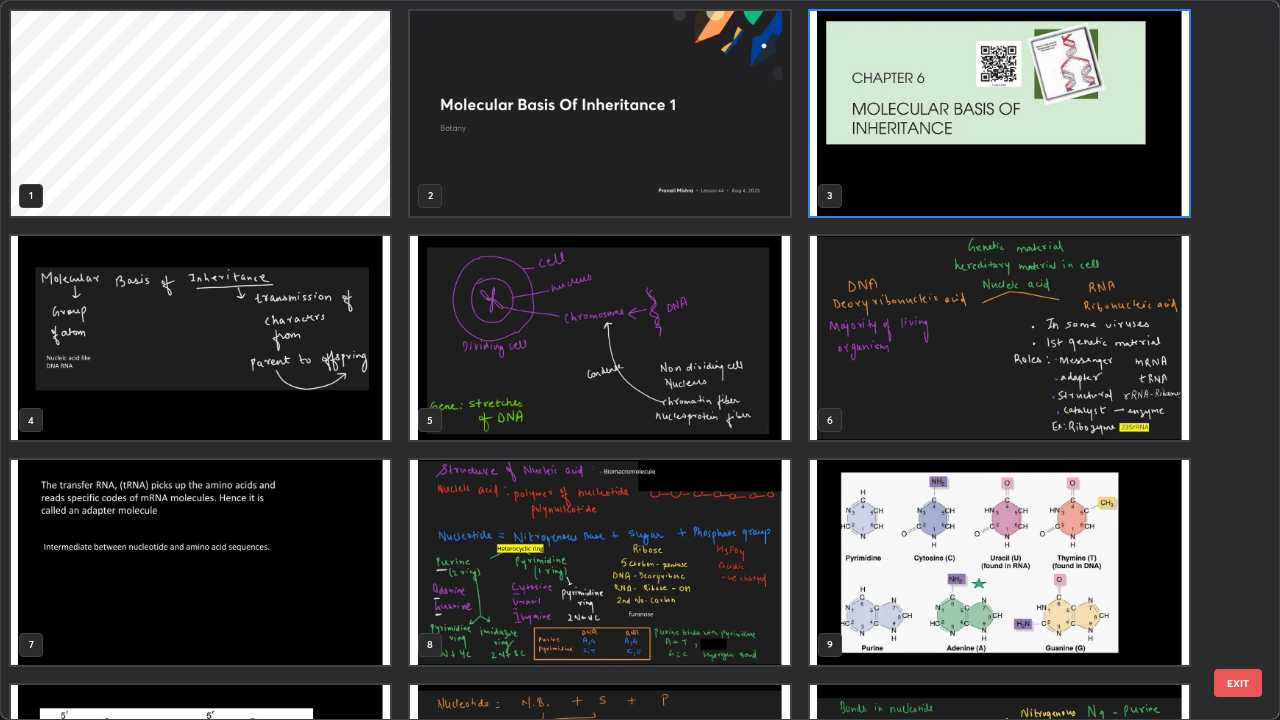 scroll, scrollTop: 7, scrollLeft: 11, axis: both 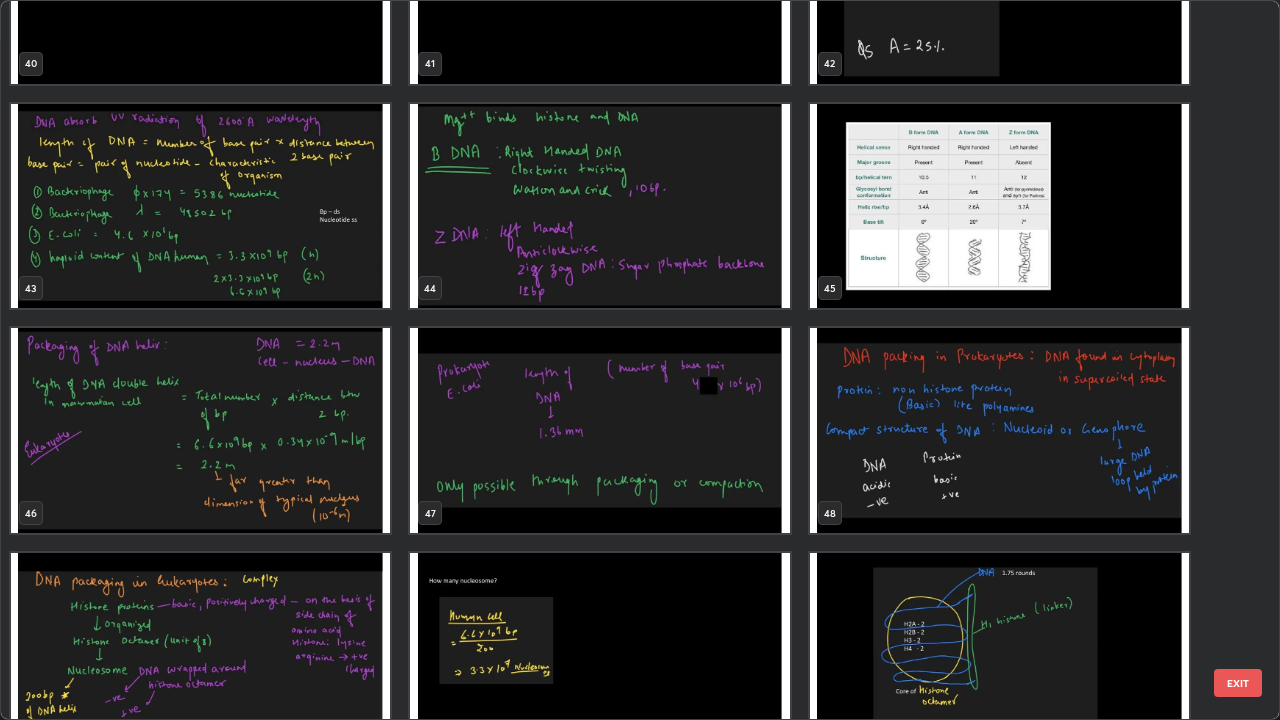 click at bounding box center (200, 206) 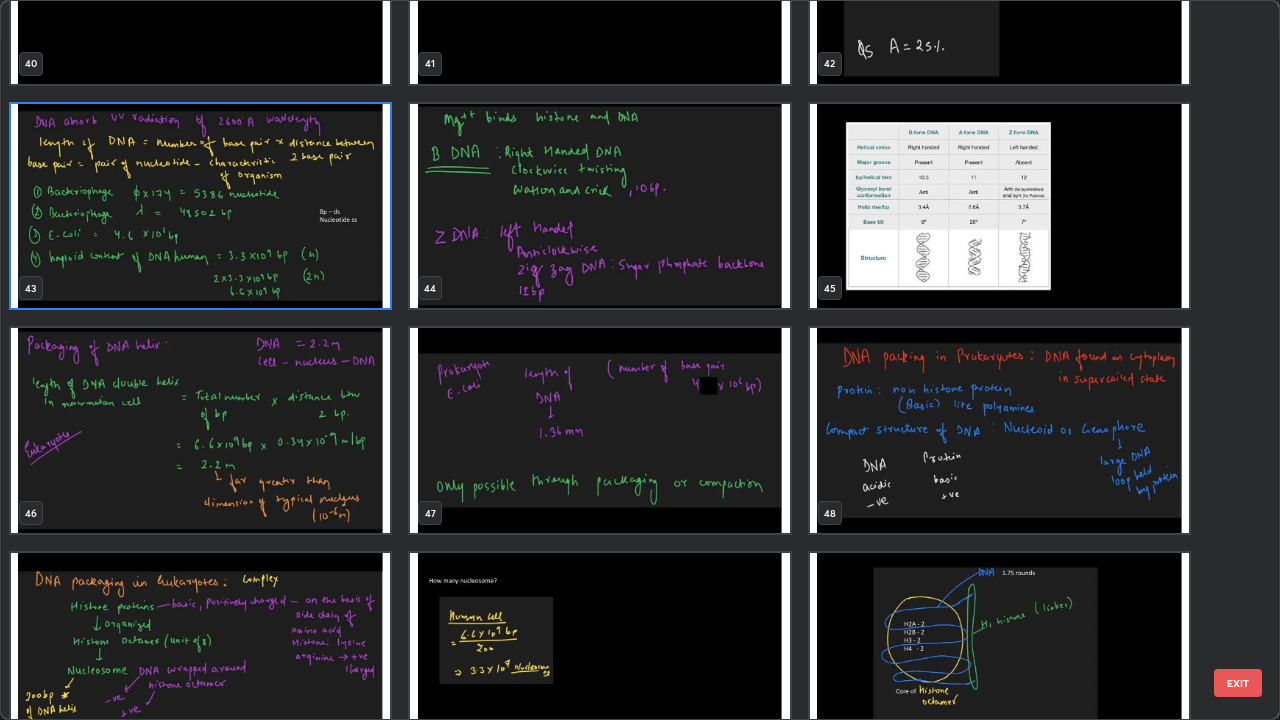 click at bounding box center (200, 206) 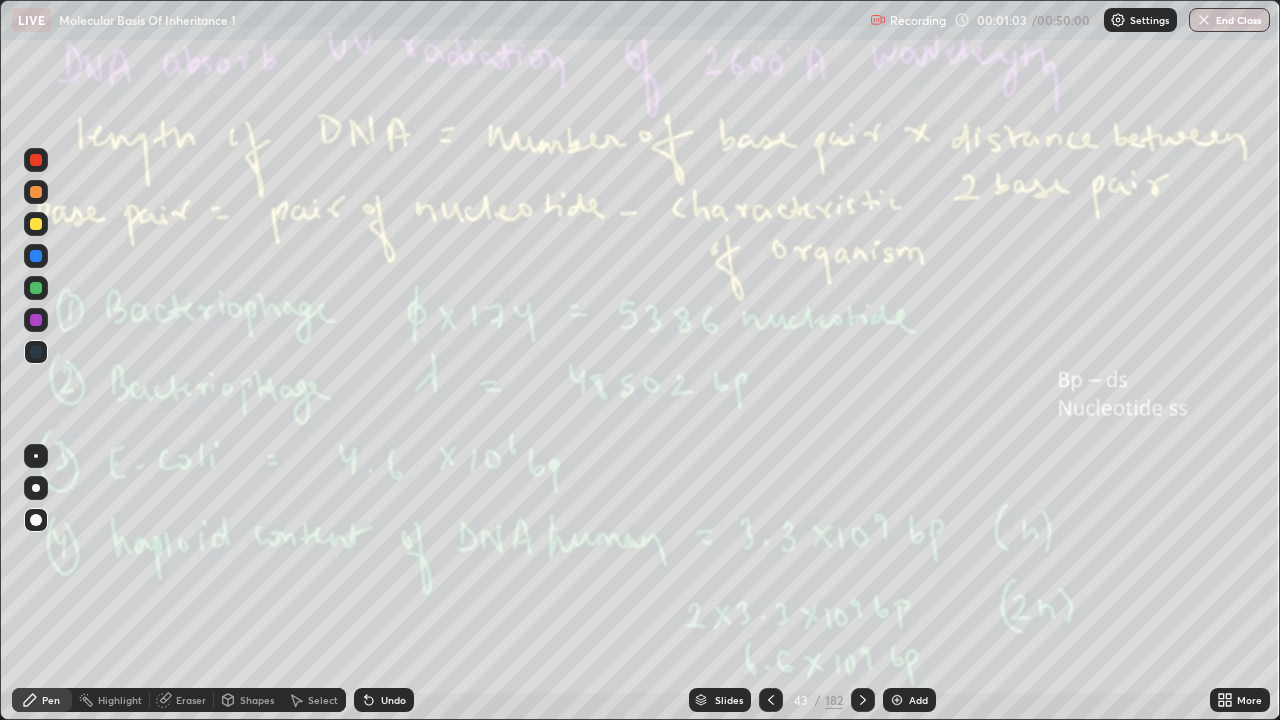 click at bounding box center [36, 288] 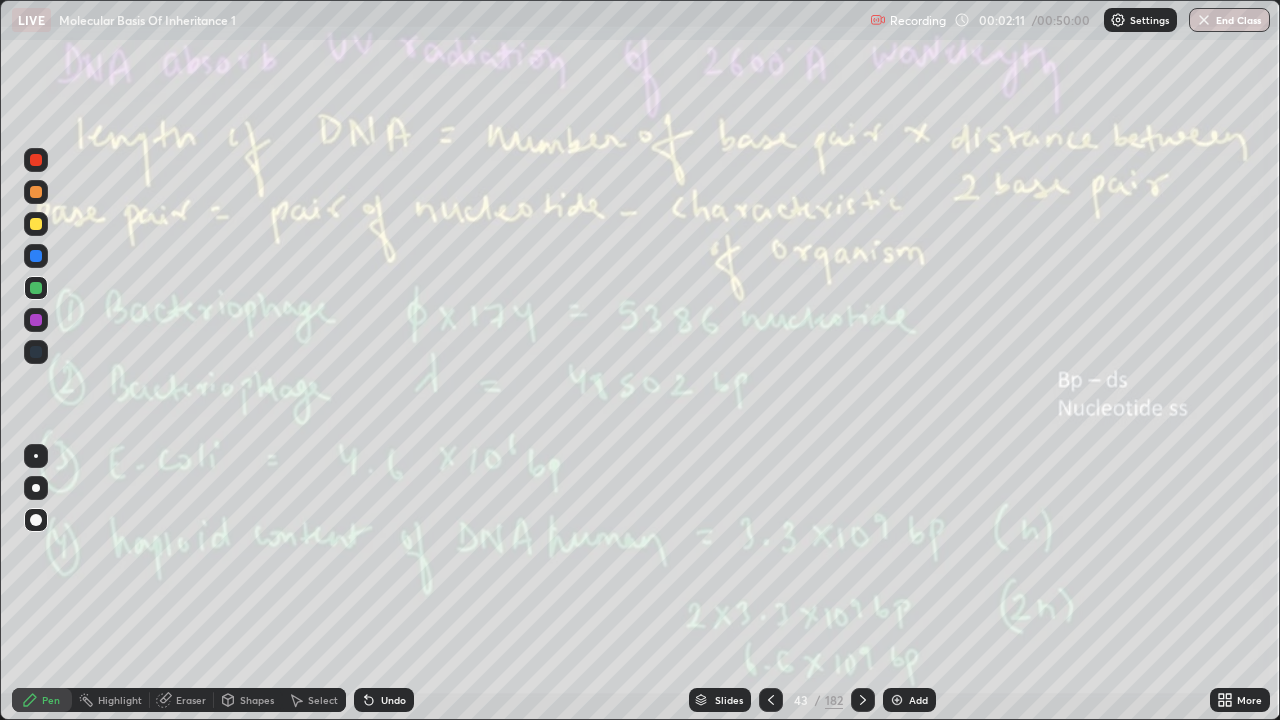 click 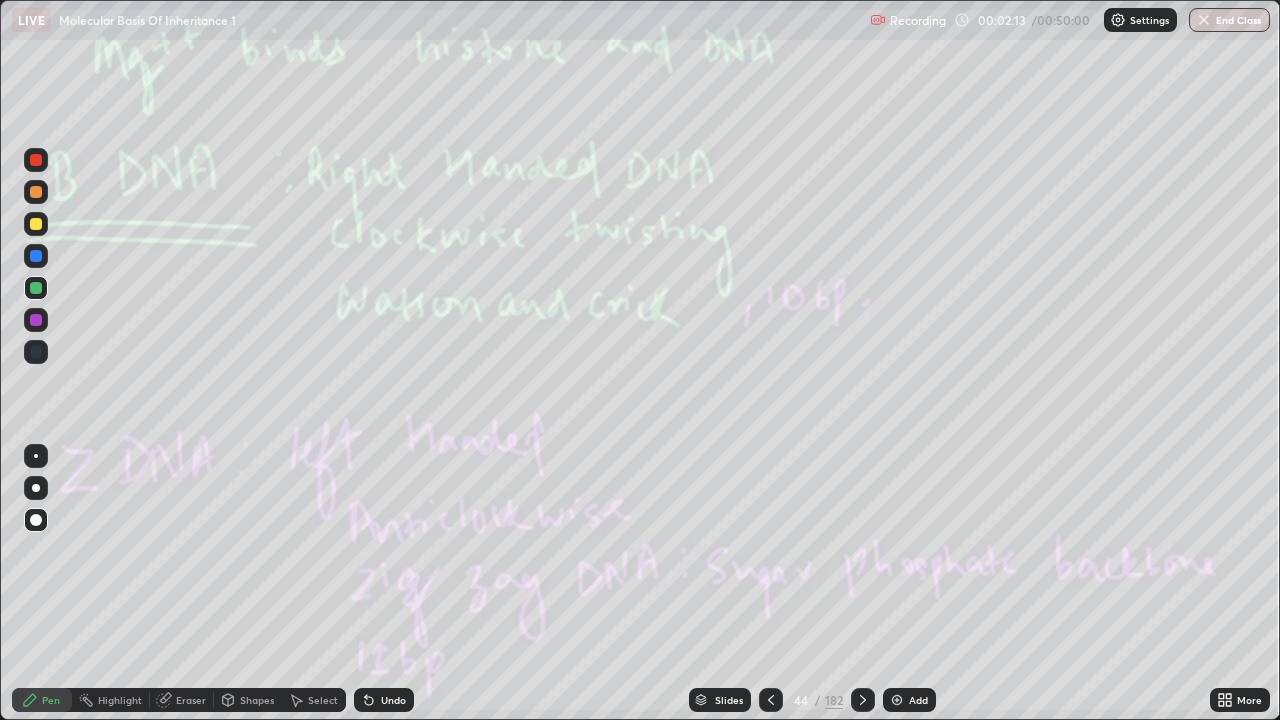 click 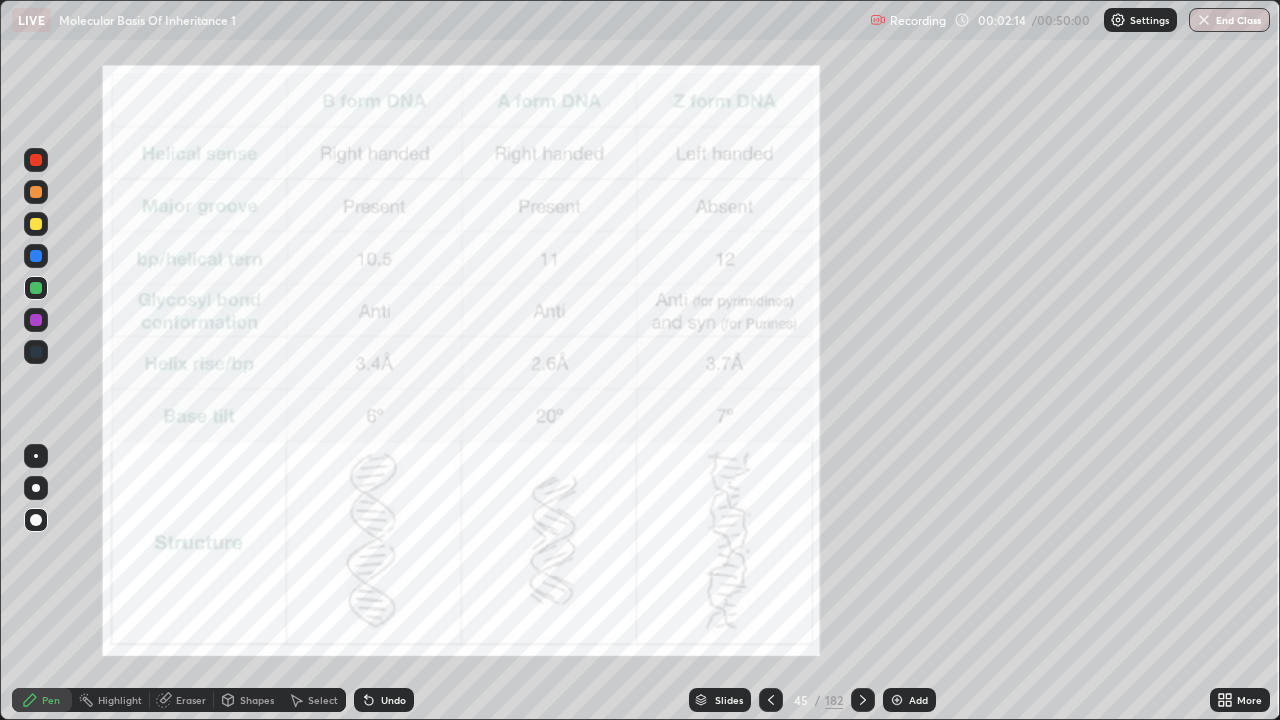 click 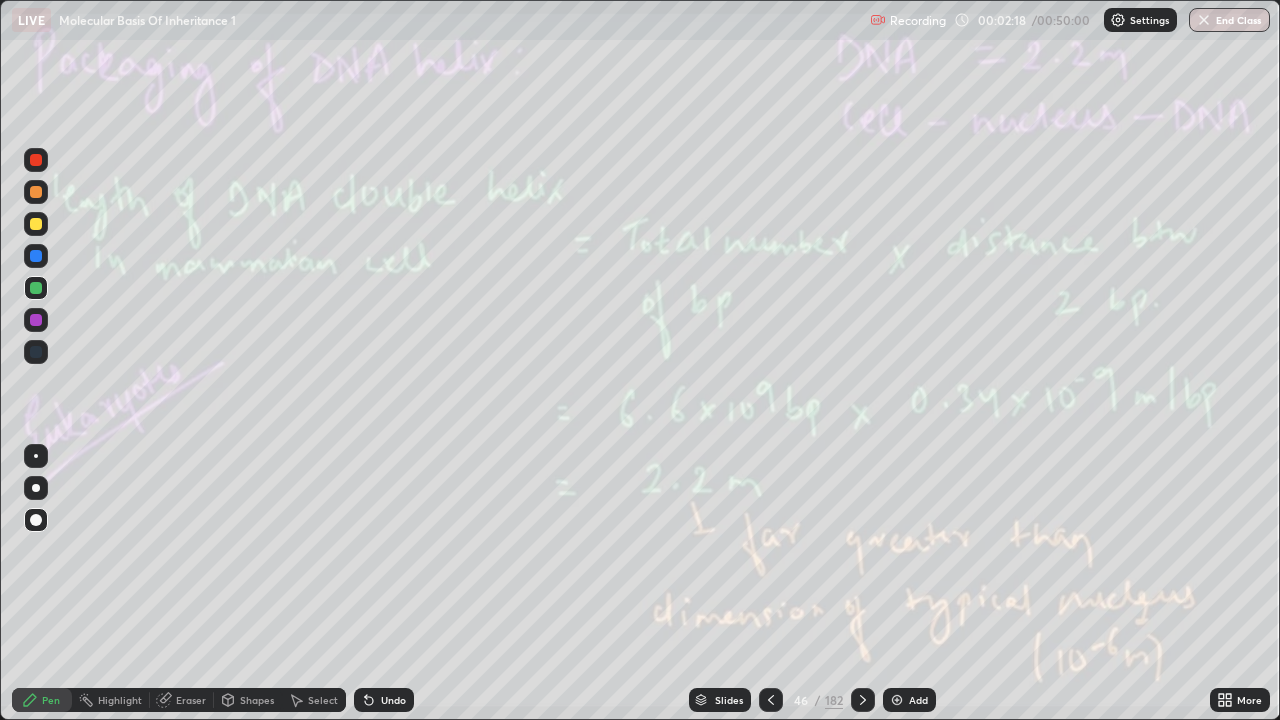 click 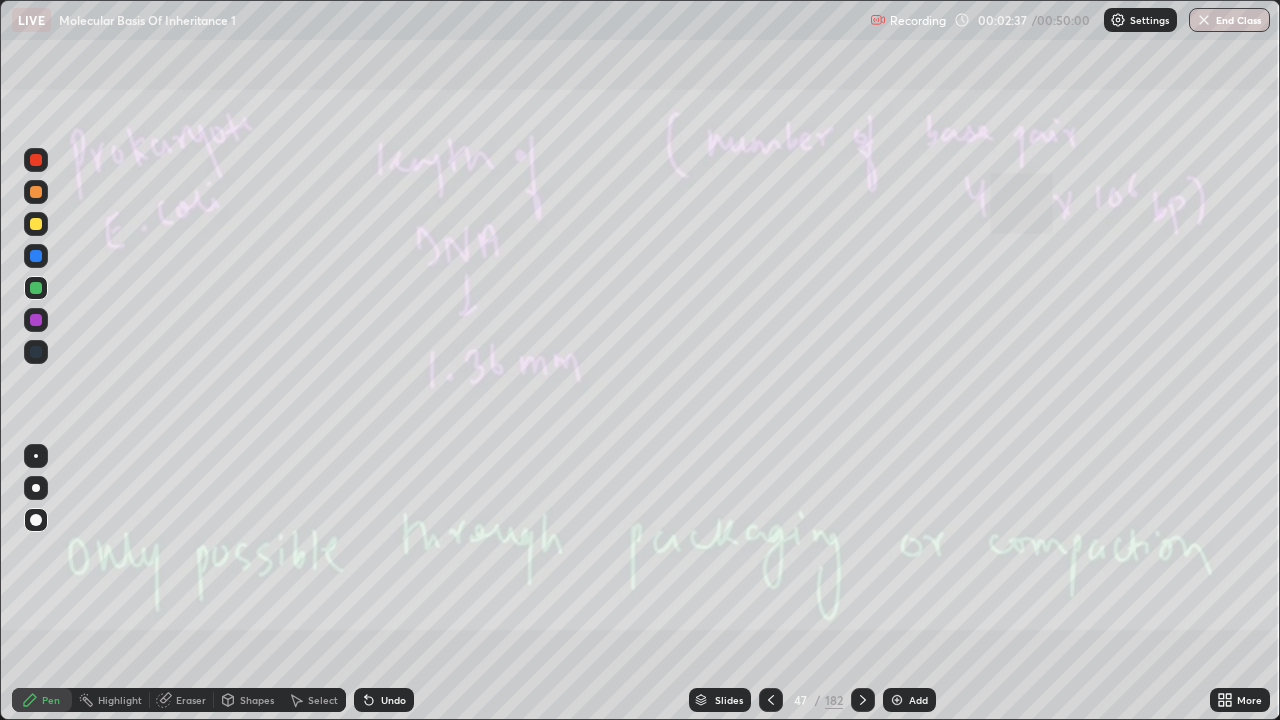 click 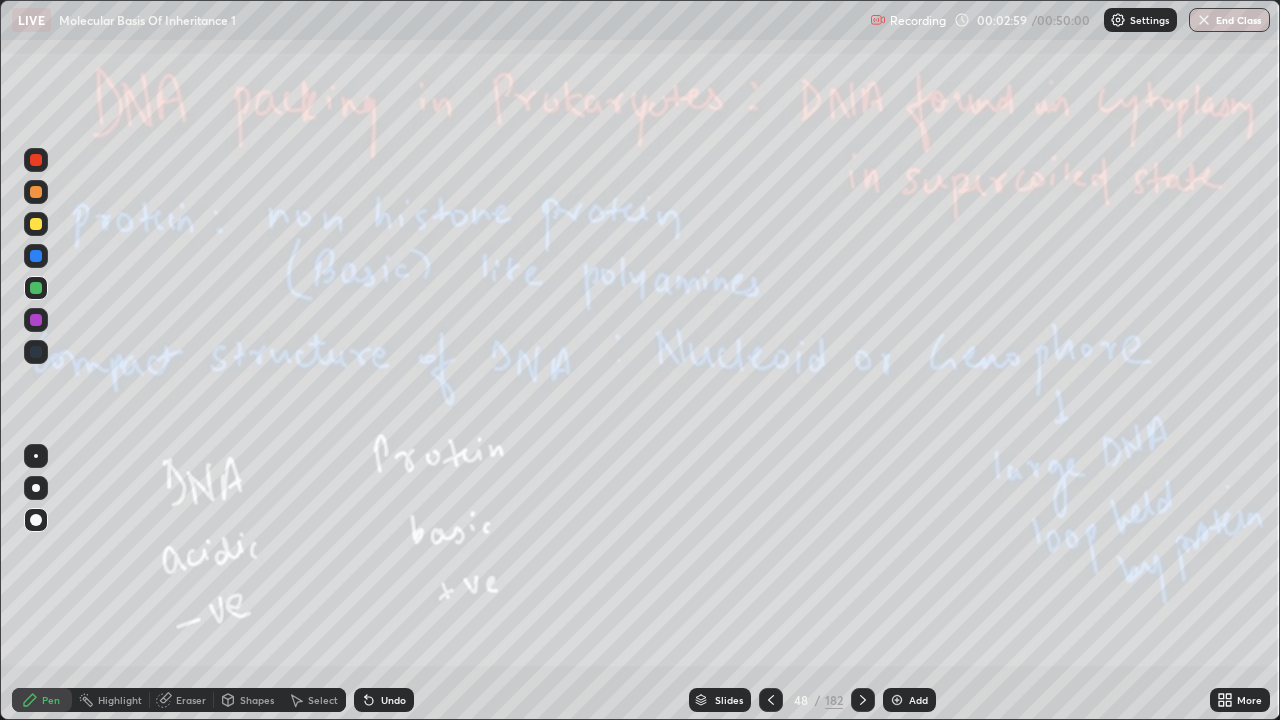 click 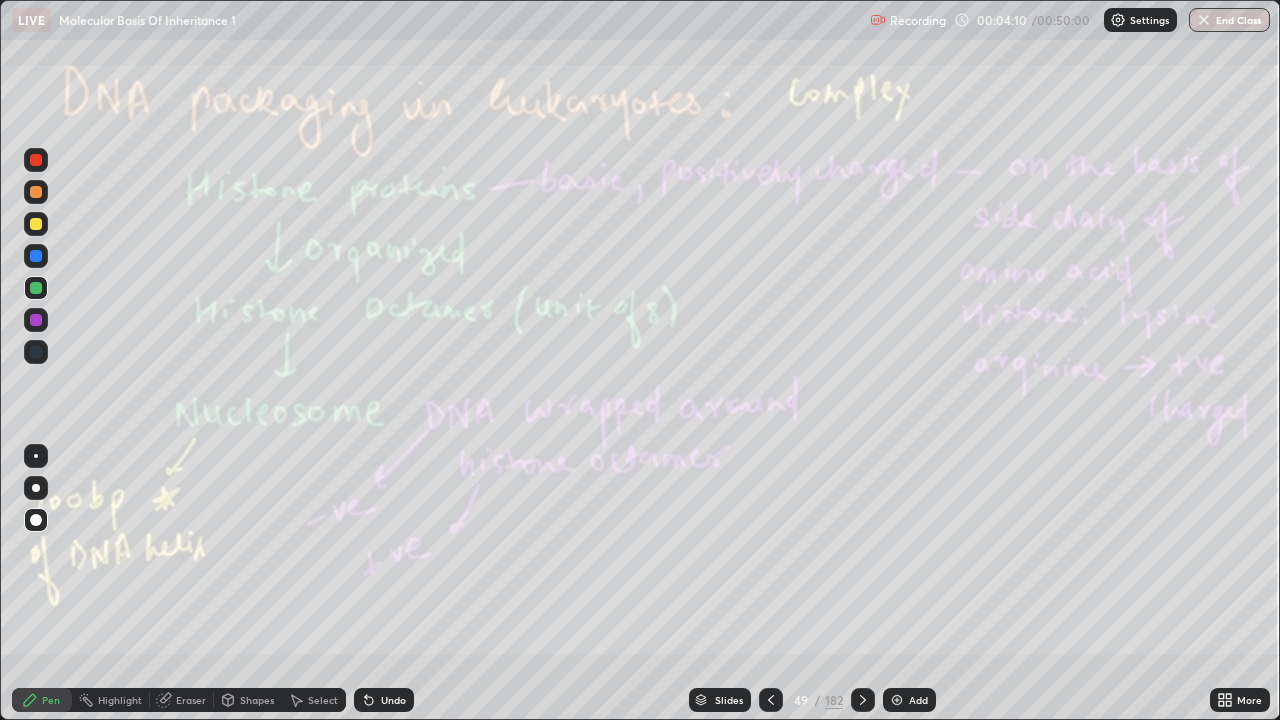 click 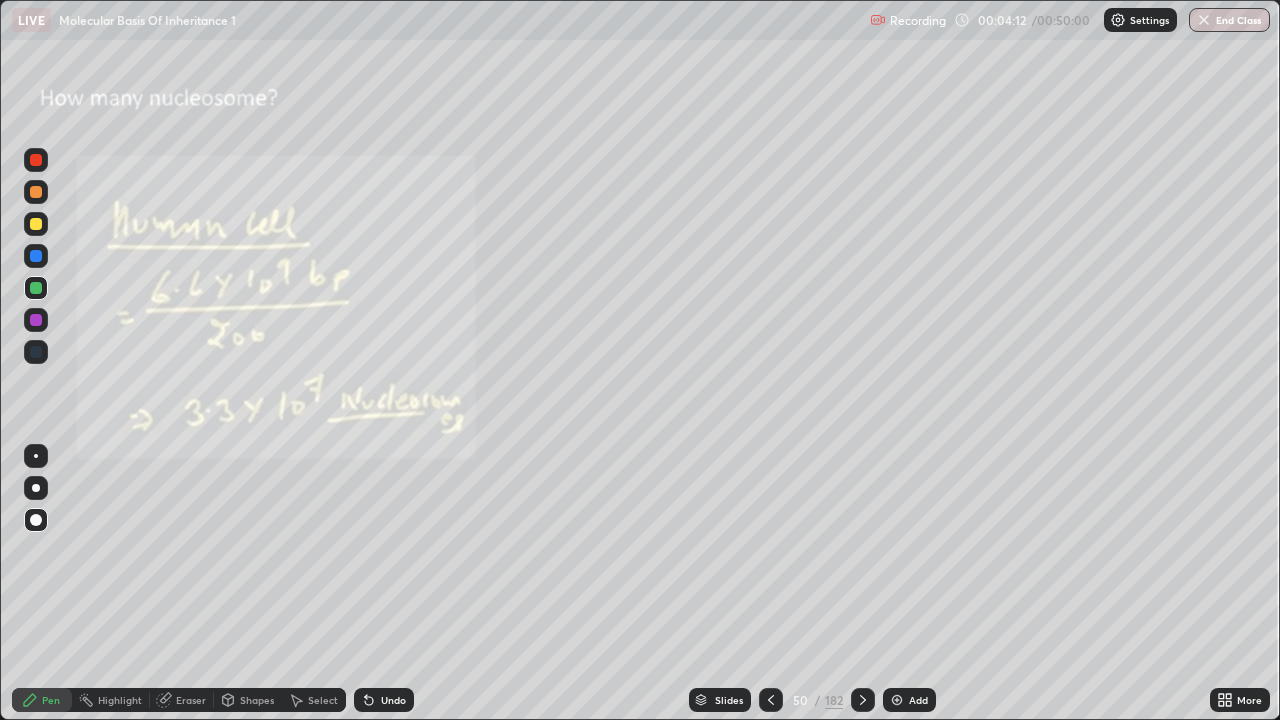 click 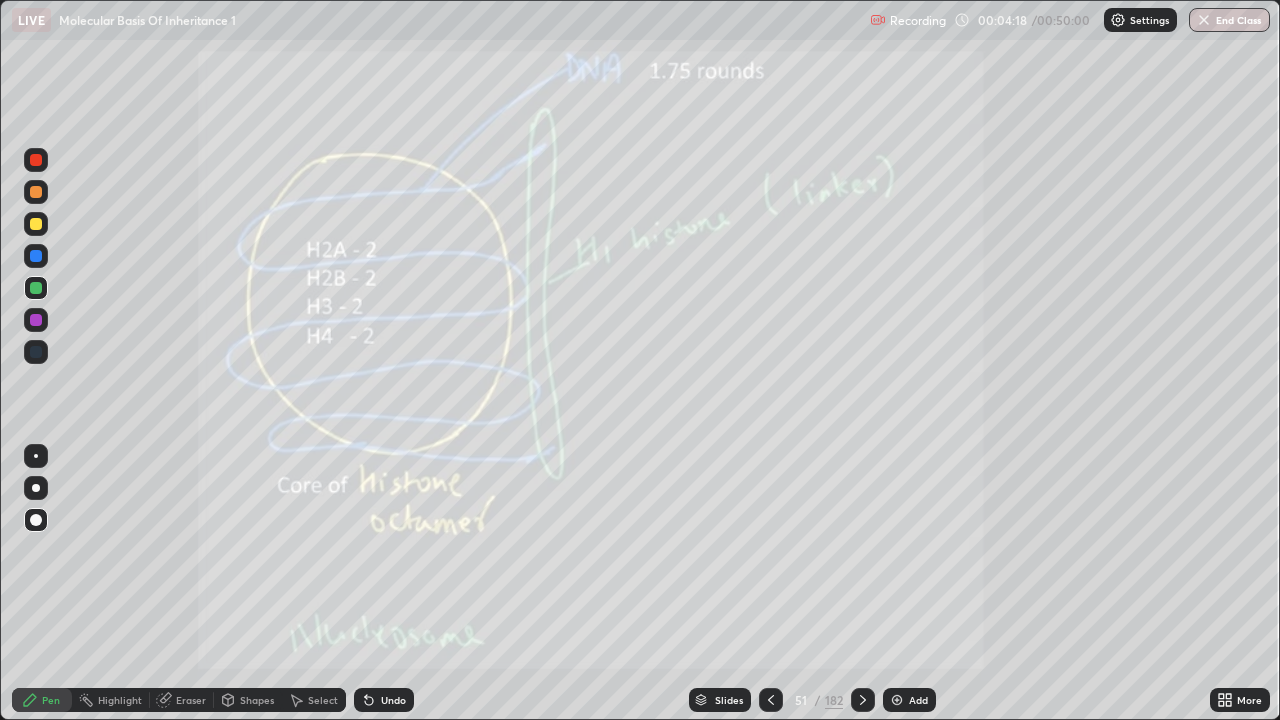 click 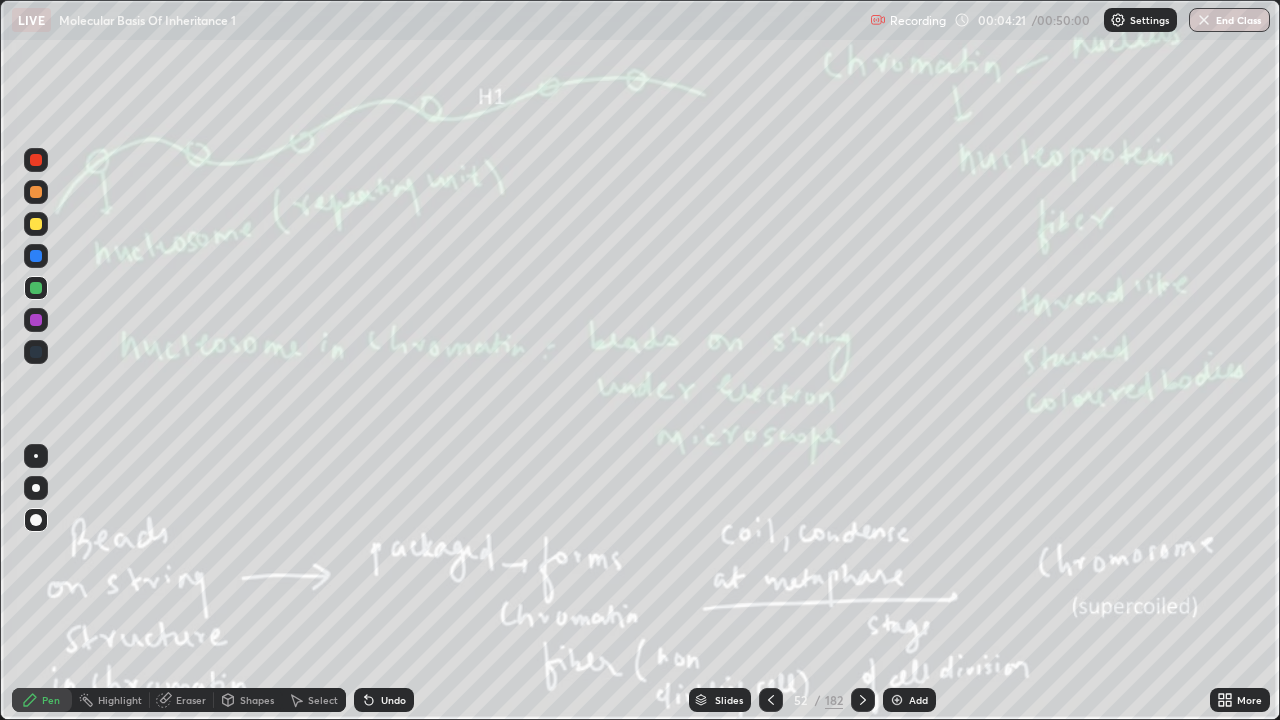 click 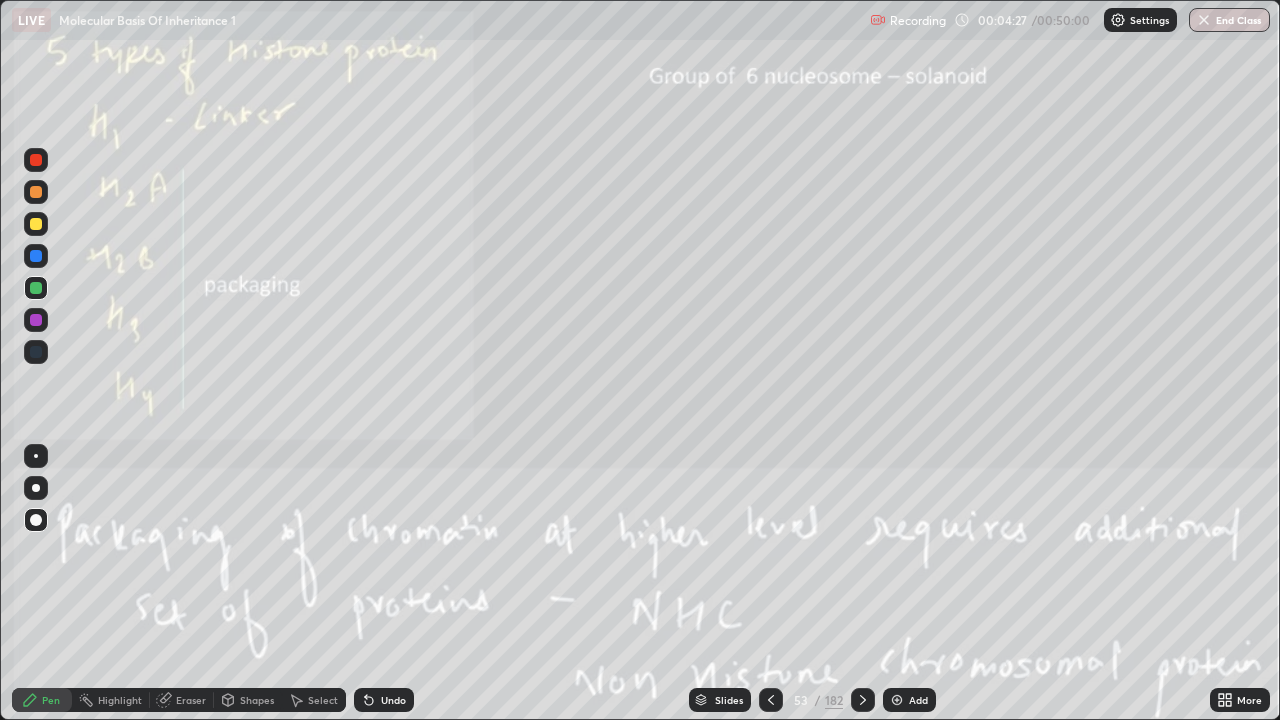 click at bounding box center [36, 224] 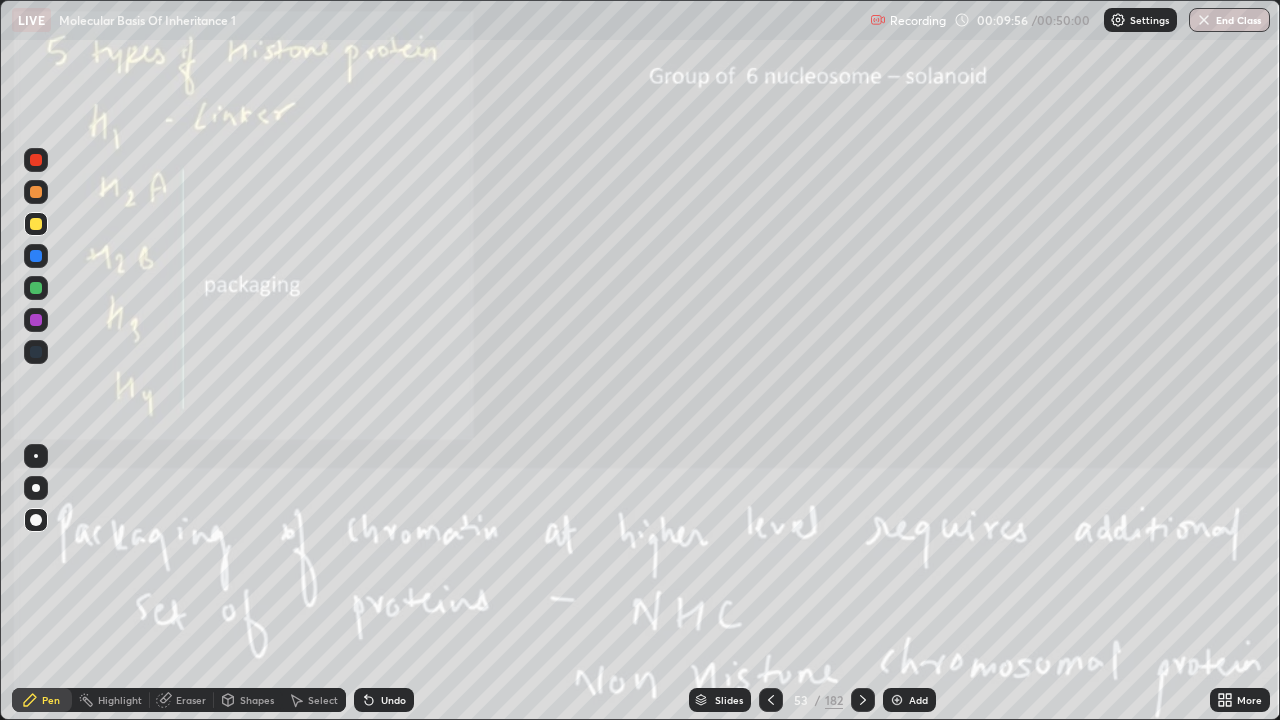 click 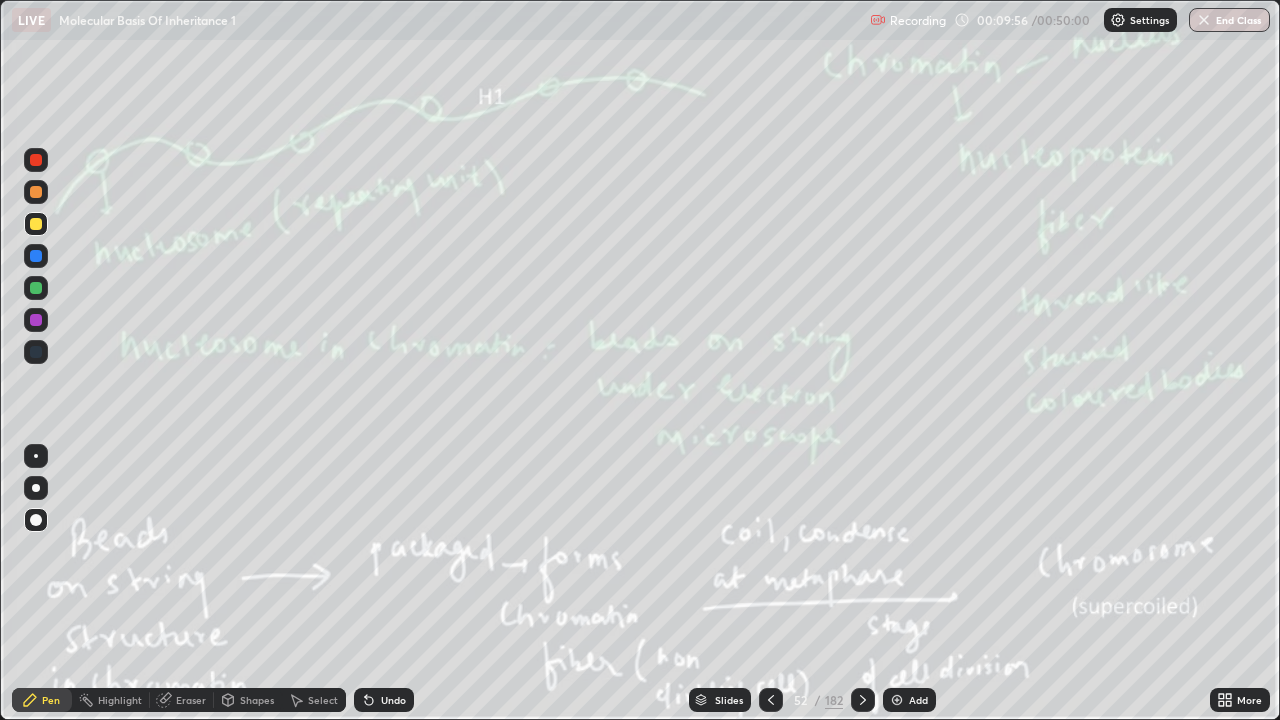 click 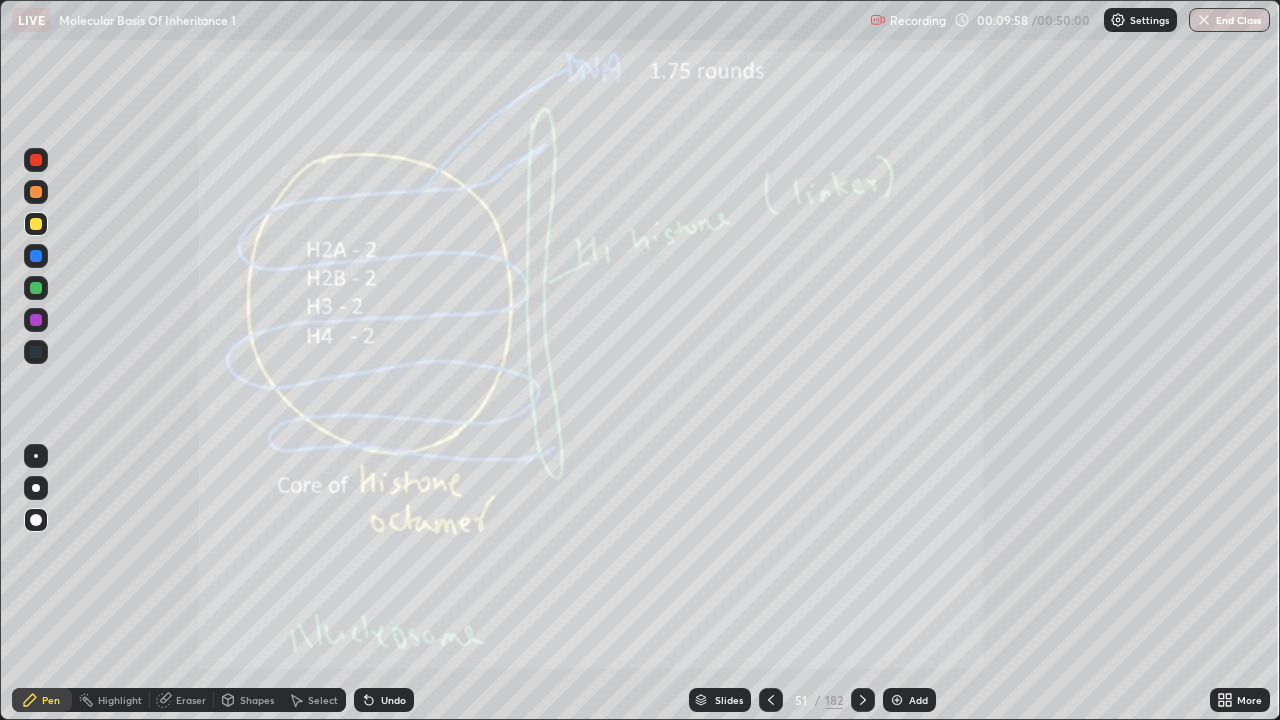 click at bounding box center [771, 700] 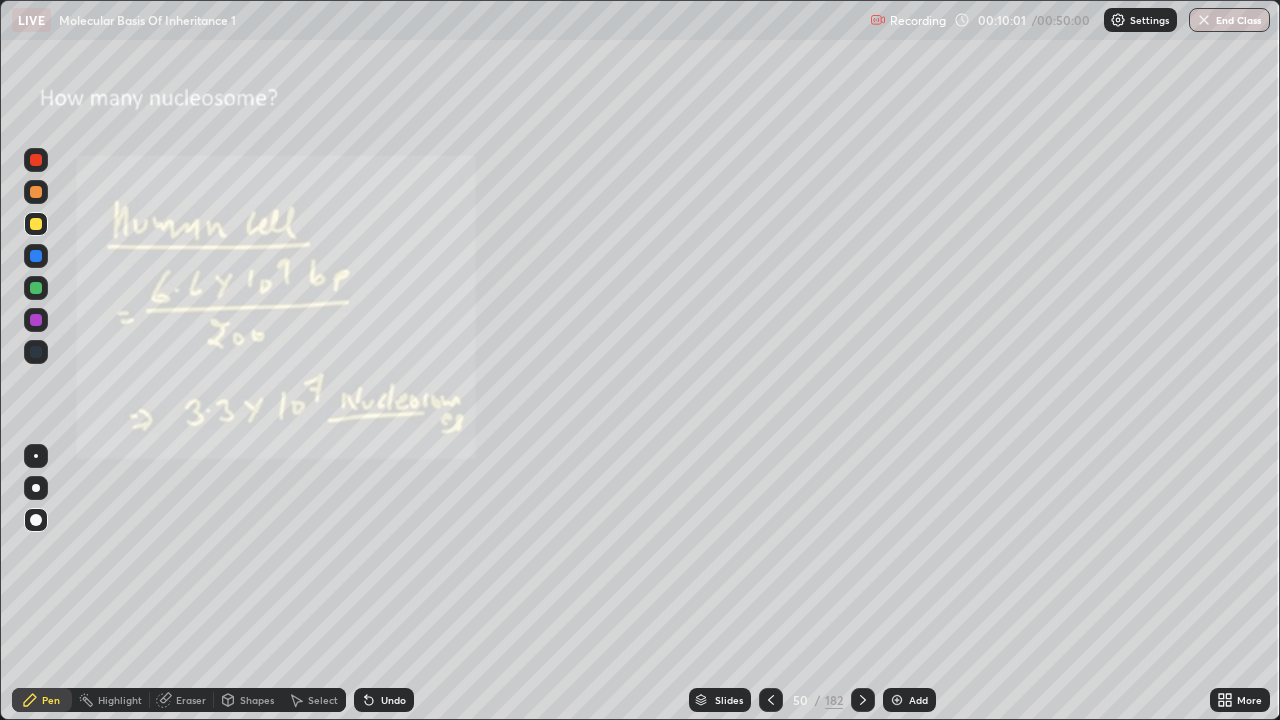 click 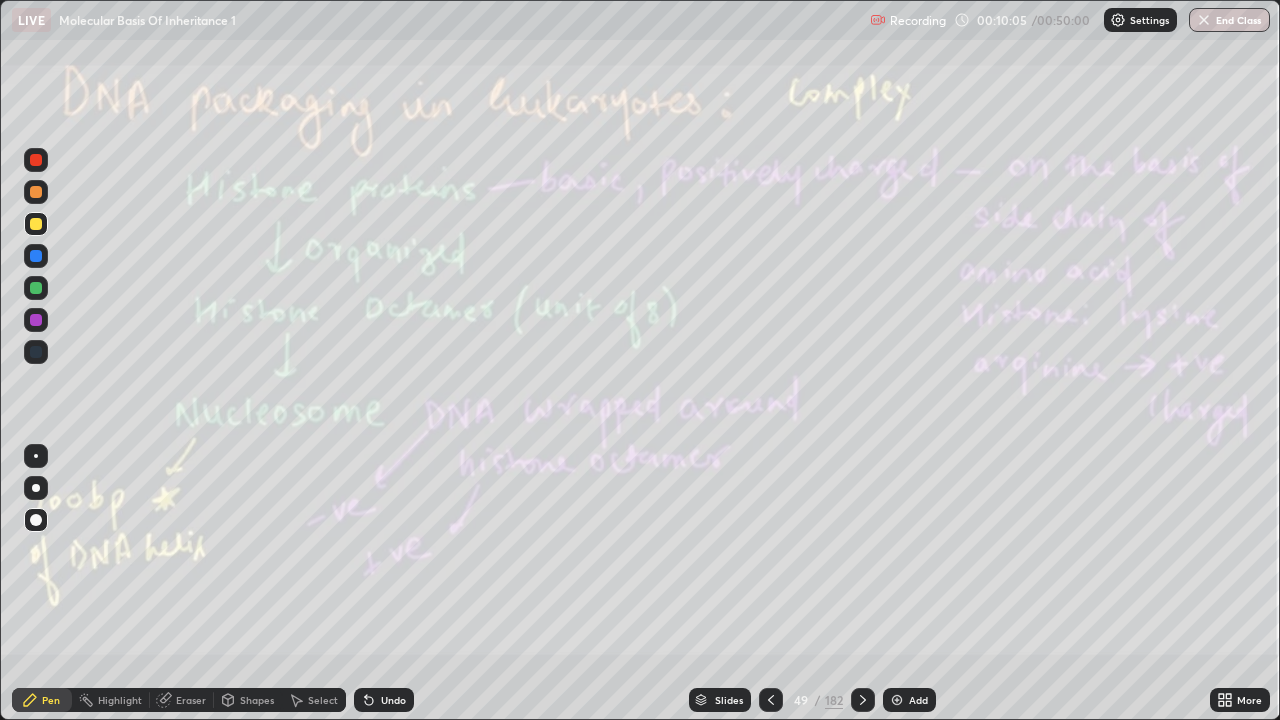 click on "Eraser" at bounding box center [191, 700] 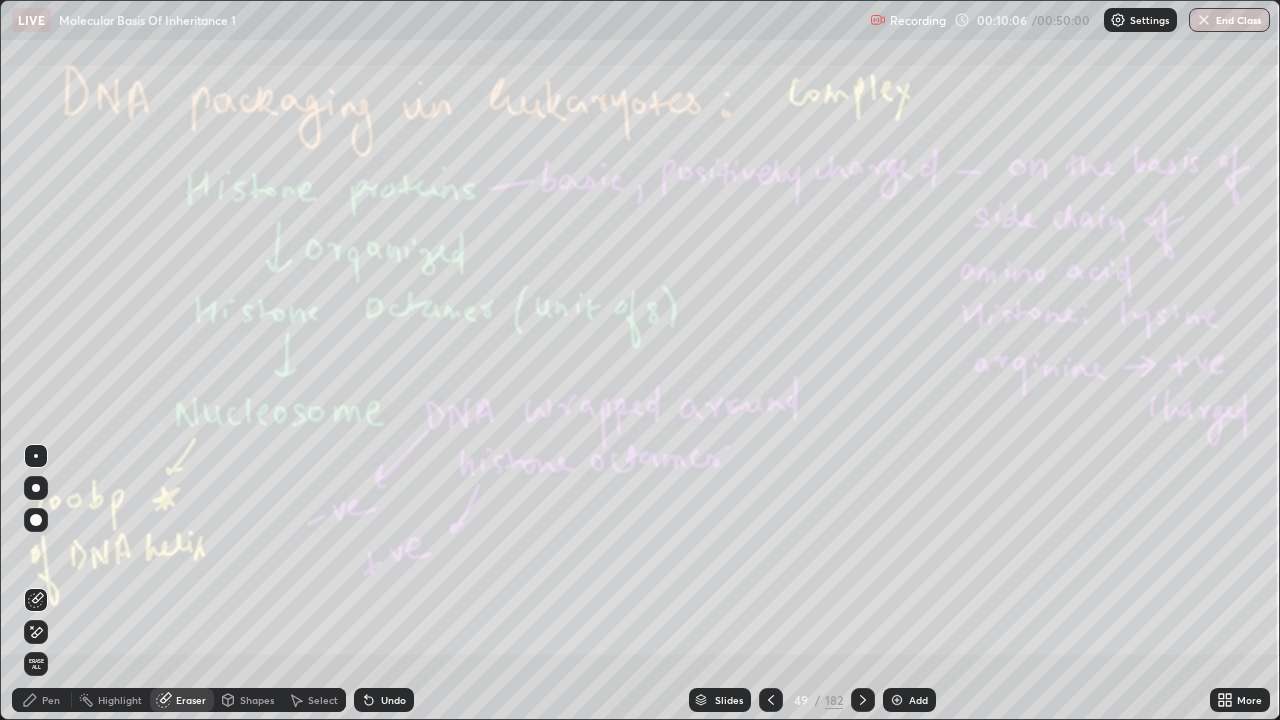 click on "Erase all" at bounding box center (36, 664) 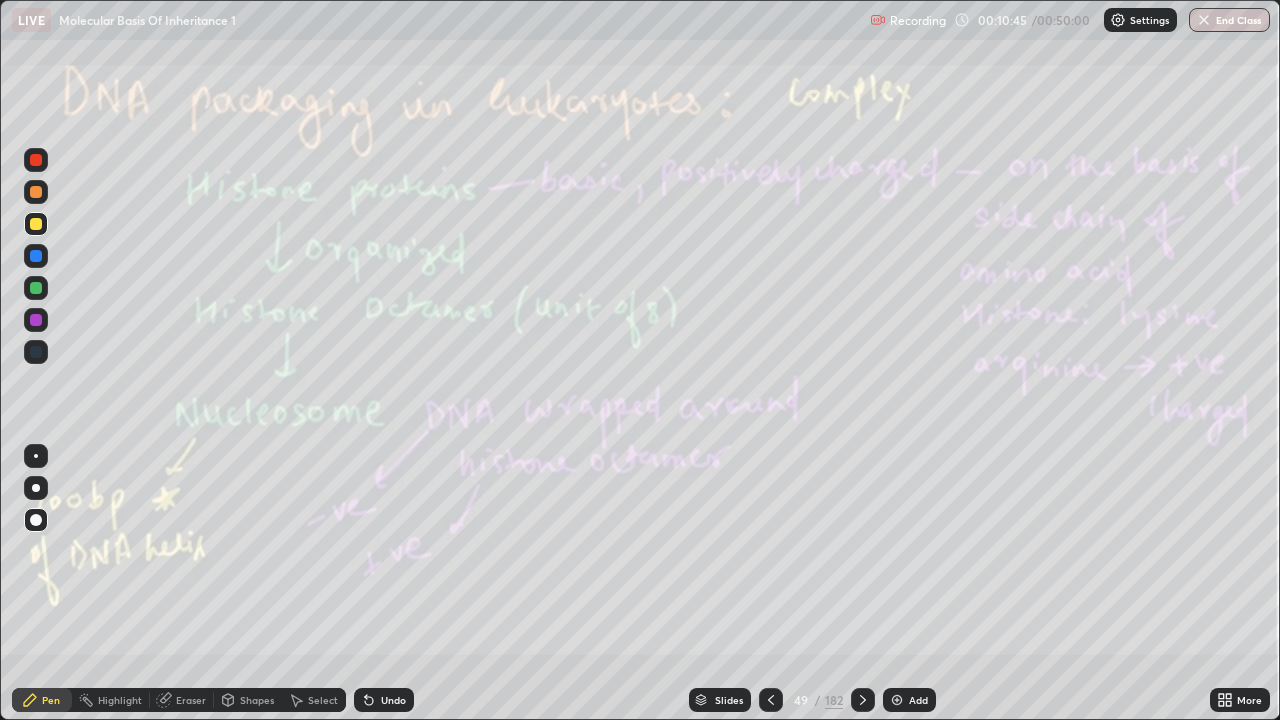 click on "Eraser" at bounding box center (191, 700) 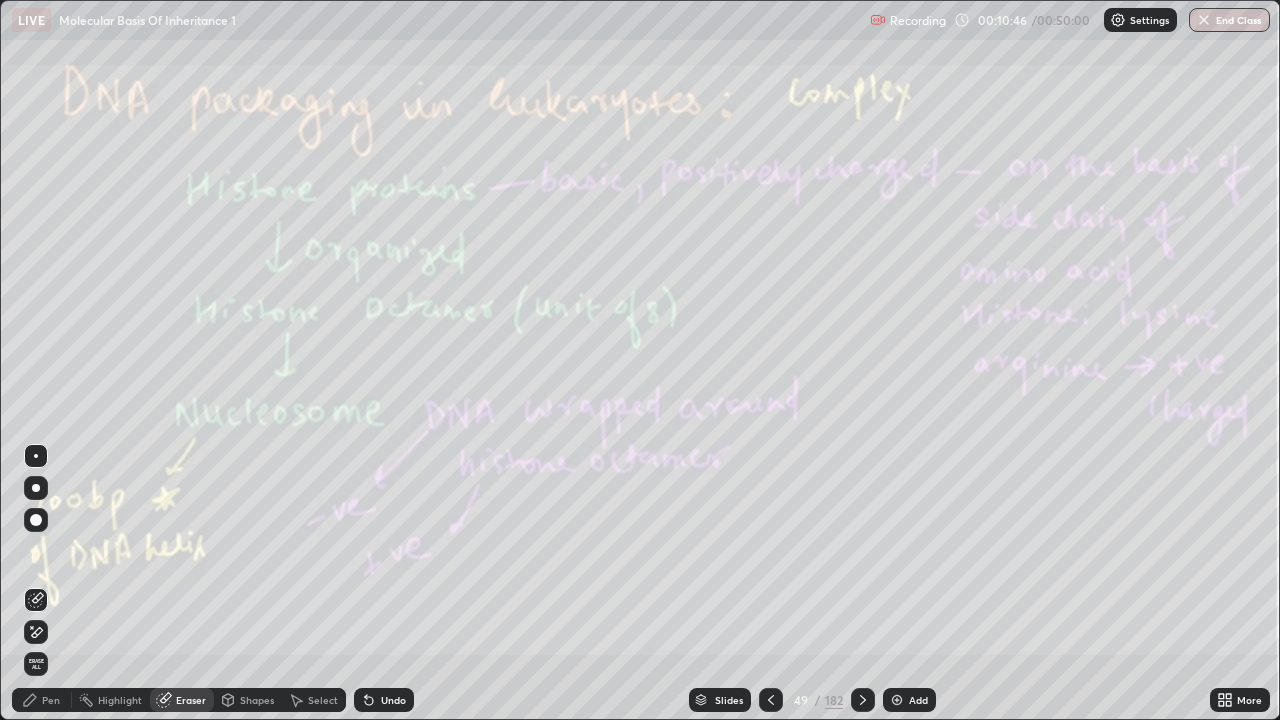 click on "Erase all" at bounding box center (36, 664) 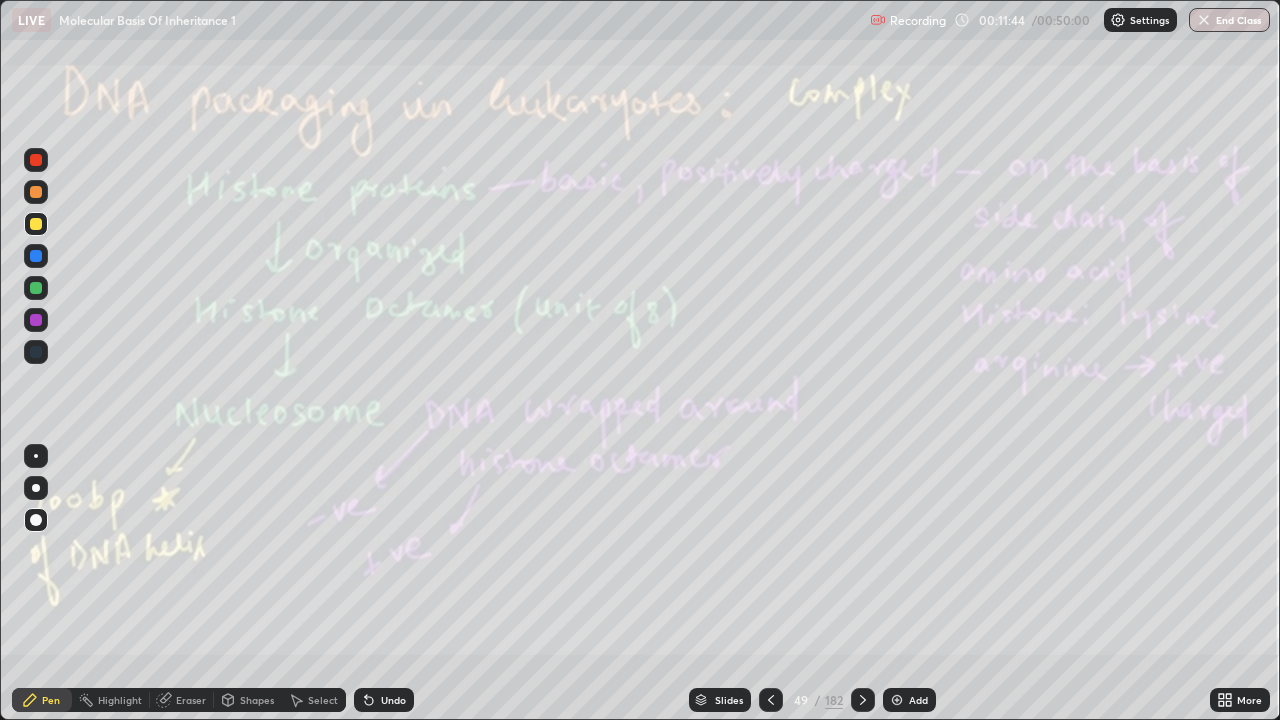click at bounding box center (36, 288) 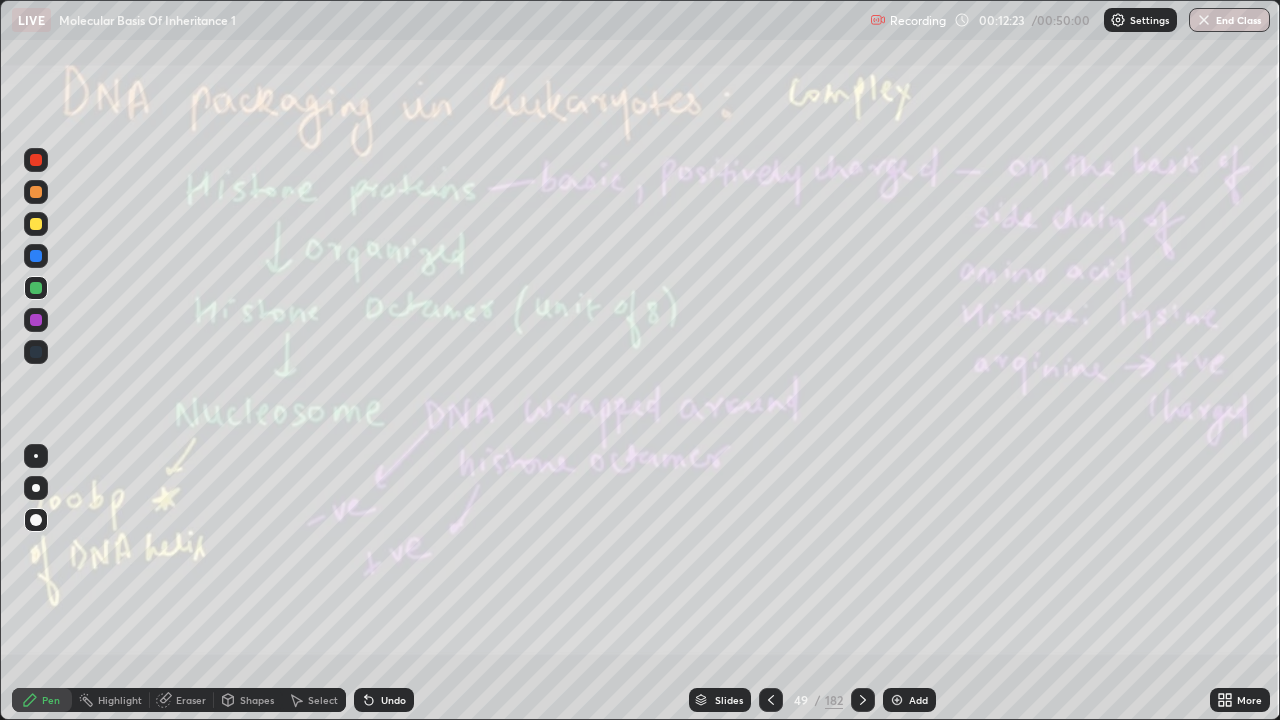 click 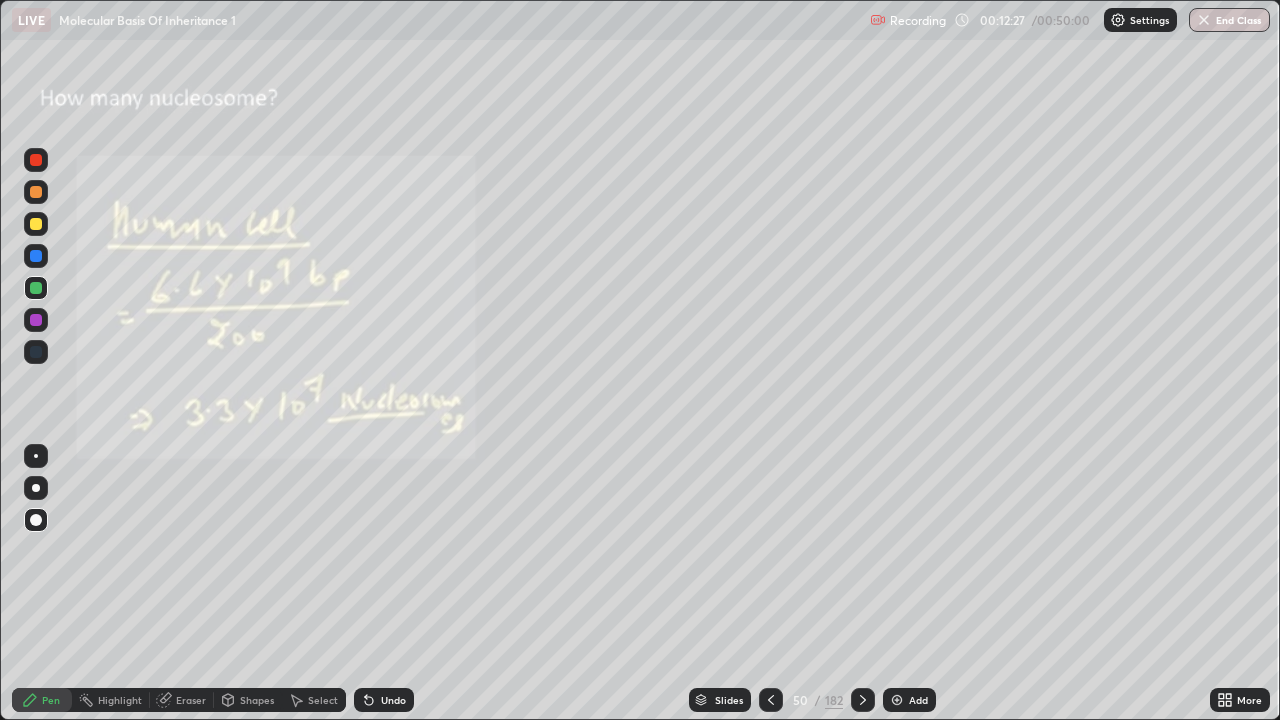 click 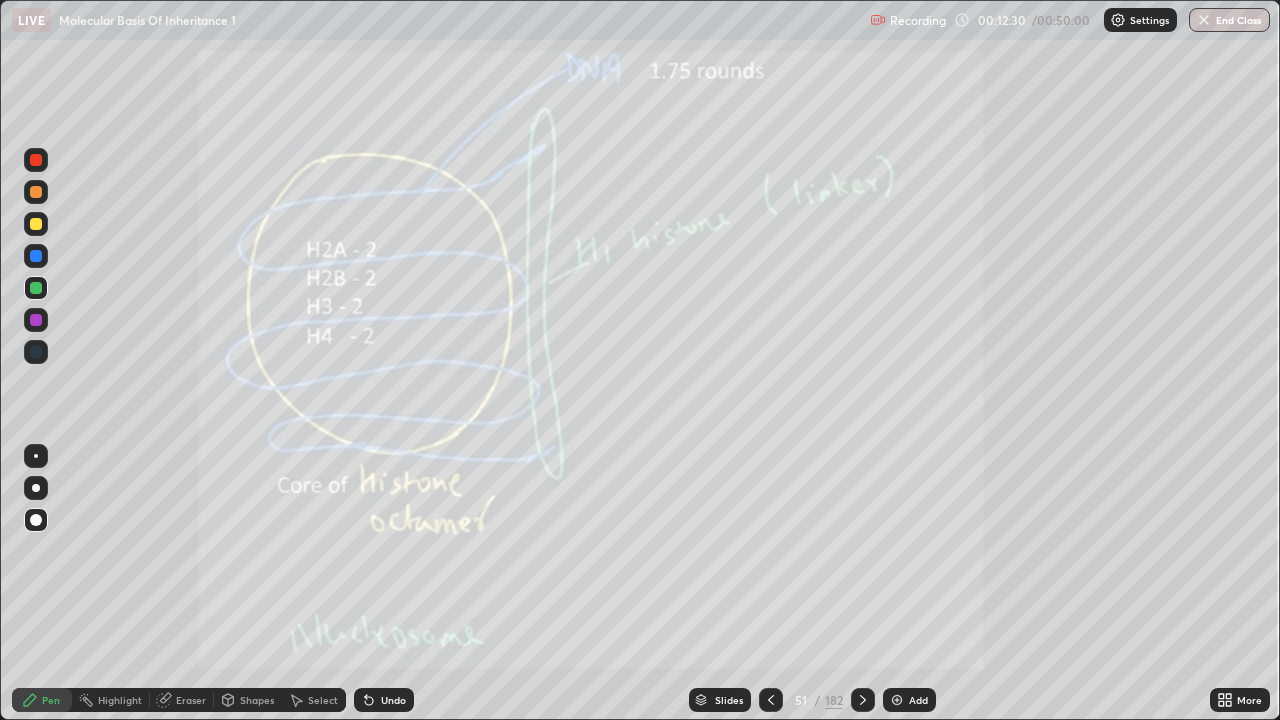 click 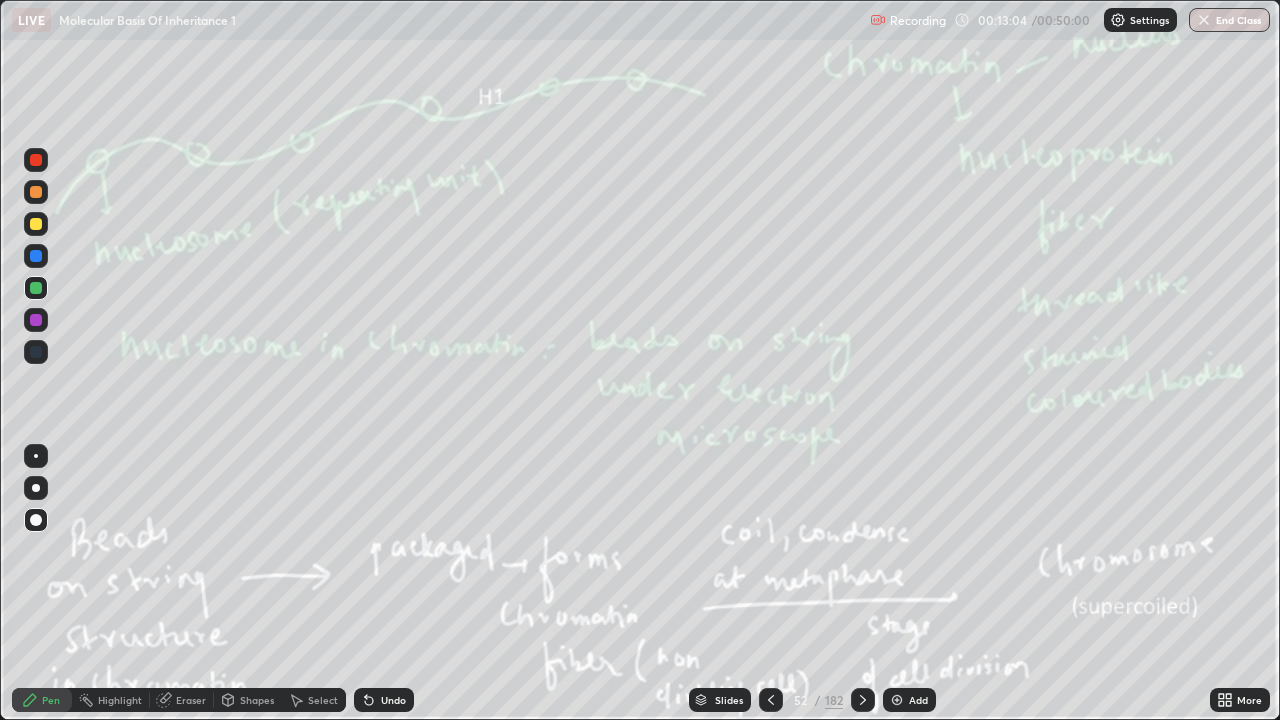 click 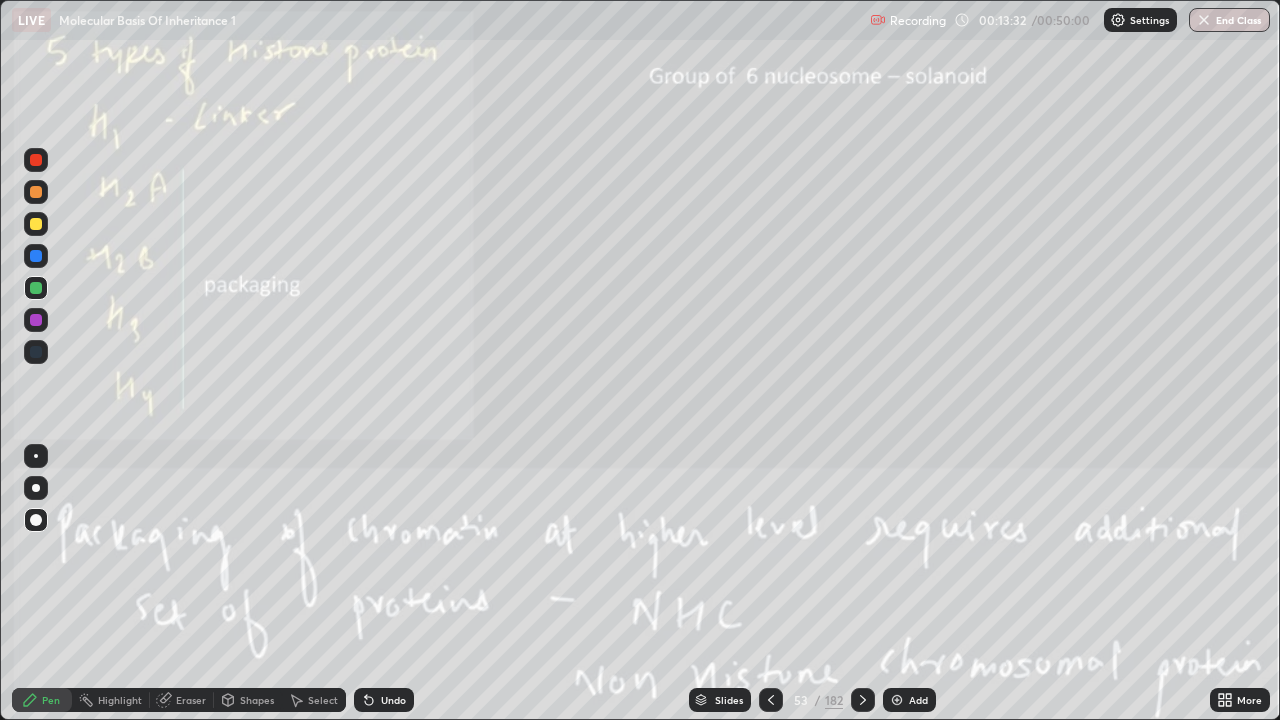 click 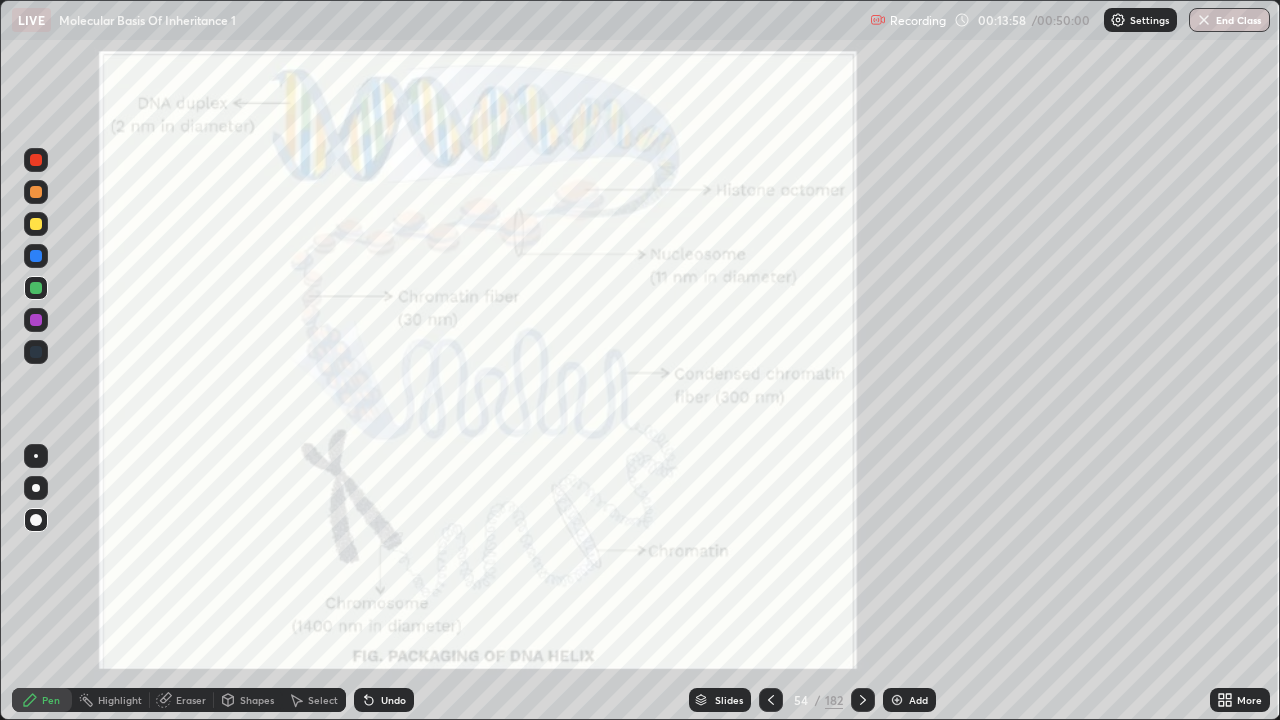 click at bounding box center [863, 700] 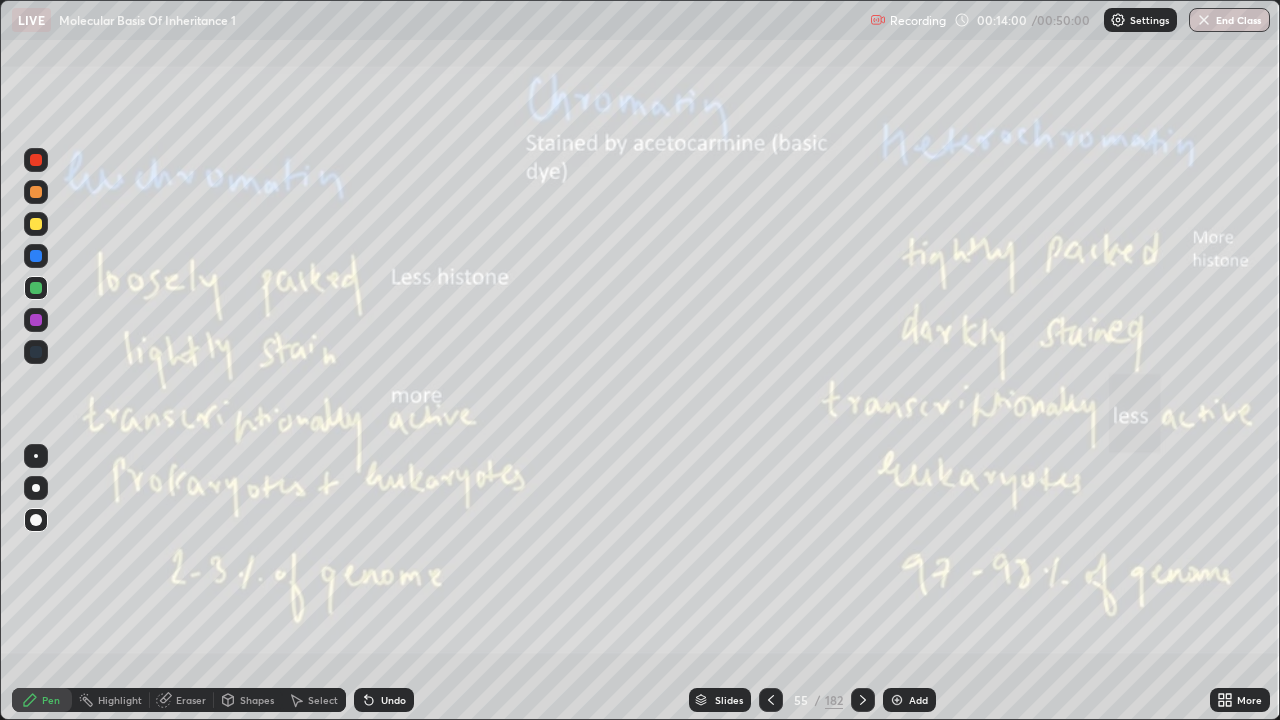 click 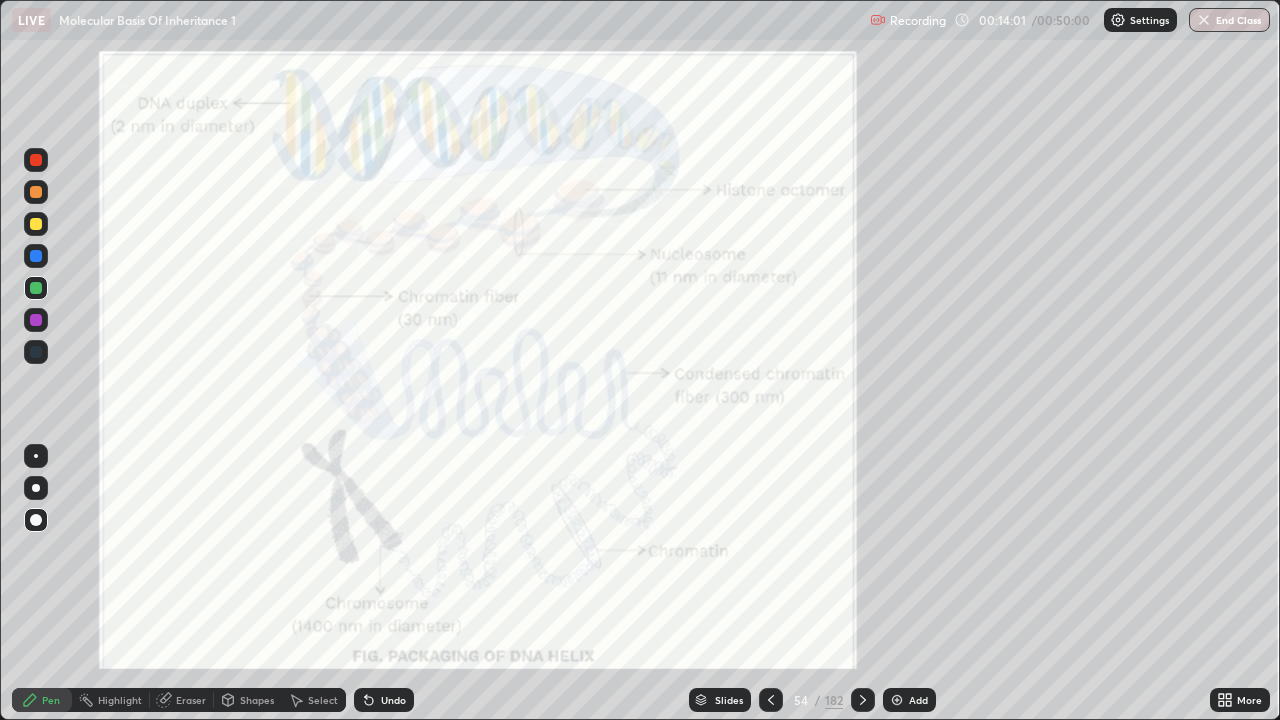 click 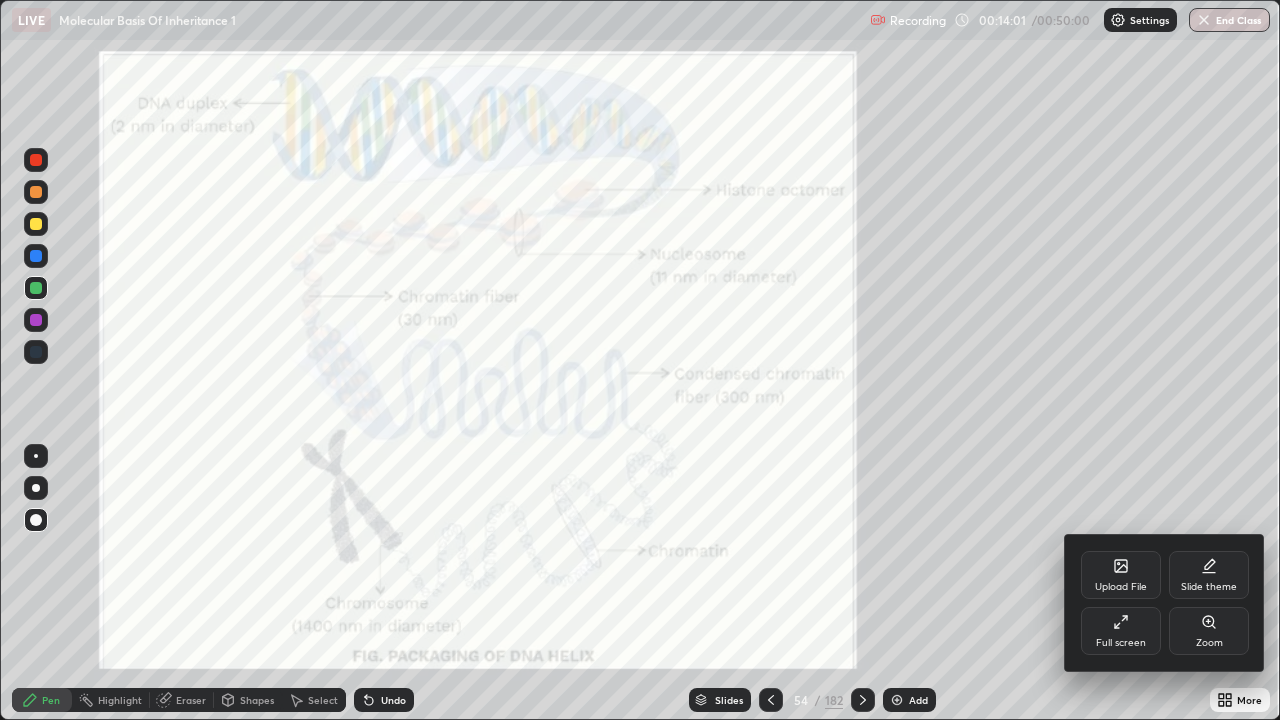 click on "Full screen" at bounding box center (1121, 631) 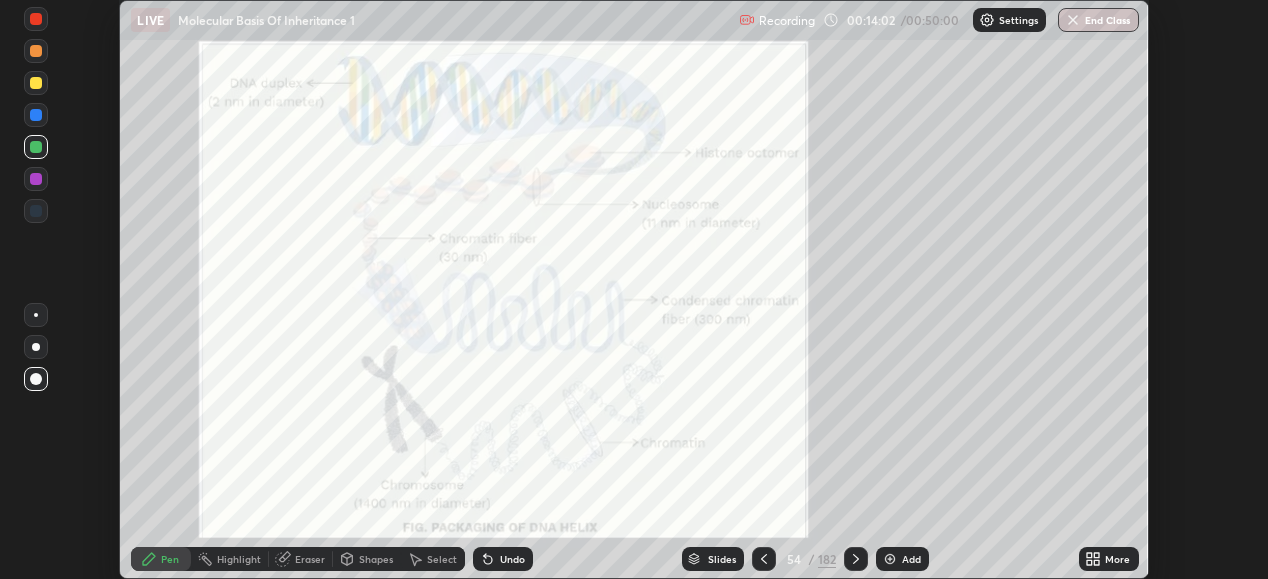 scroll, scrollTop: 579, scrollLeft: 1268, axis: both 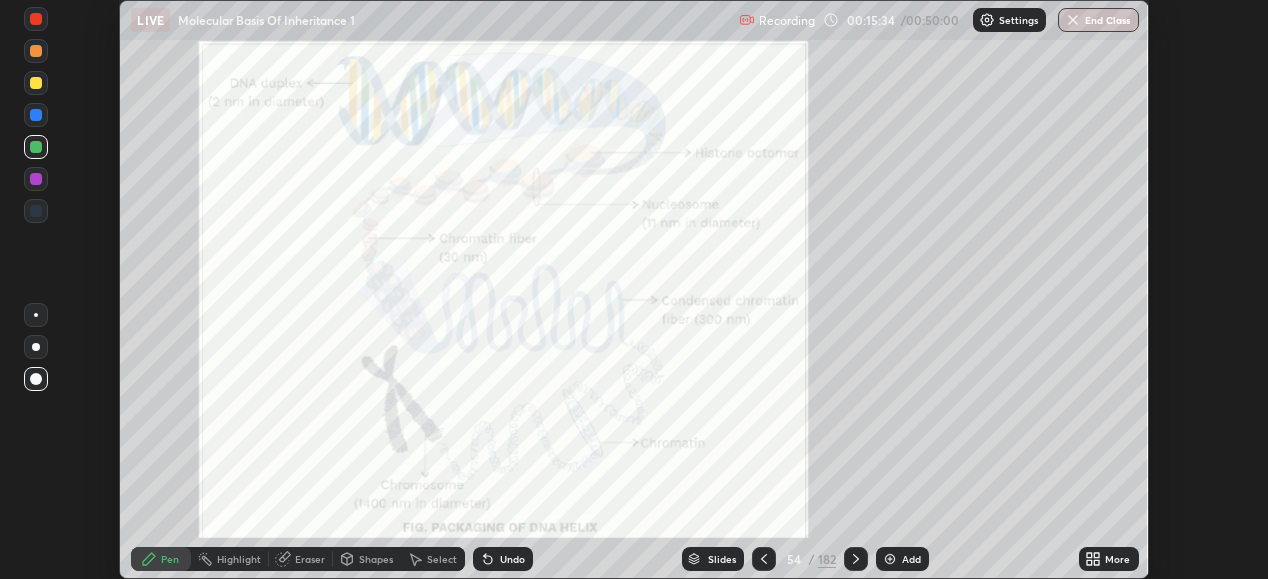 click 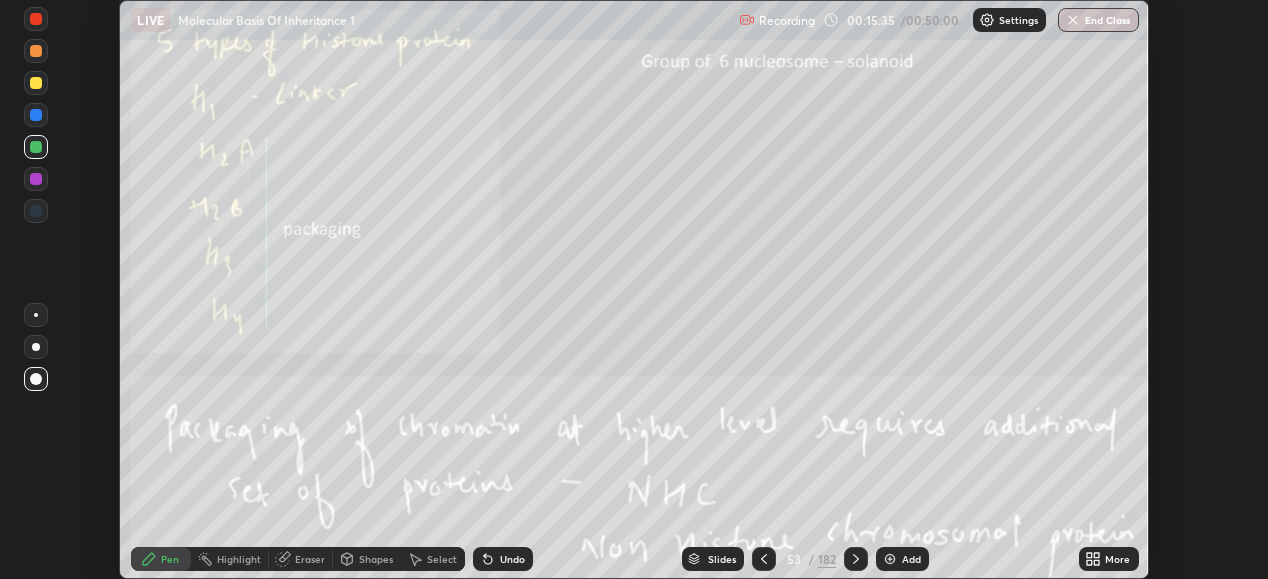 click 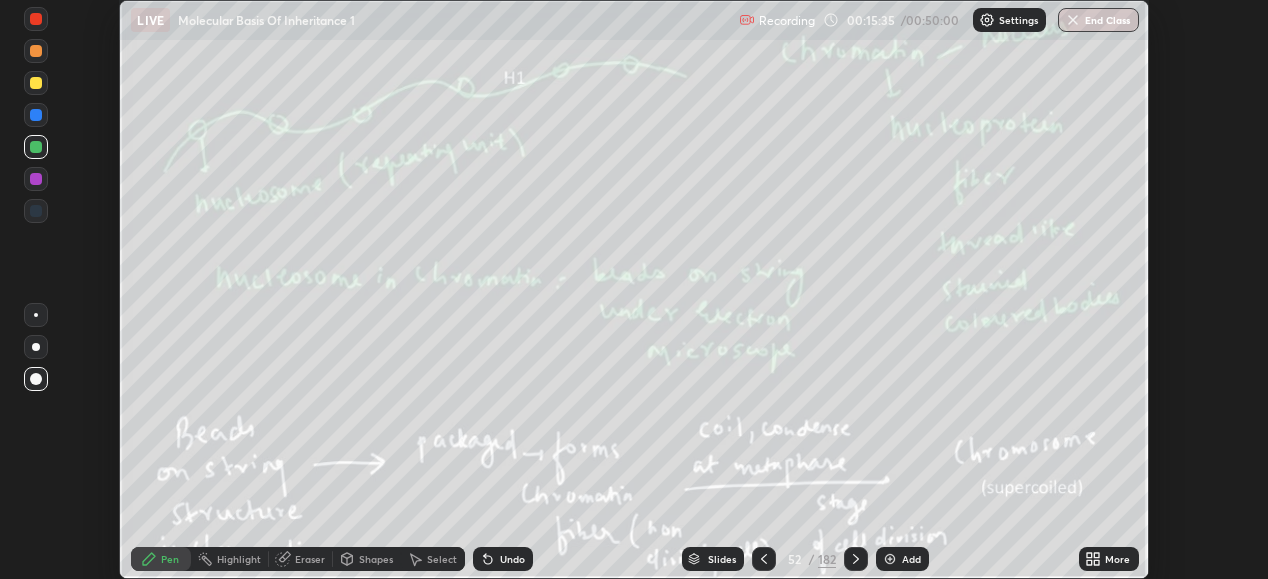 click 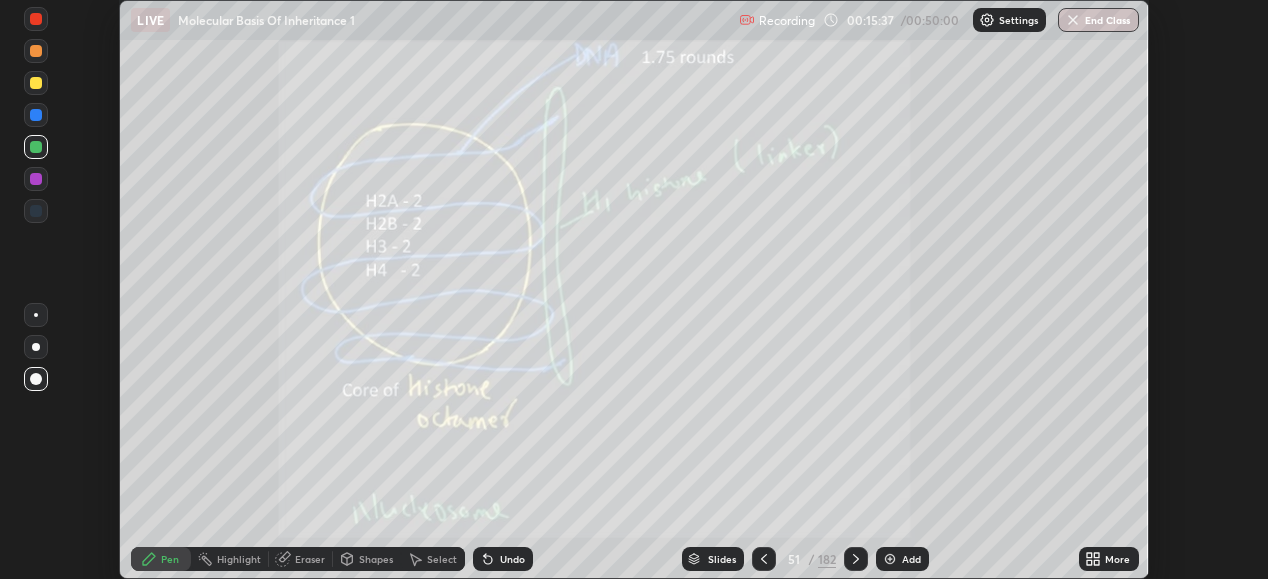 click 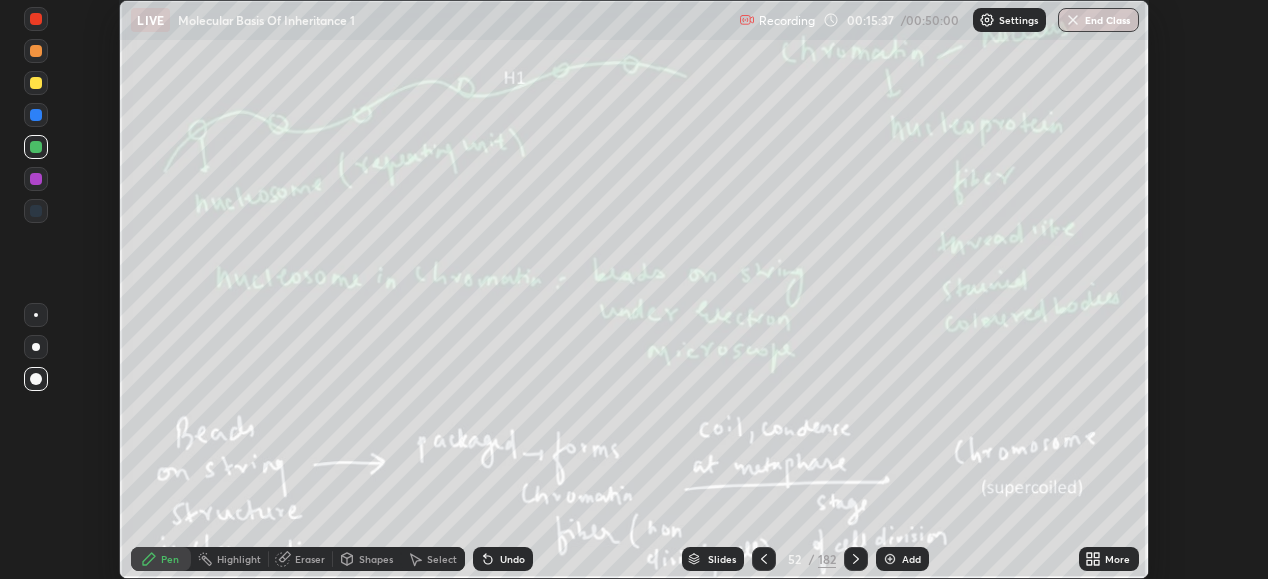 click 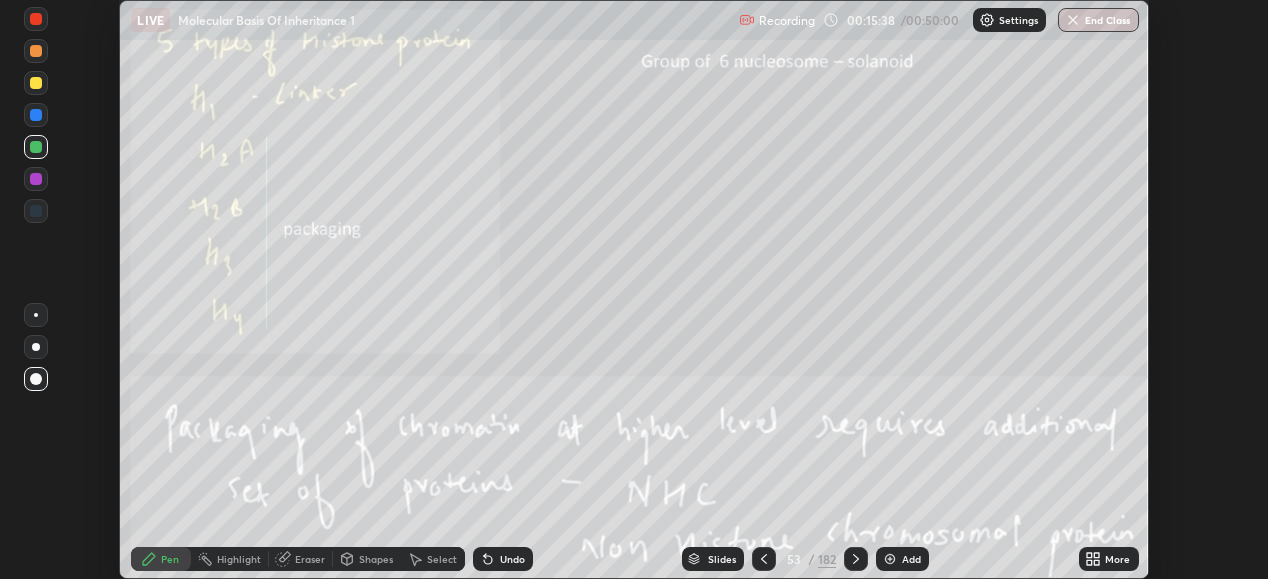 click 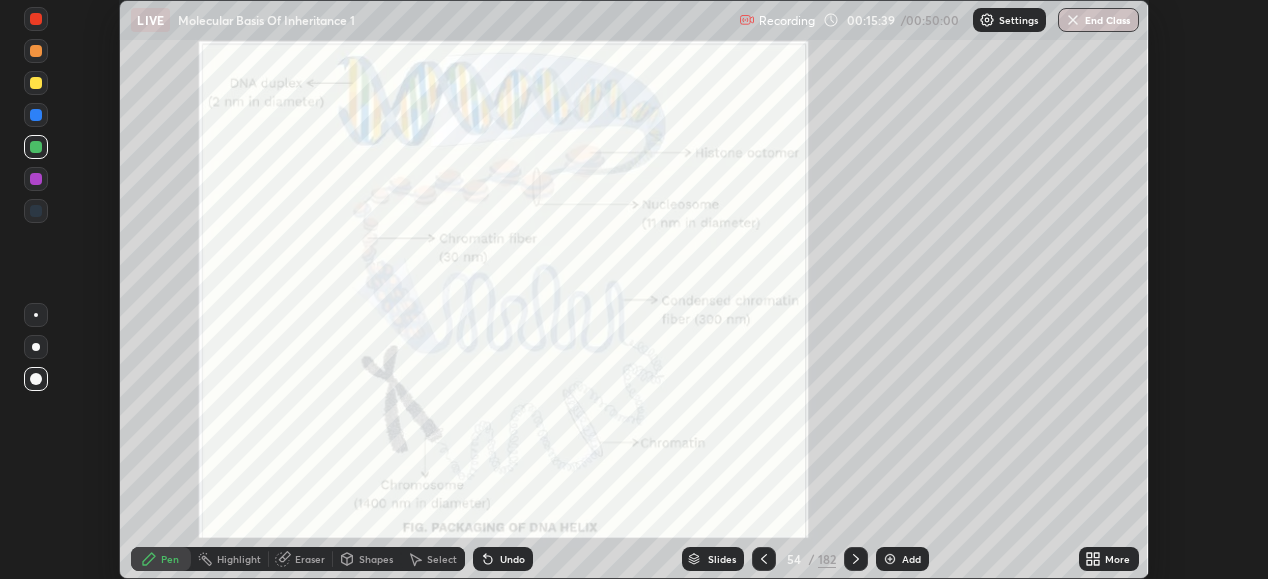 click 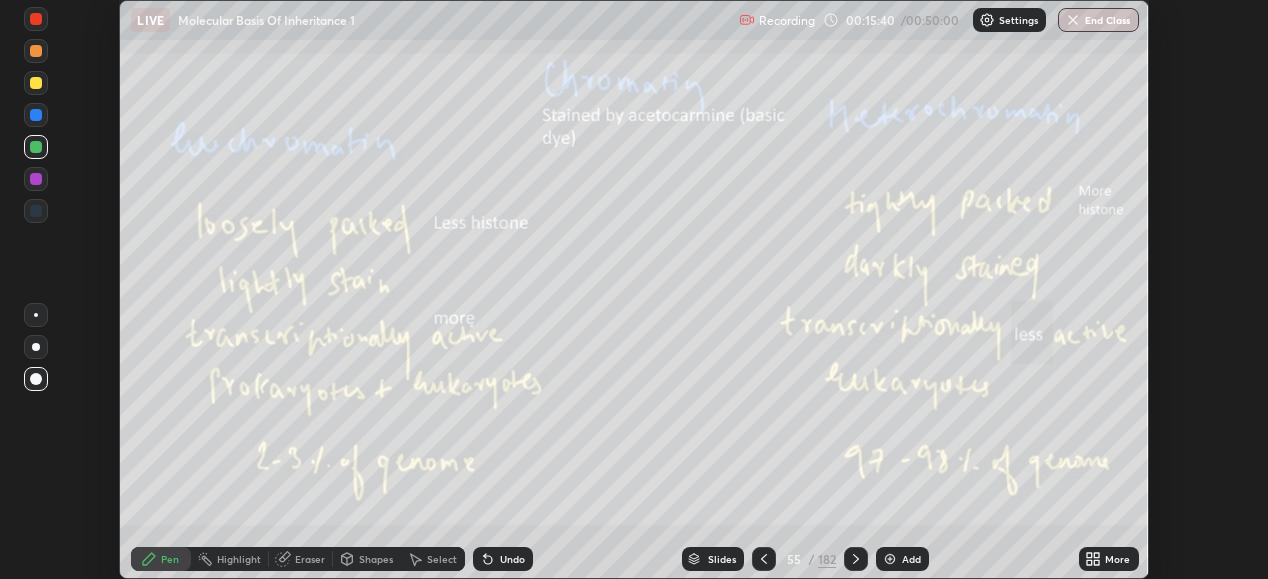 click 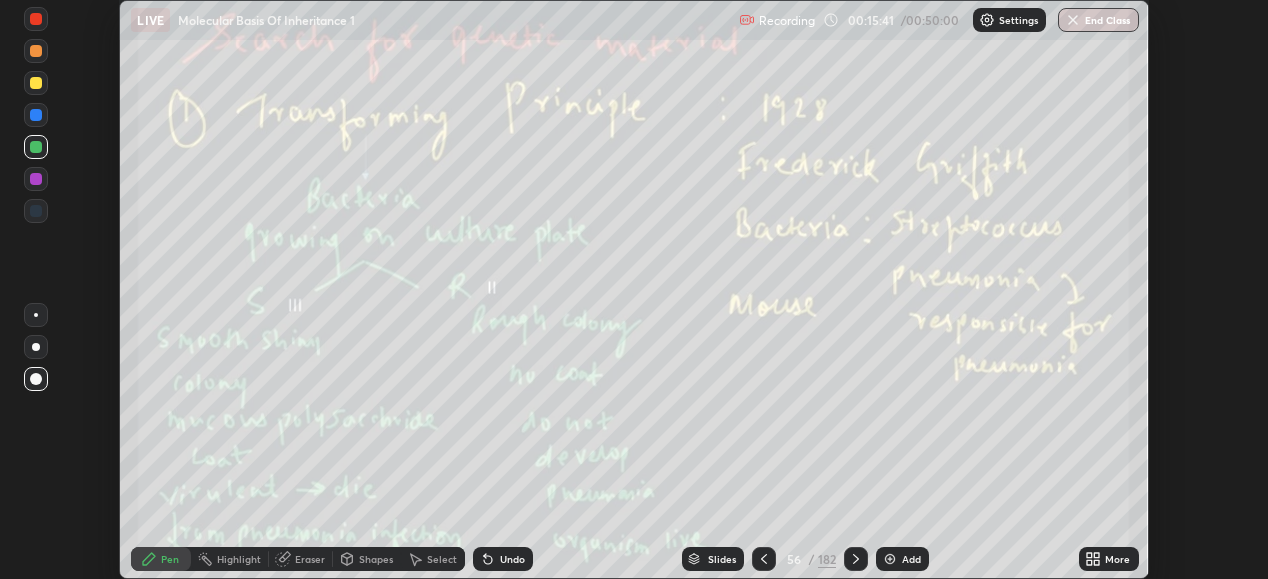 click 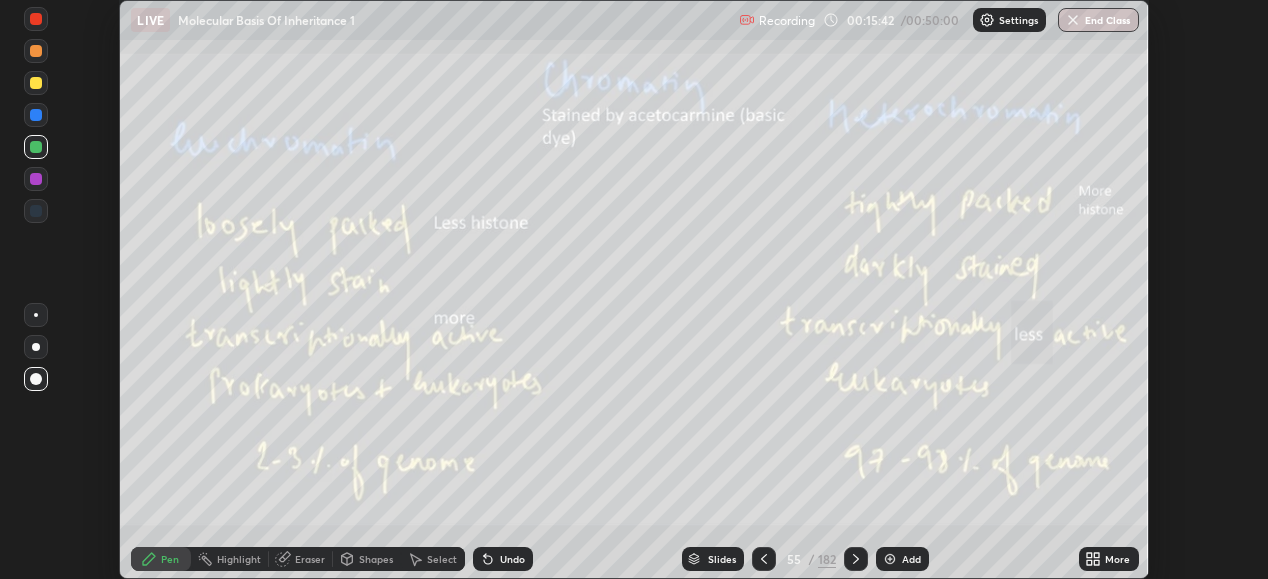 click 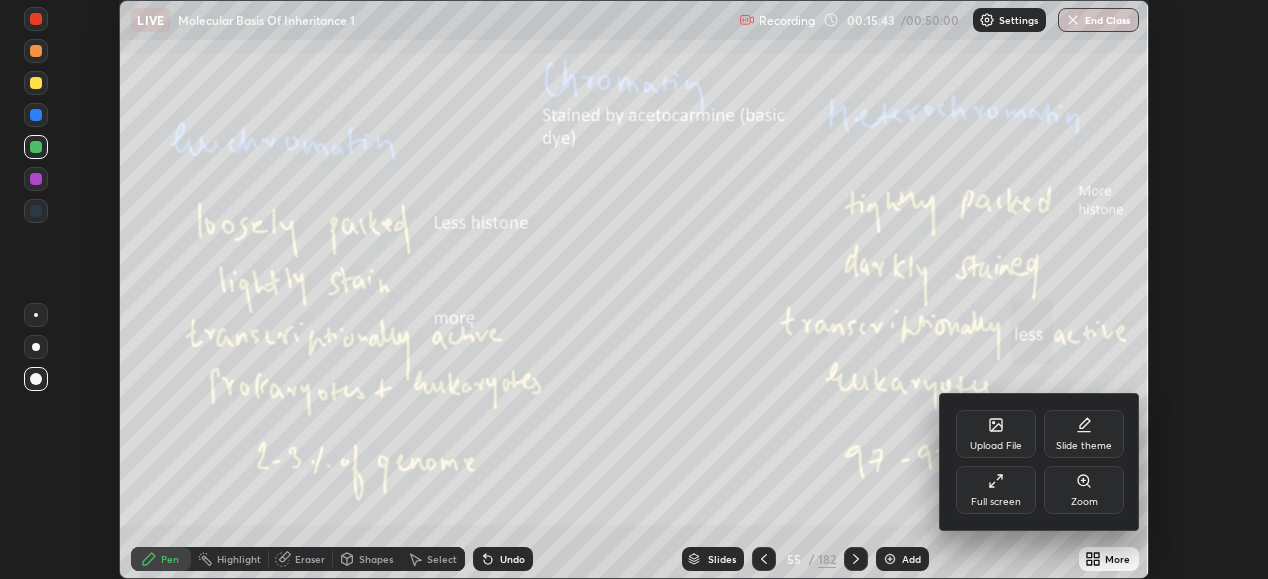 click at bounding box center (634, 289) 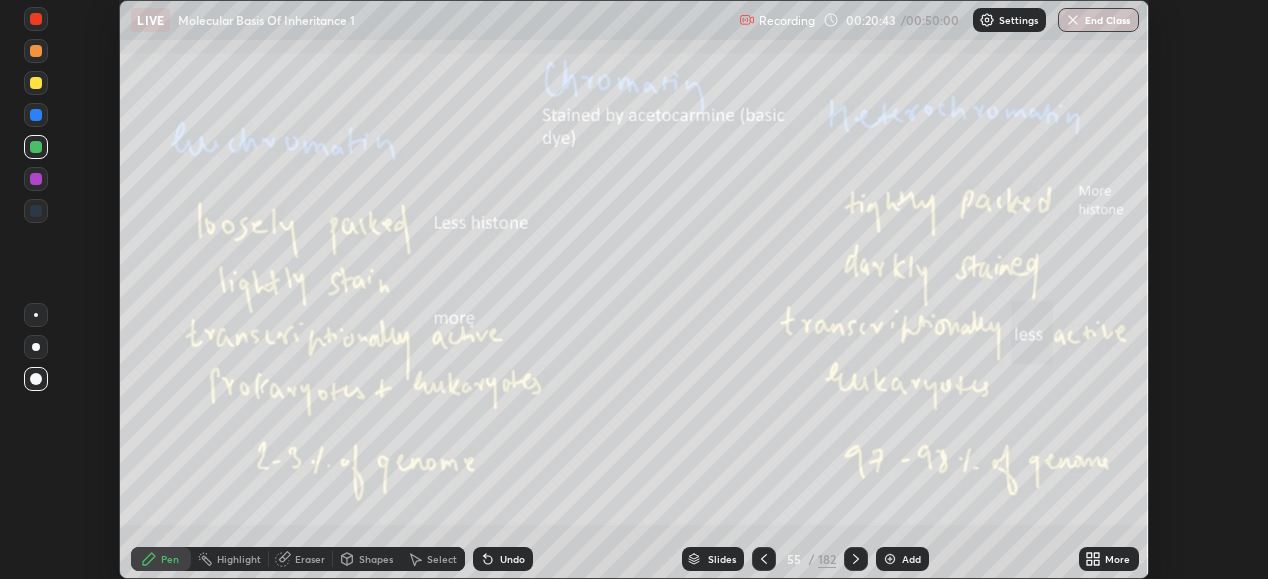 click 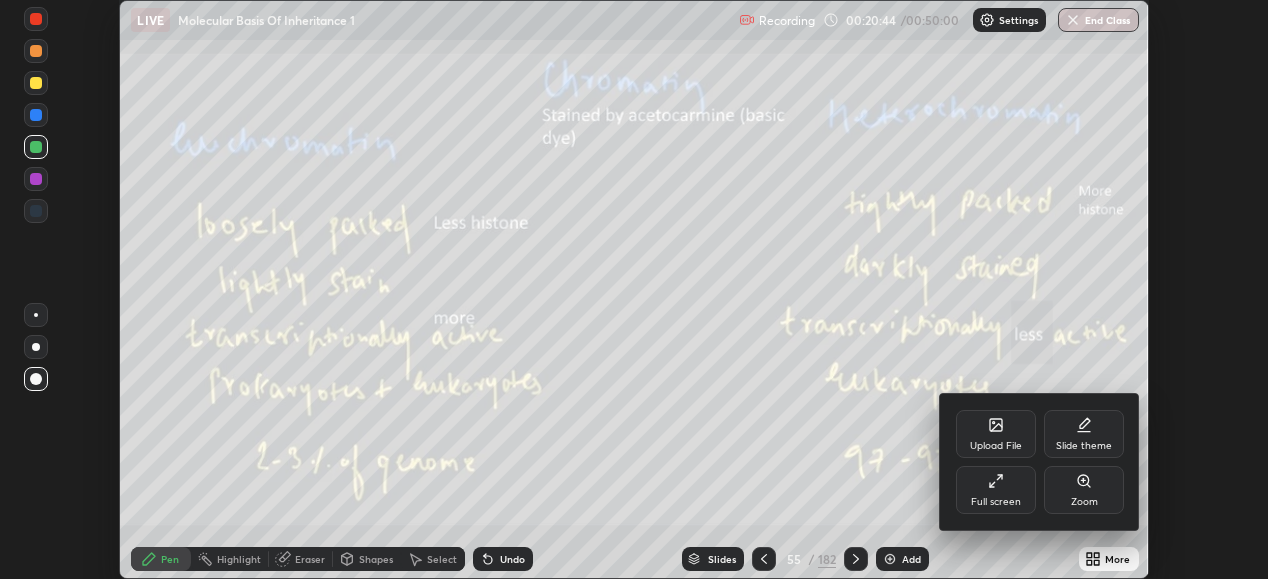 click on "Full screen" at bounding box center [996, 502] 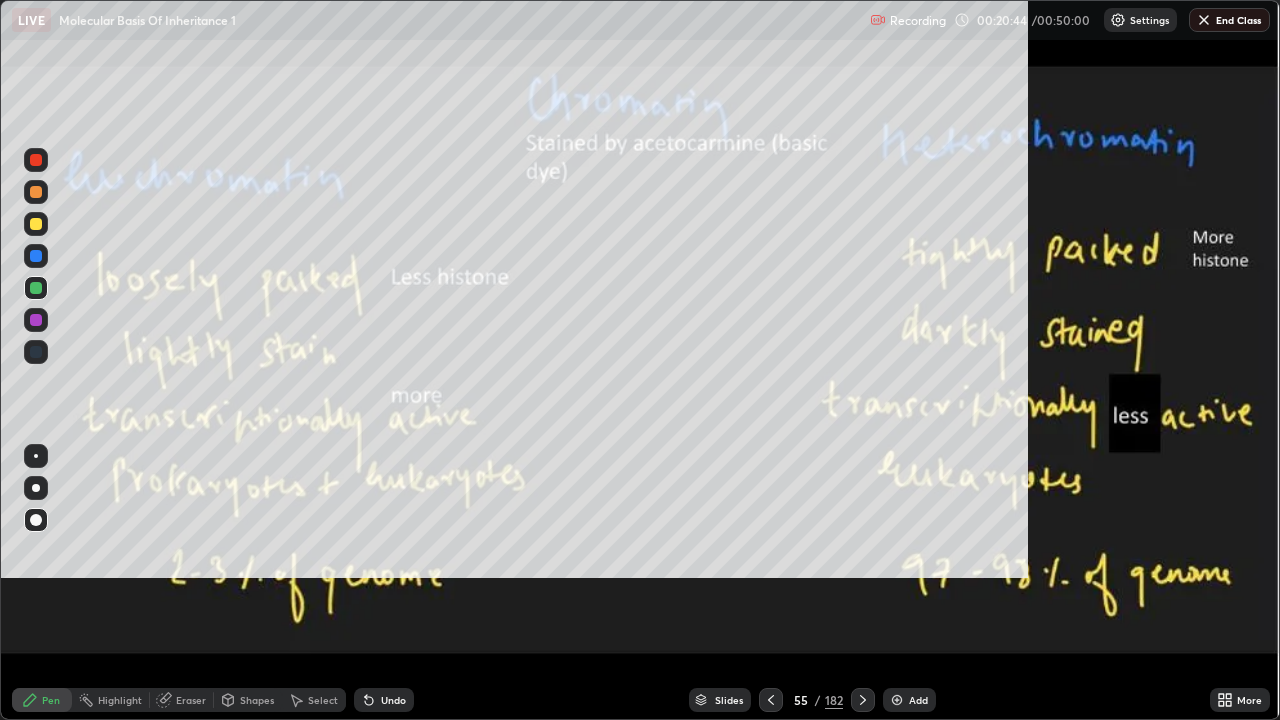 scroll, scrollTop: 99280, scrollLeft: 98720, axis: both 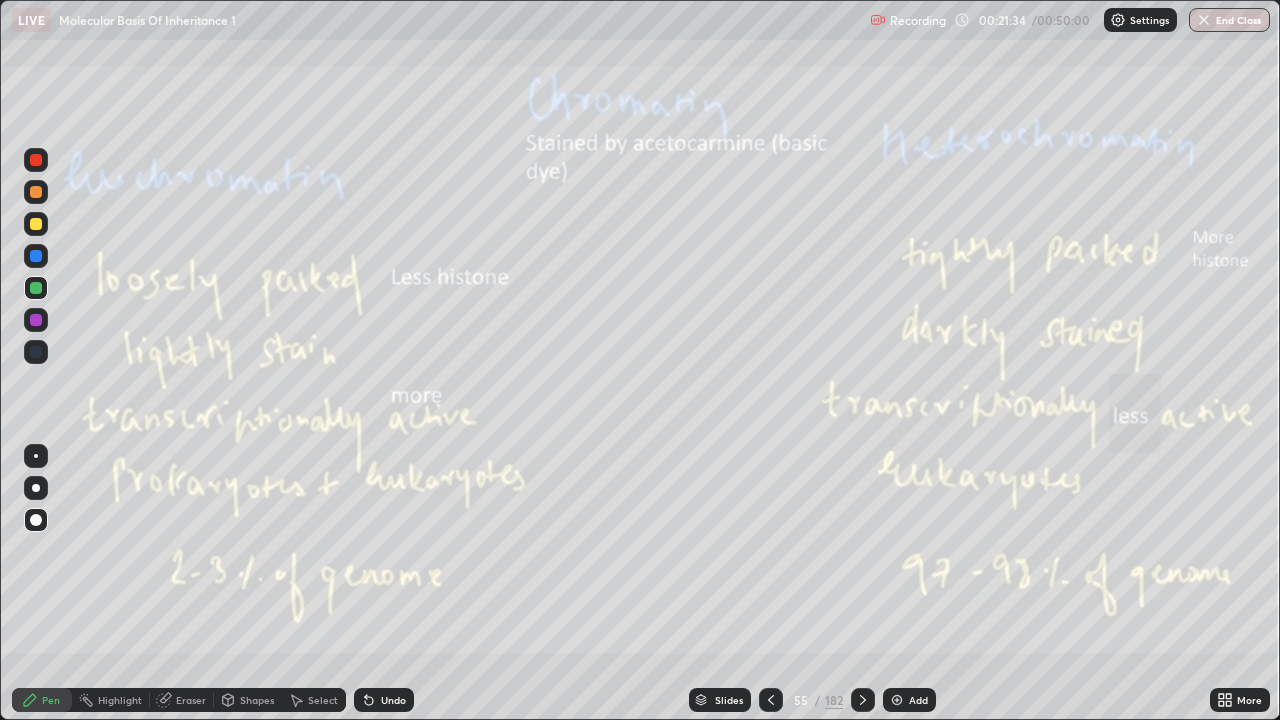 click on "Eraser" at bounding box center (191, 700) 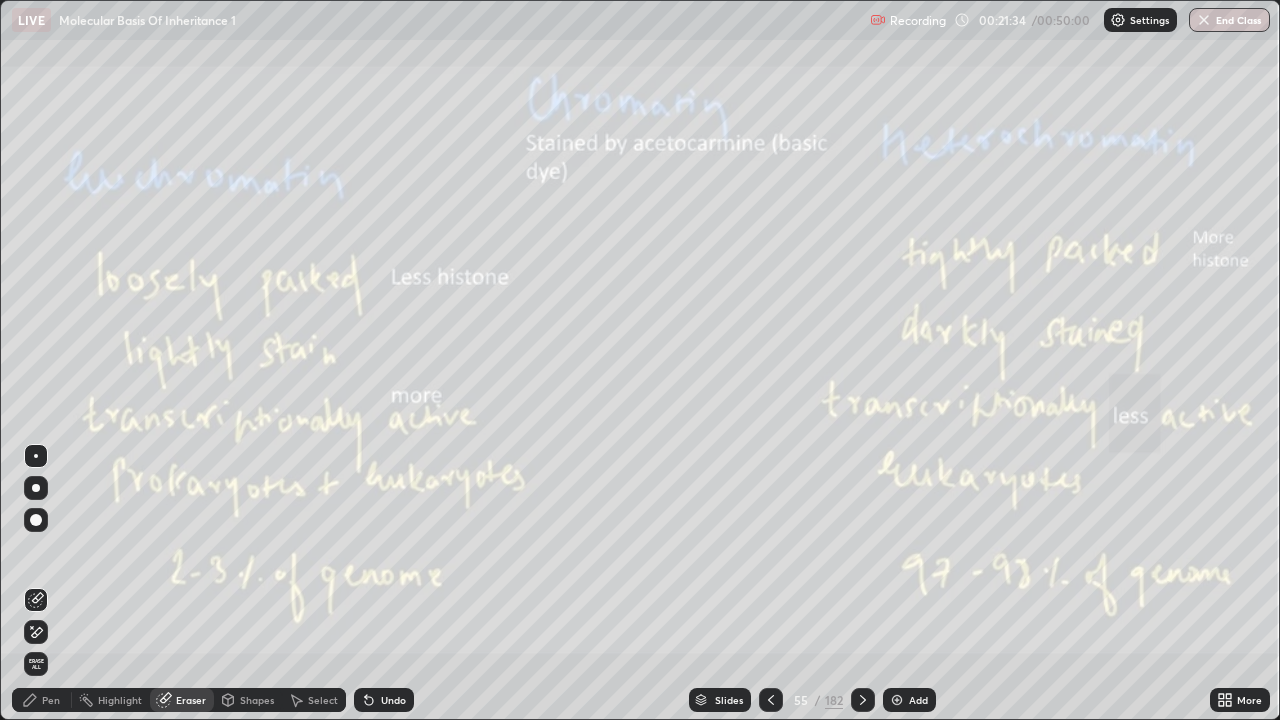 click on "Erase all" at bounding box center (36, 664) 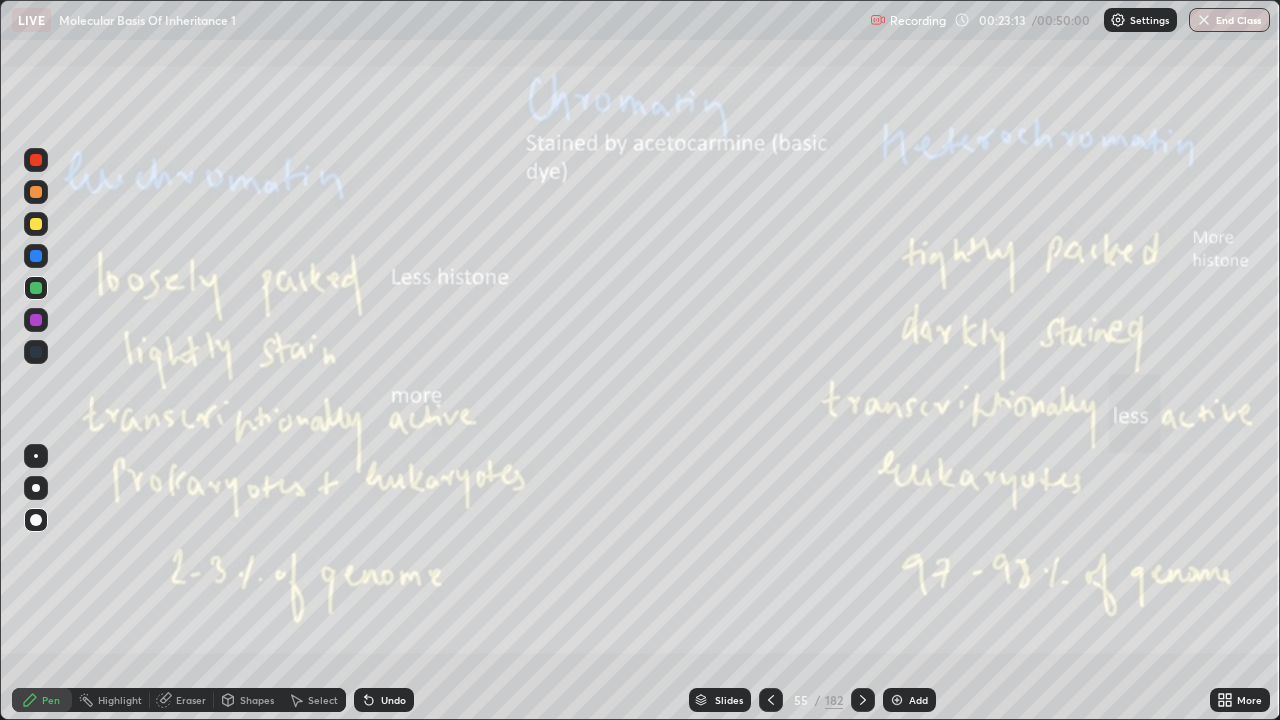 click on "Eraser" at bounding box center [191, 700] 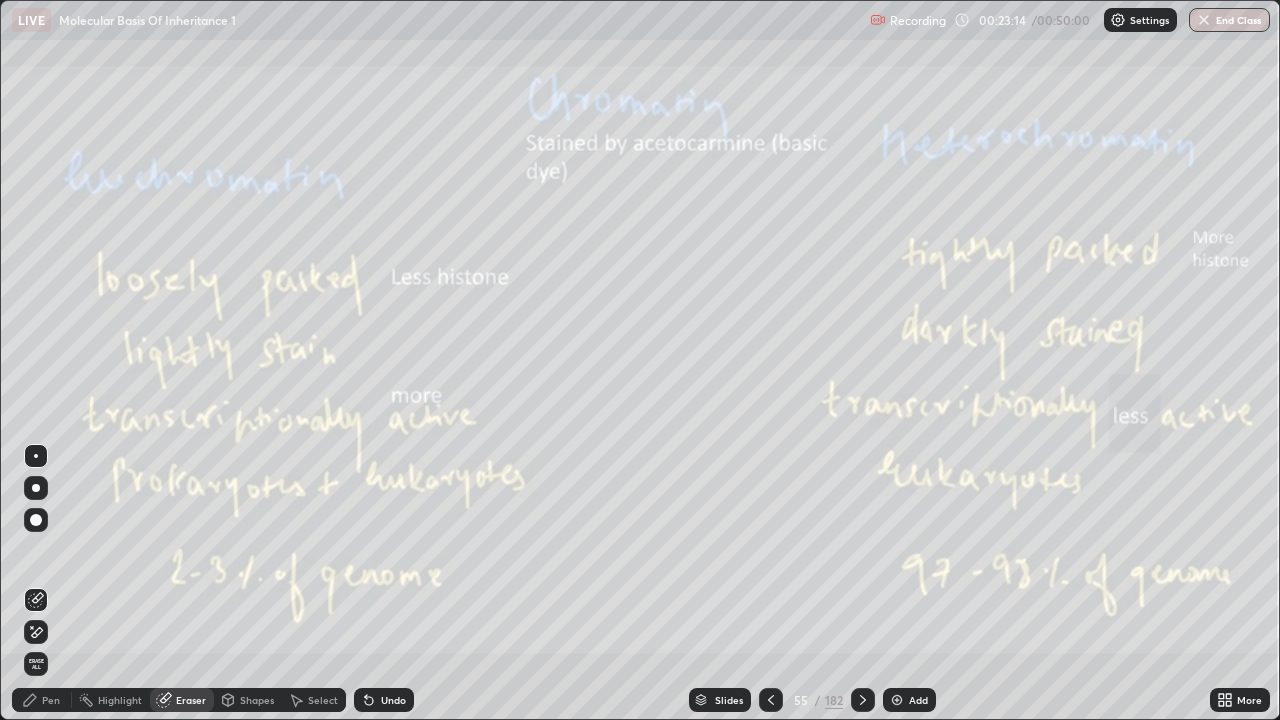 click on "Erase all" at bounding box center (36, 664) 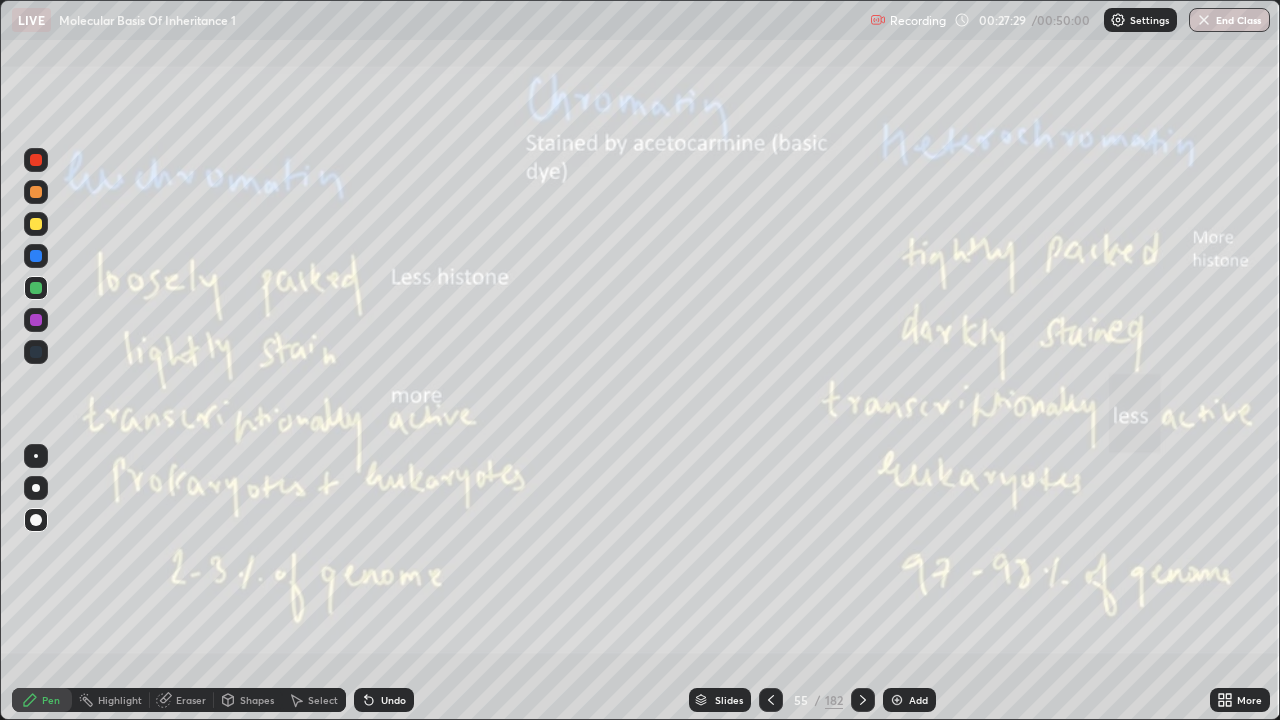 click 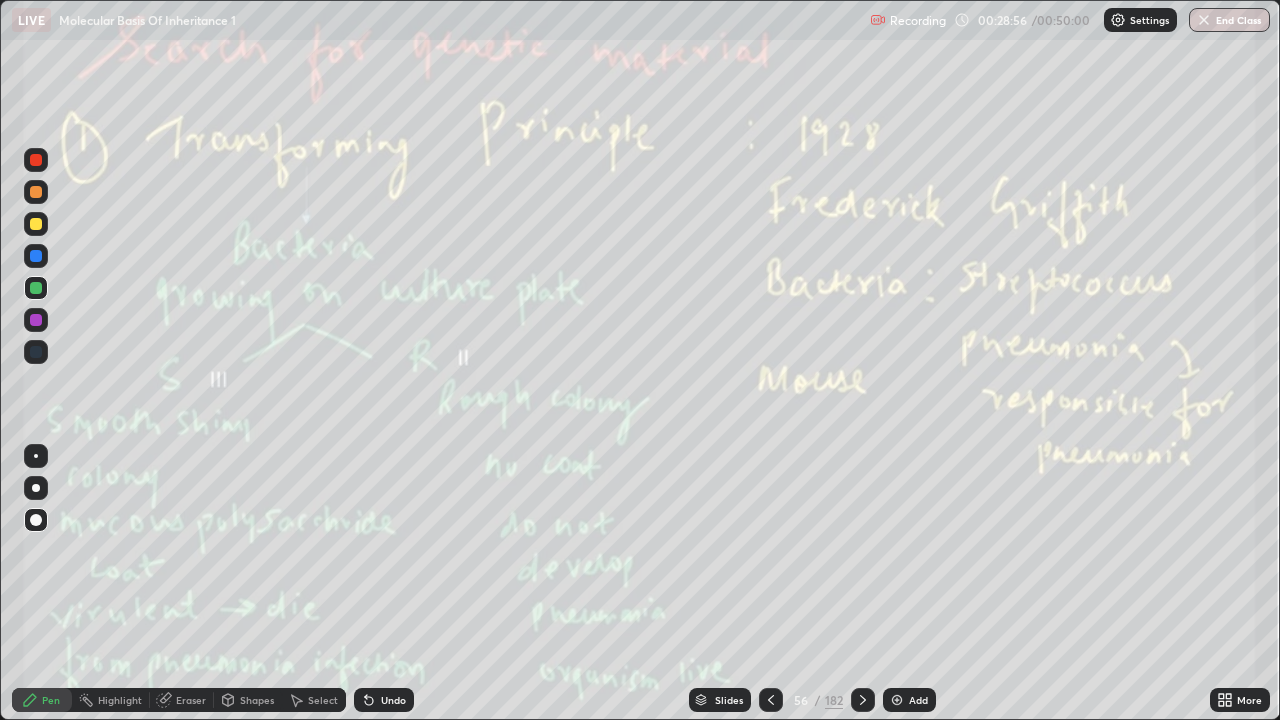 click on "Eraser" at bounding box center (182, 700) 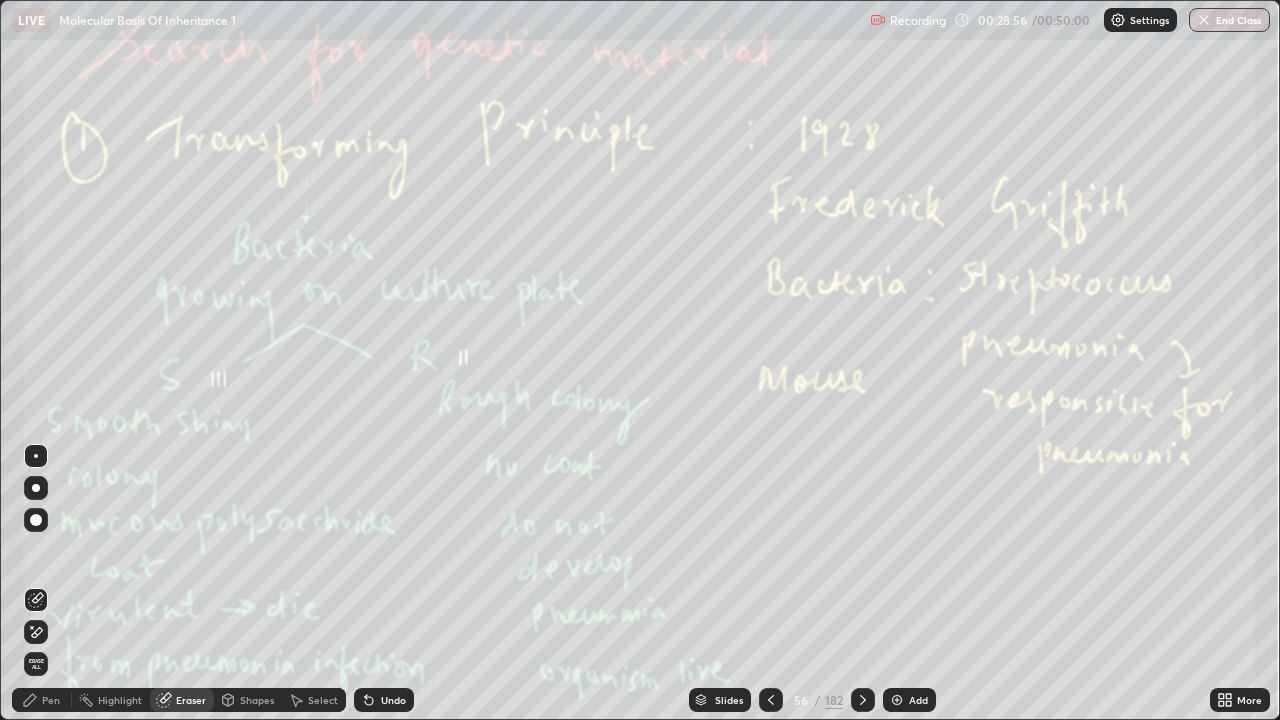 click on "Erase all" at bounding box center [36, 664] 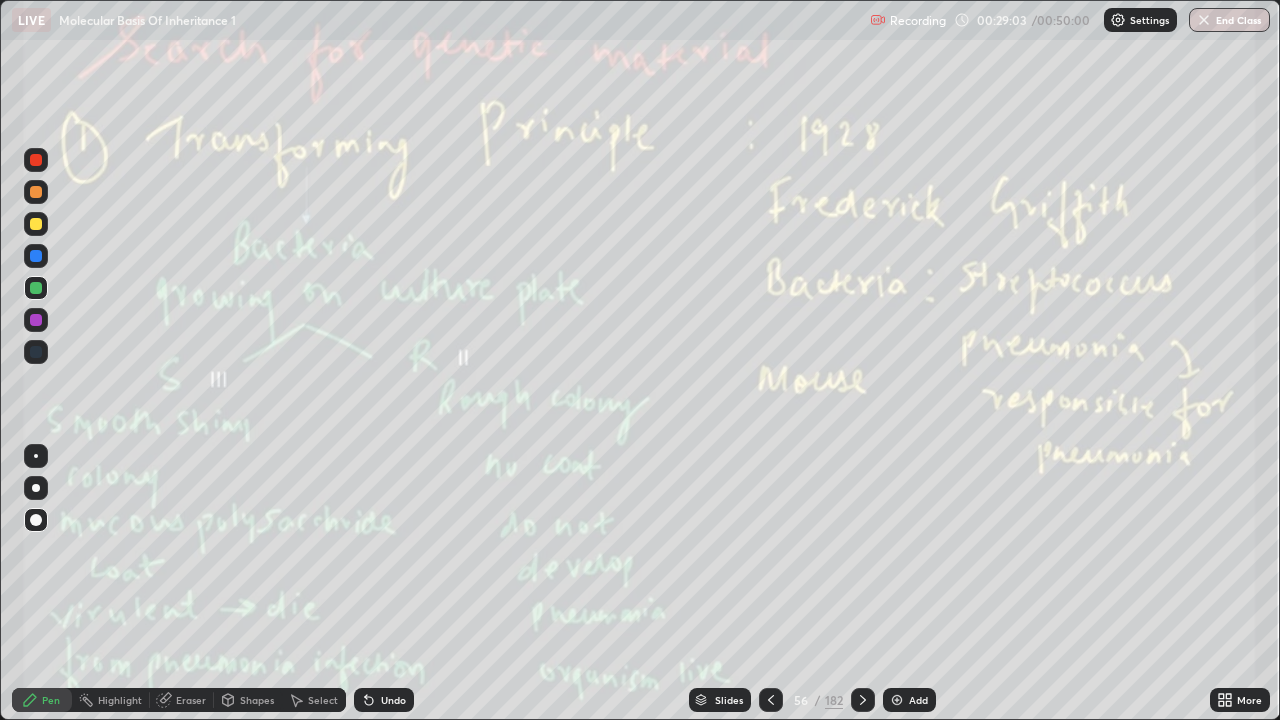 click on "Eraser" at bounding box center [182, 700] 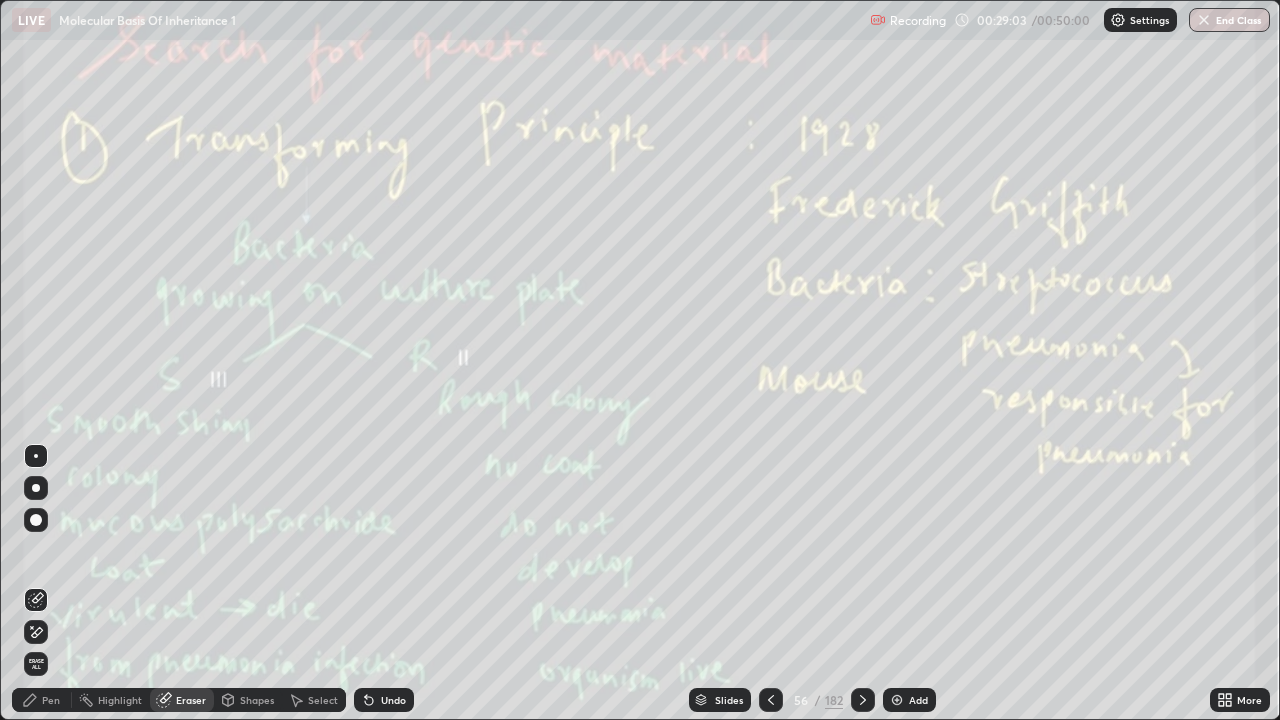 click on "Erase all" at bounding box center (36, 664) 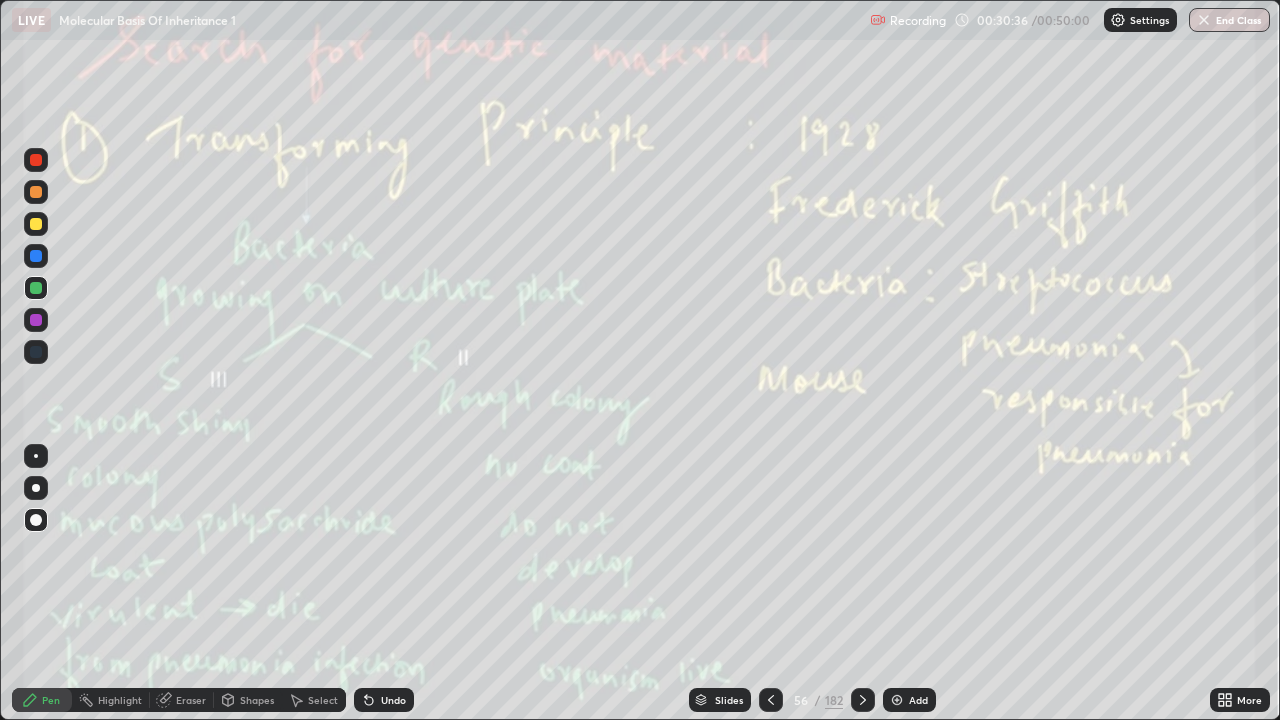 click on "Eraser" at bounding box center (182, 700) 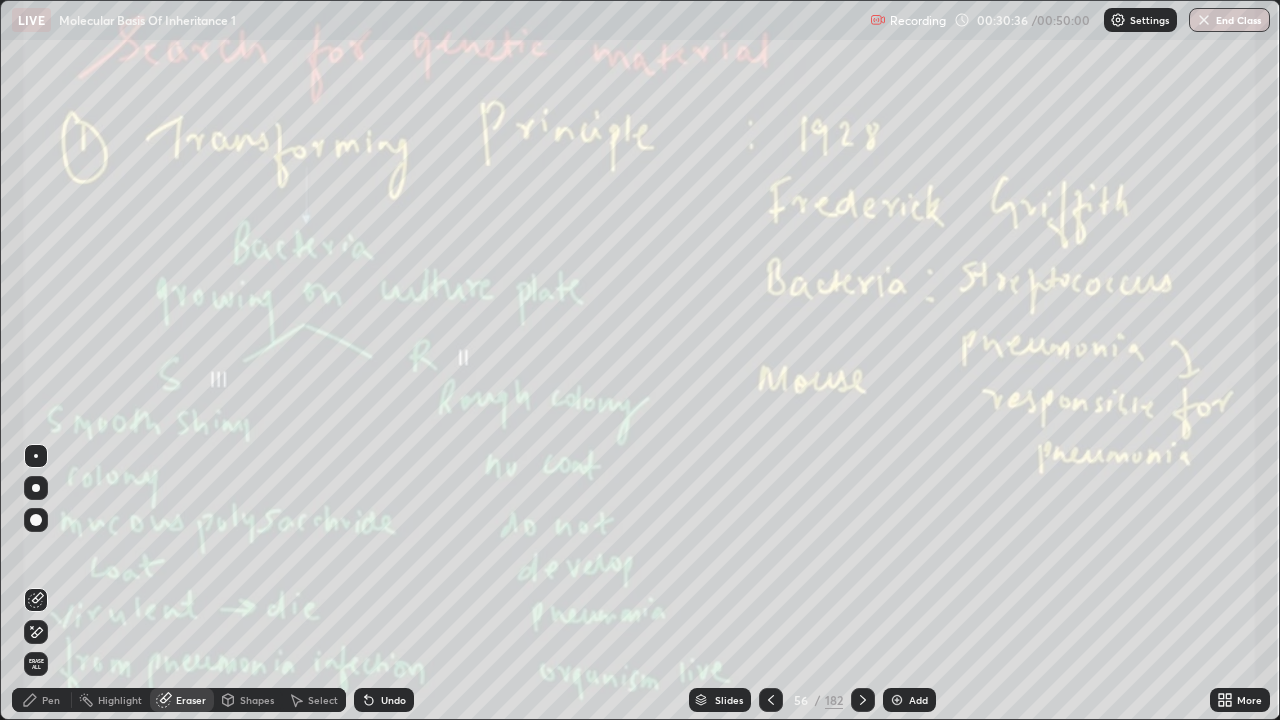 click on "Erase all" at bounding box center (36, 664) 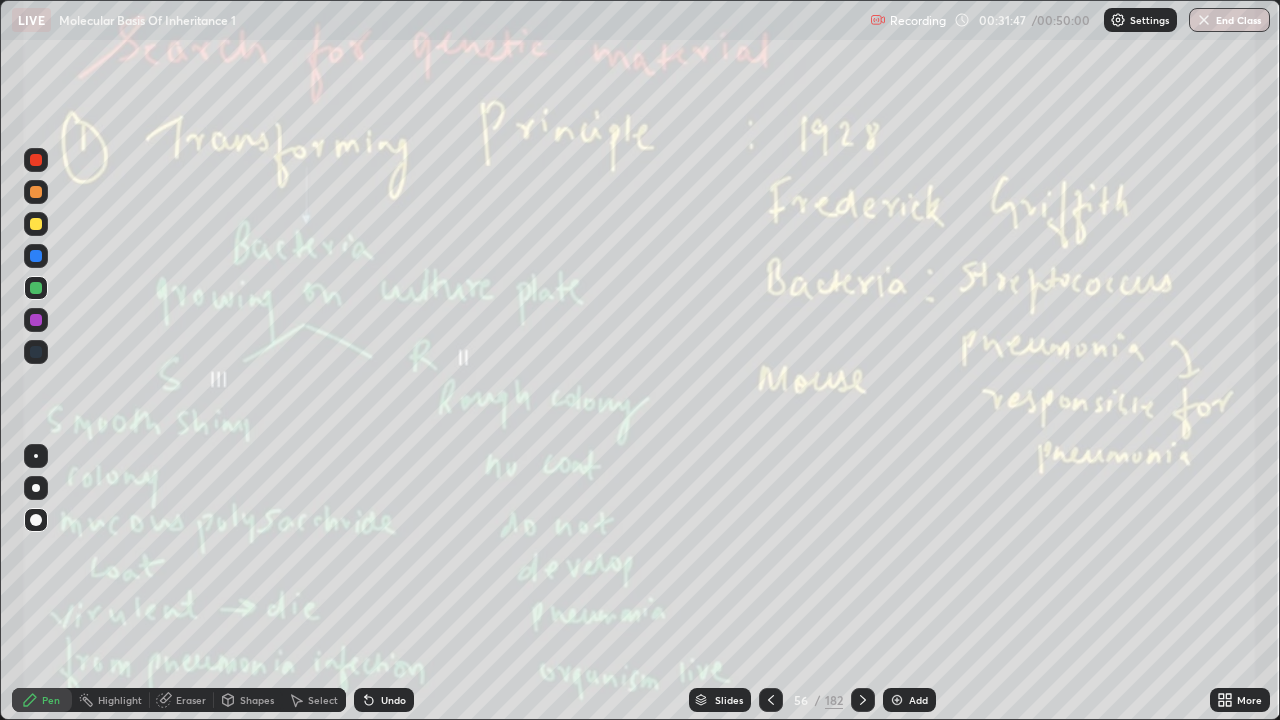 click at bounding box center (863, 700) 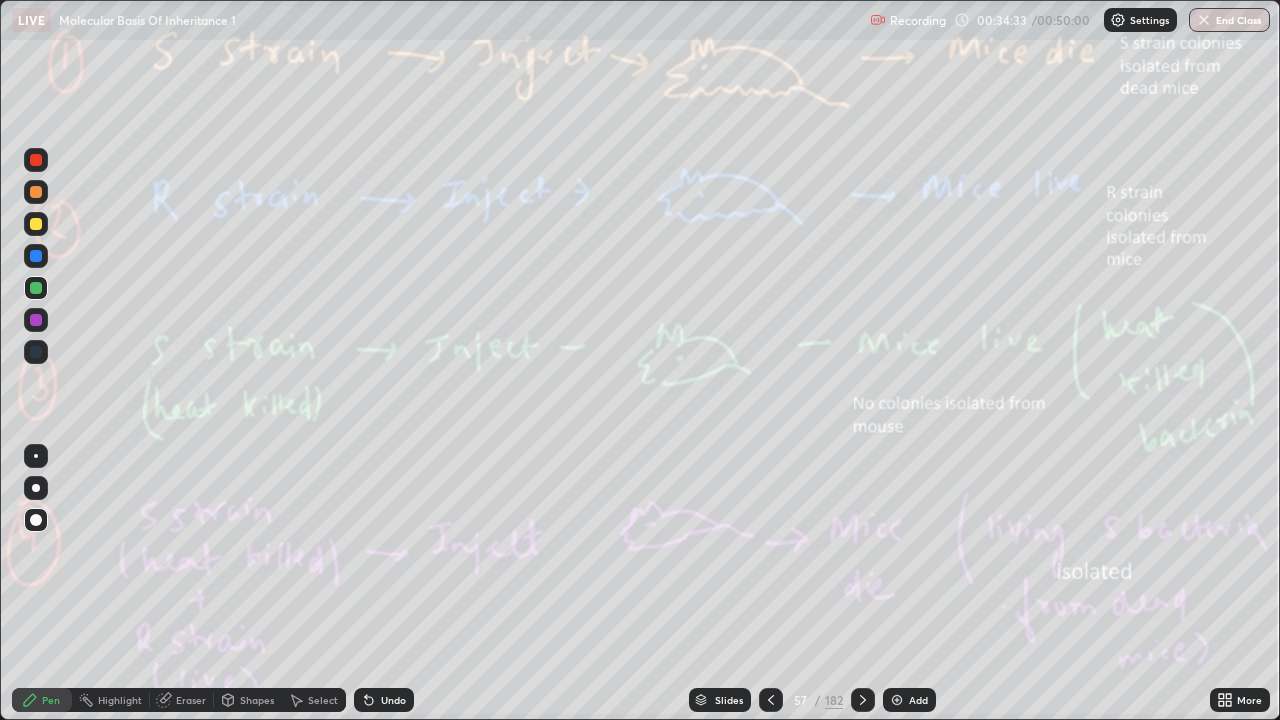 click on "Eraser" at bounding box center [182, 700] 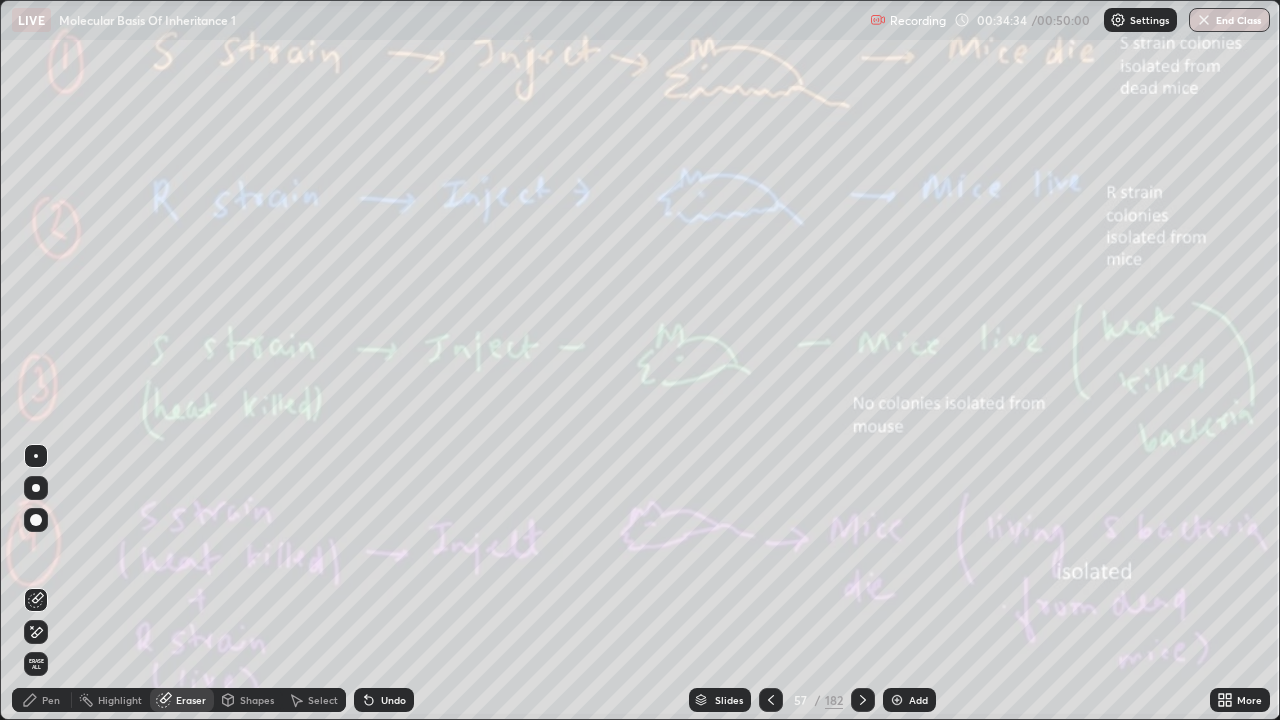 click on "Erase all" at bounding box center (36, 664) 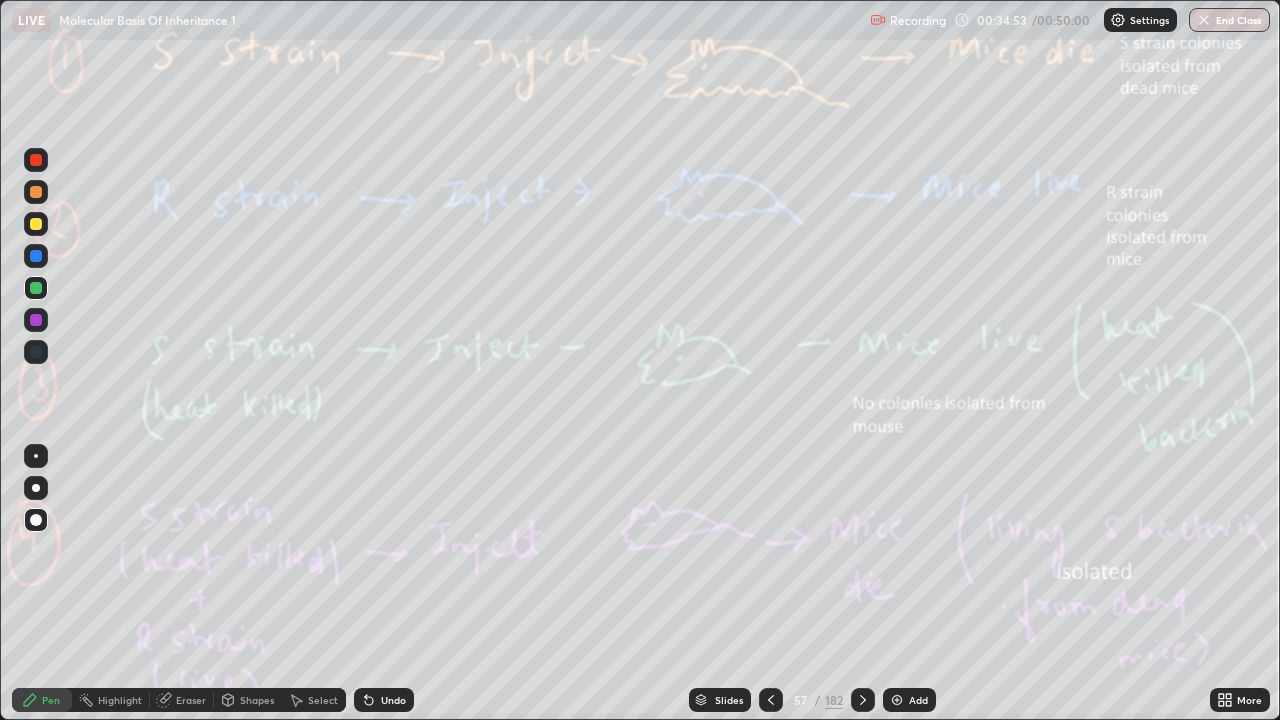 click on "Eraser" at bounding box center (191, 700) 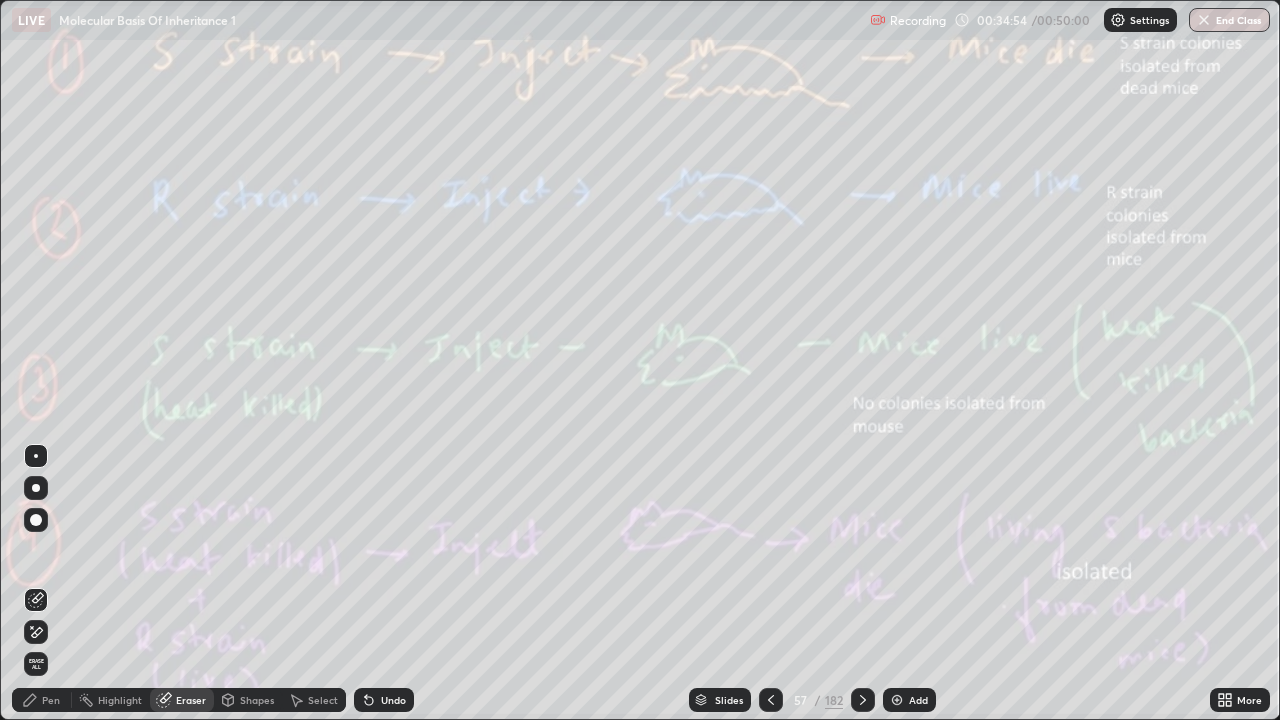 click on "Erase all" at bounding box center [36, 664] 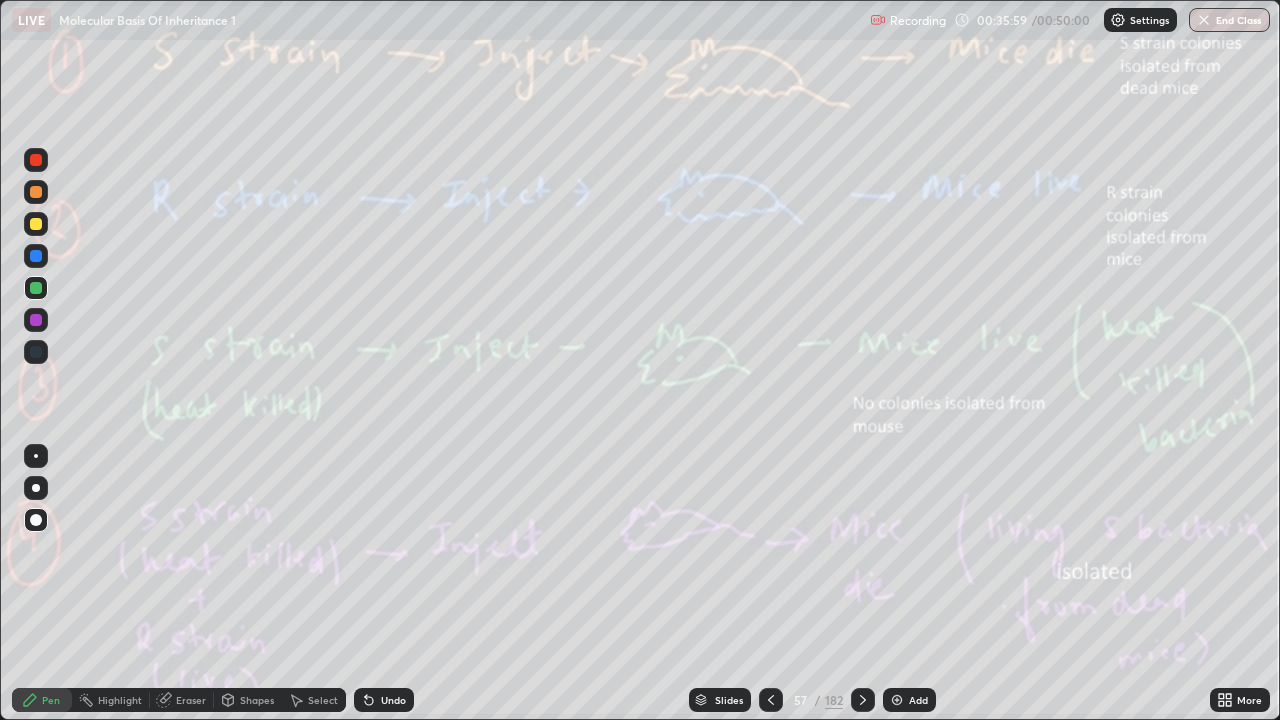 click at bounding box center [863, 700] 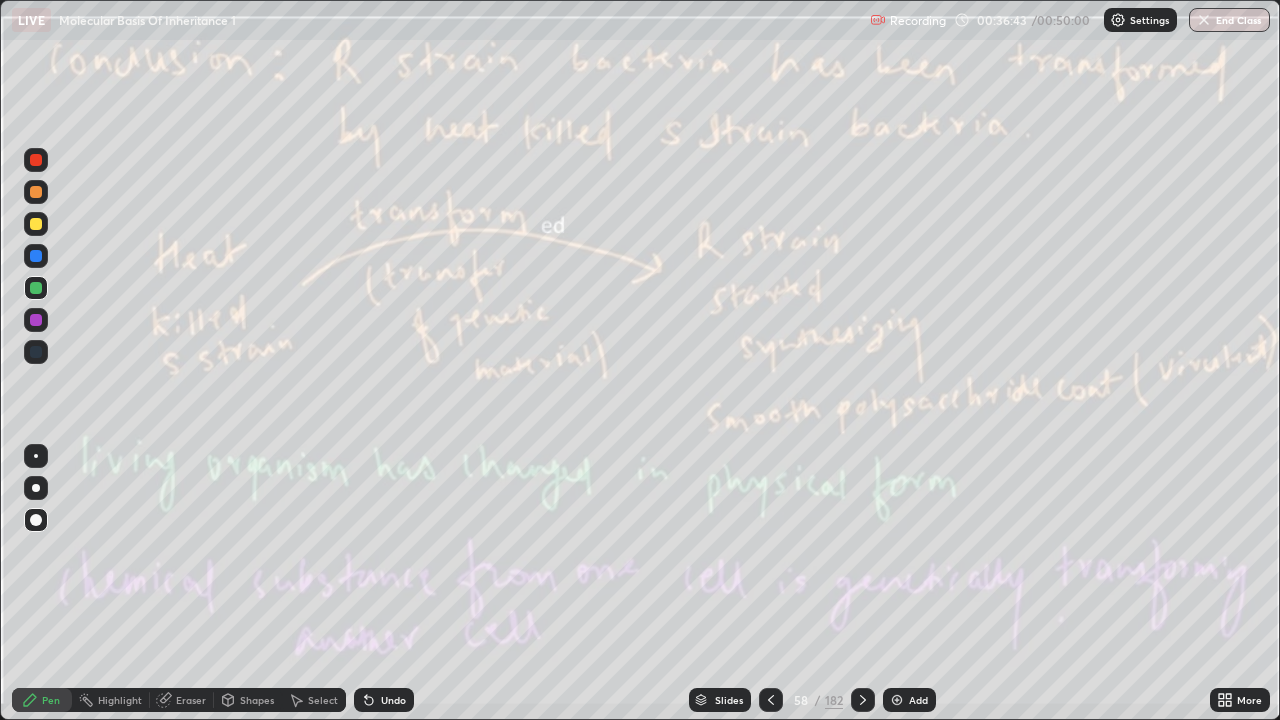 click 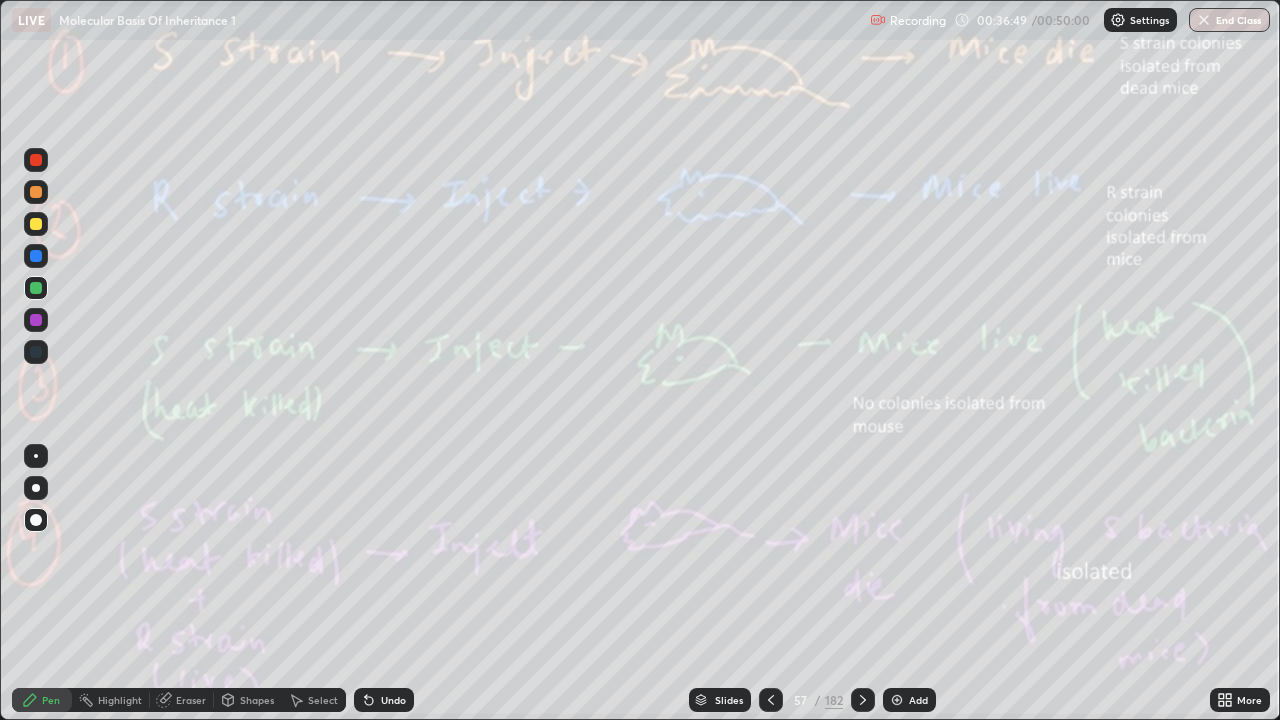 click 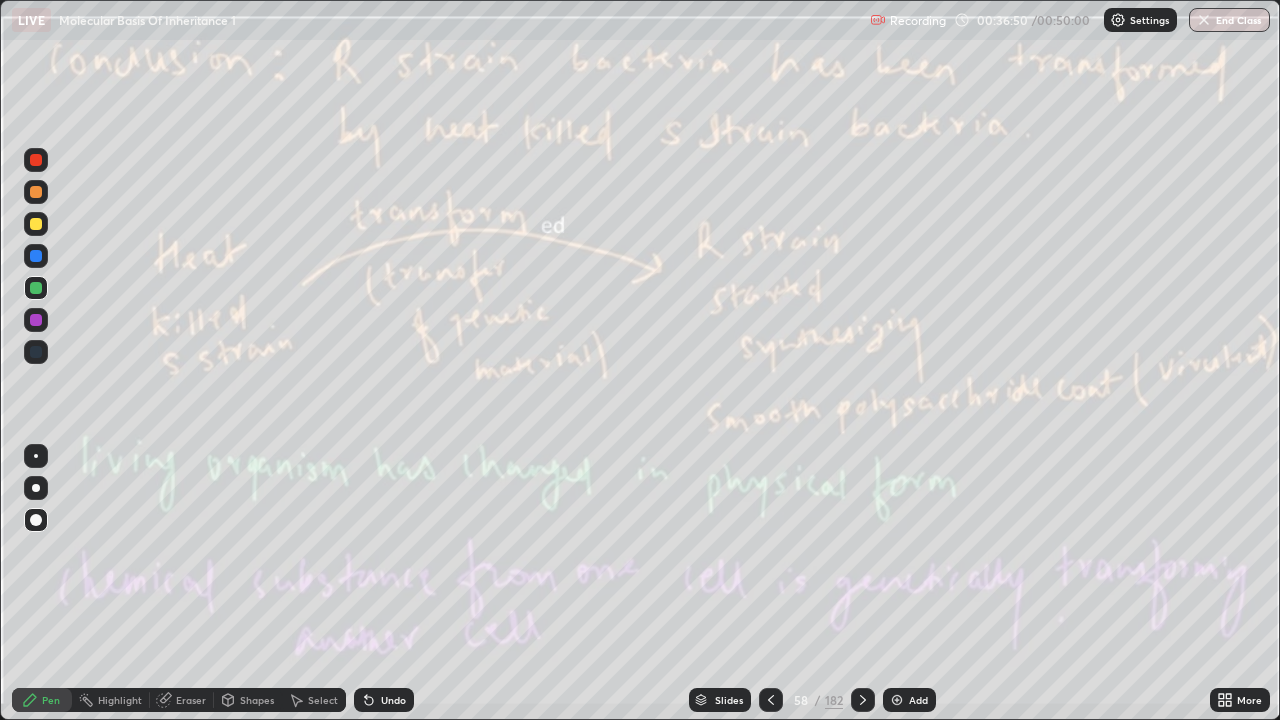 click on "Eraser" at bounding box center [191, 700] 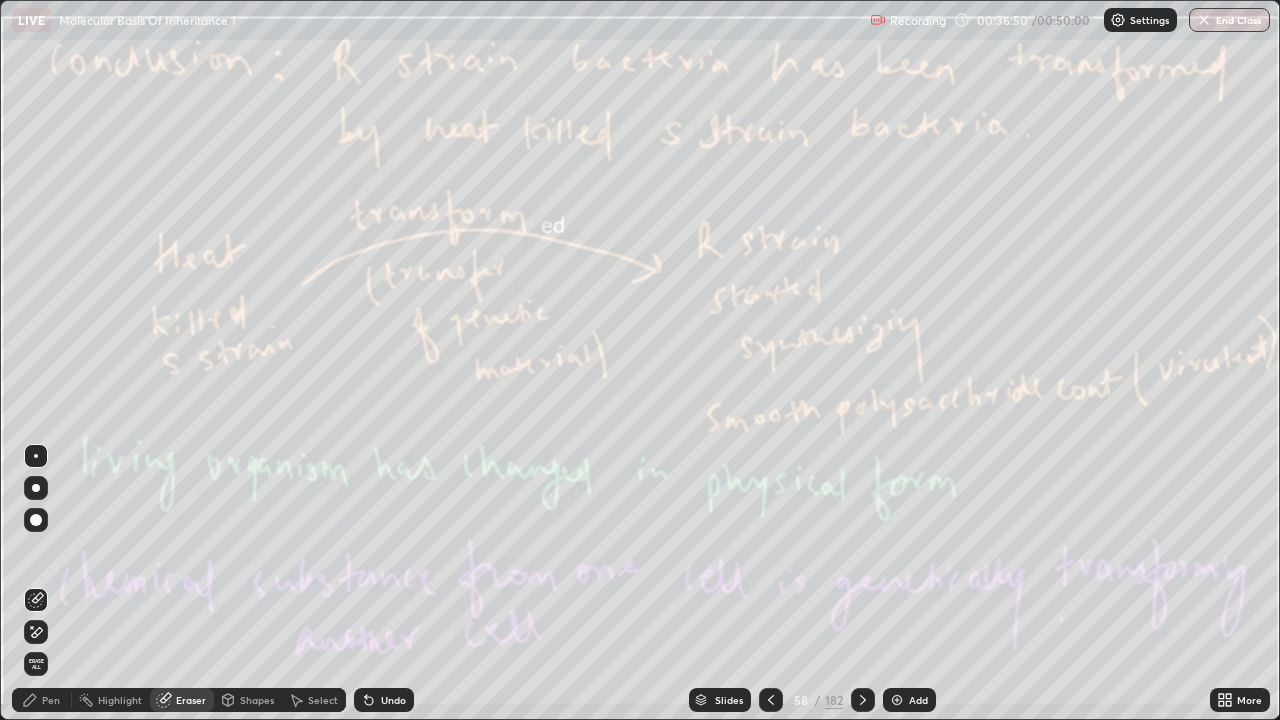 click on "Erase all" at bounding box center [36, 664] 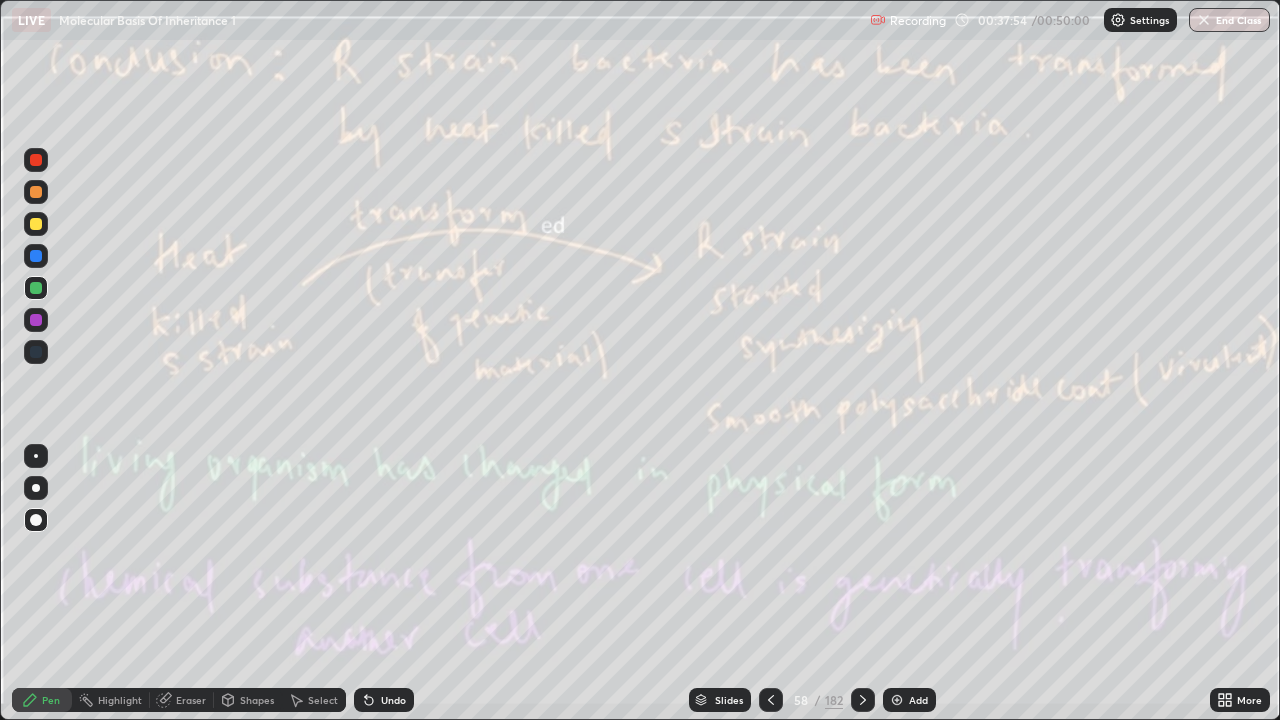 click 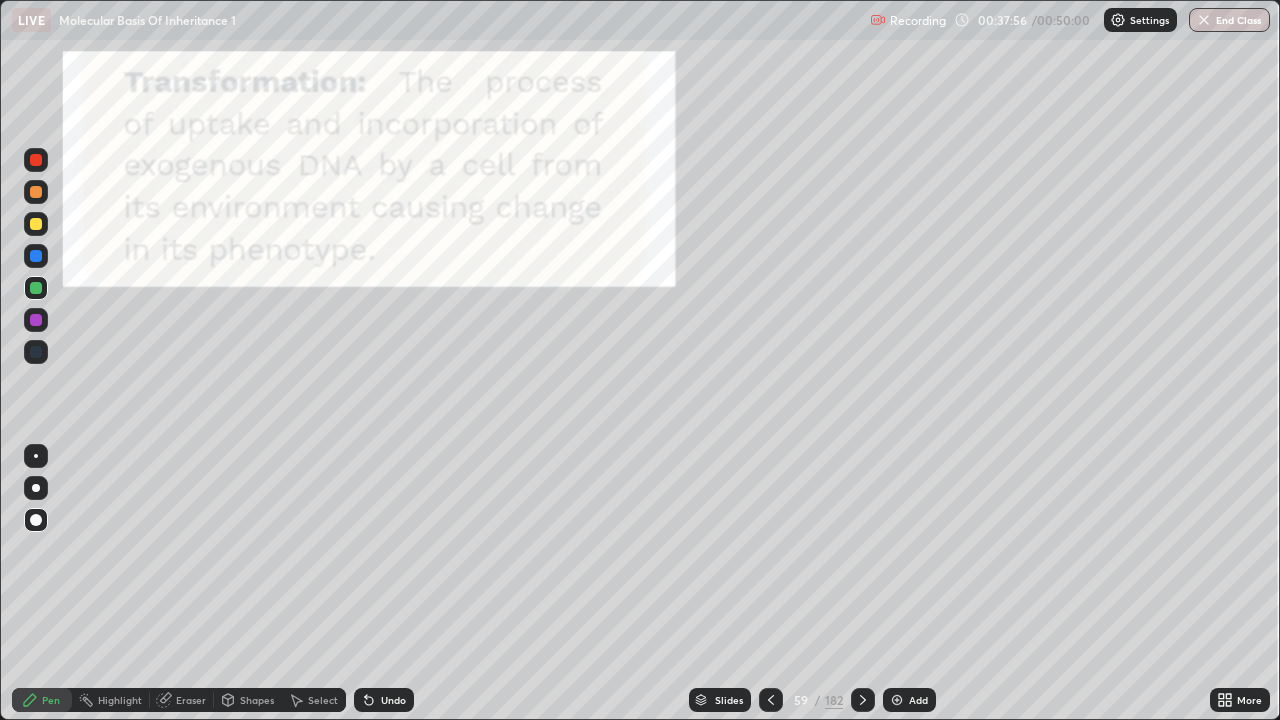 click 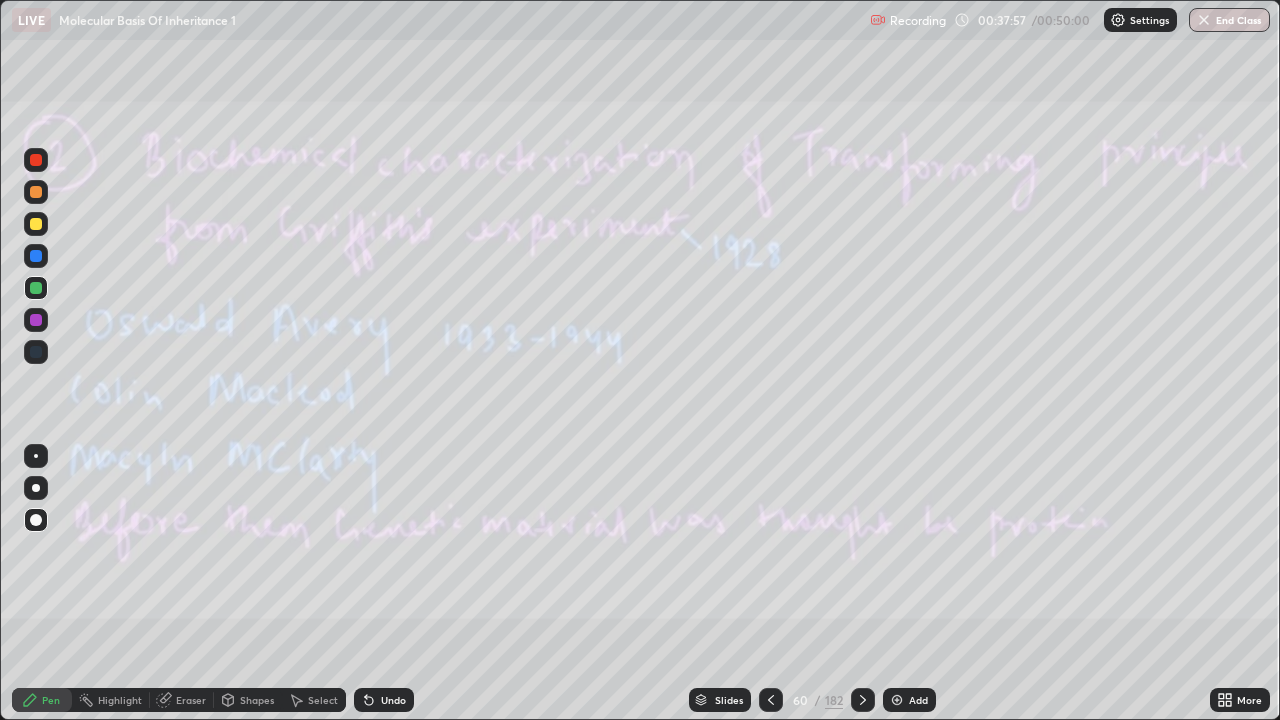 click 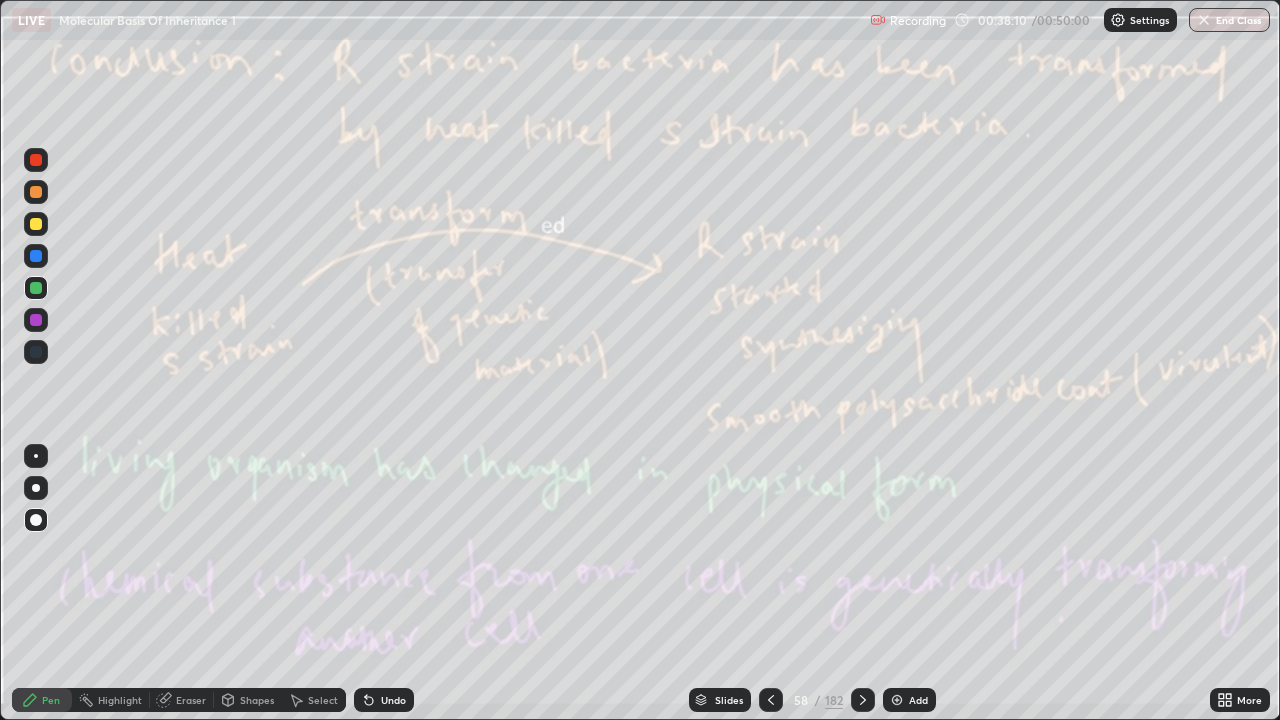 click 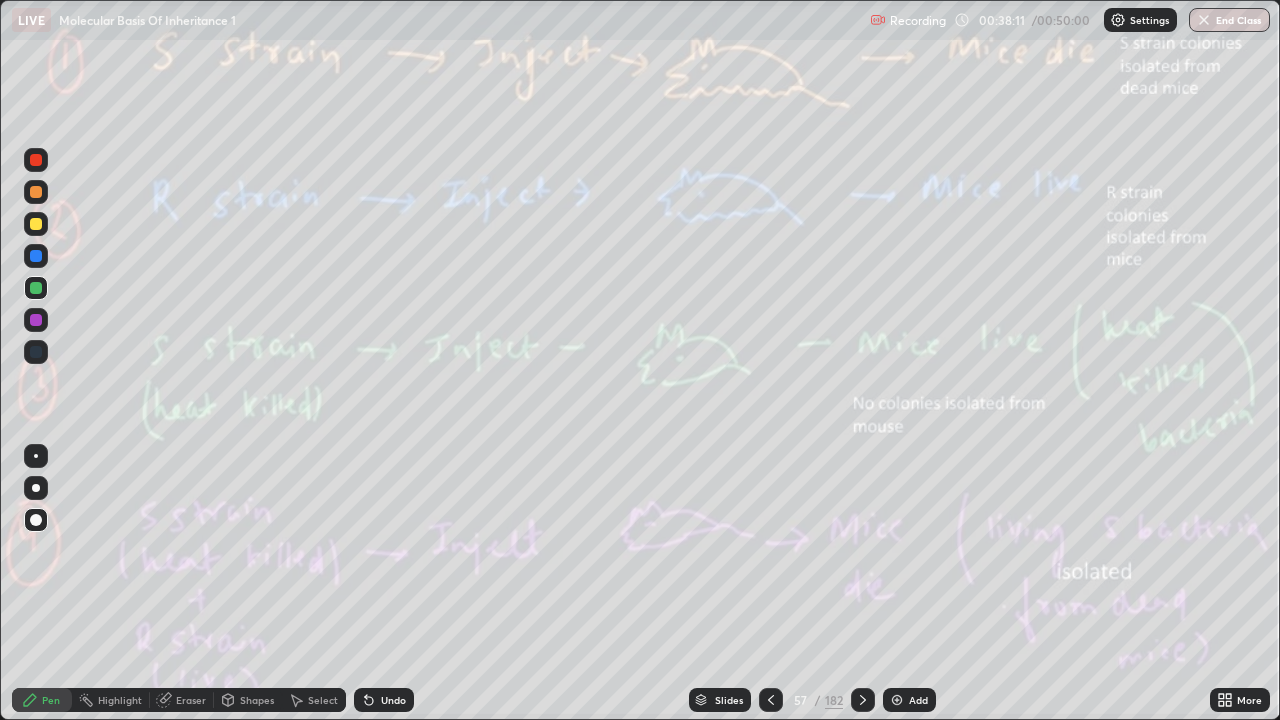 click 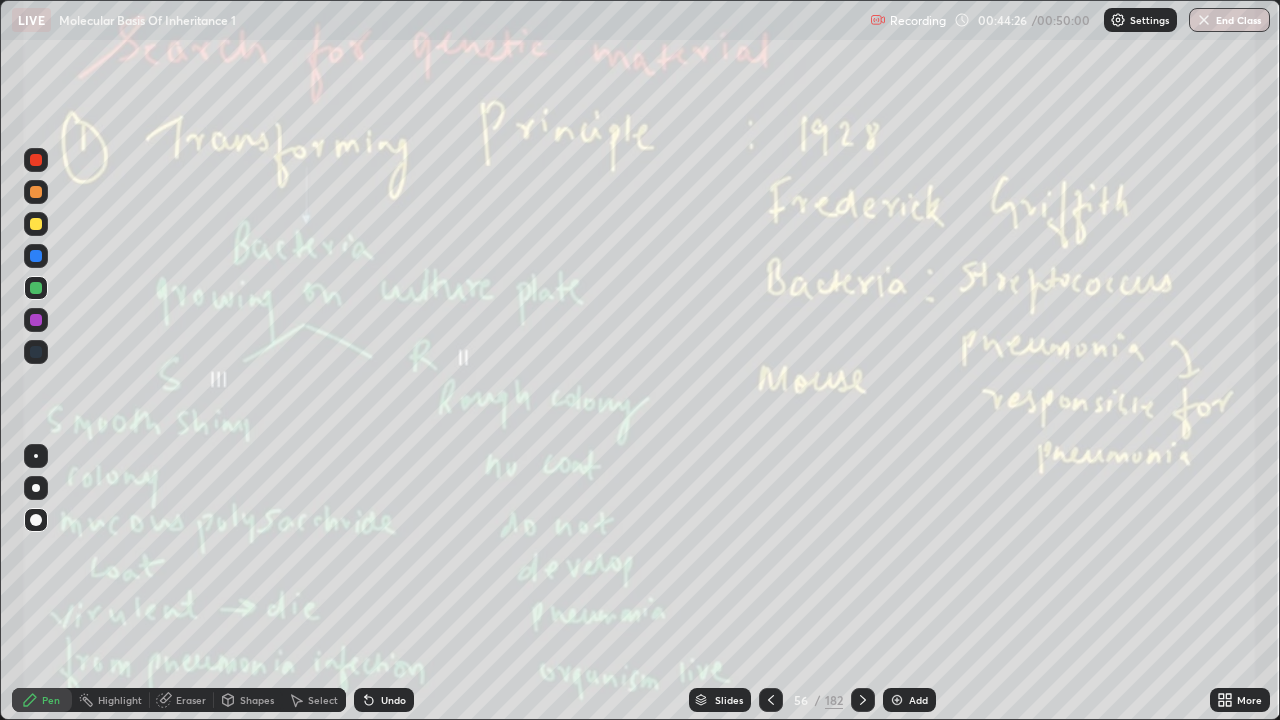 click 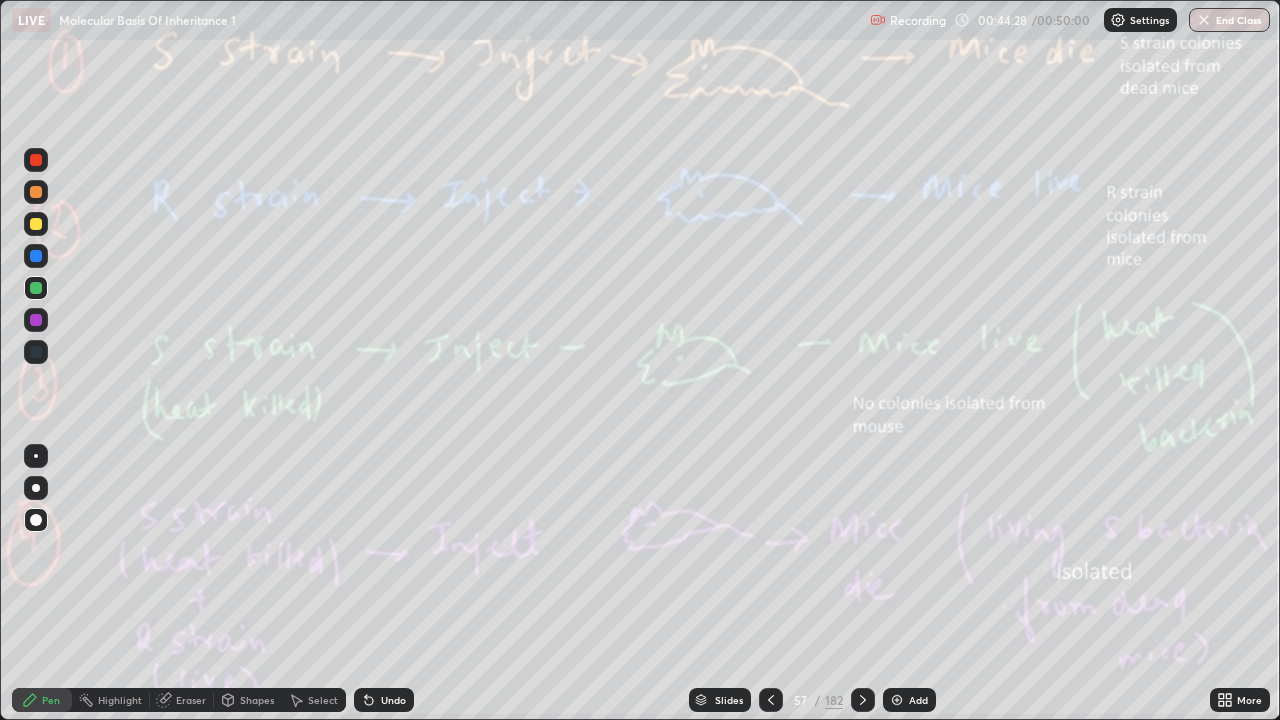 click on "Eraser" at bounding box center (191, 700) 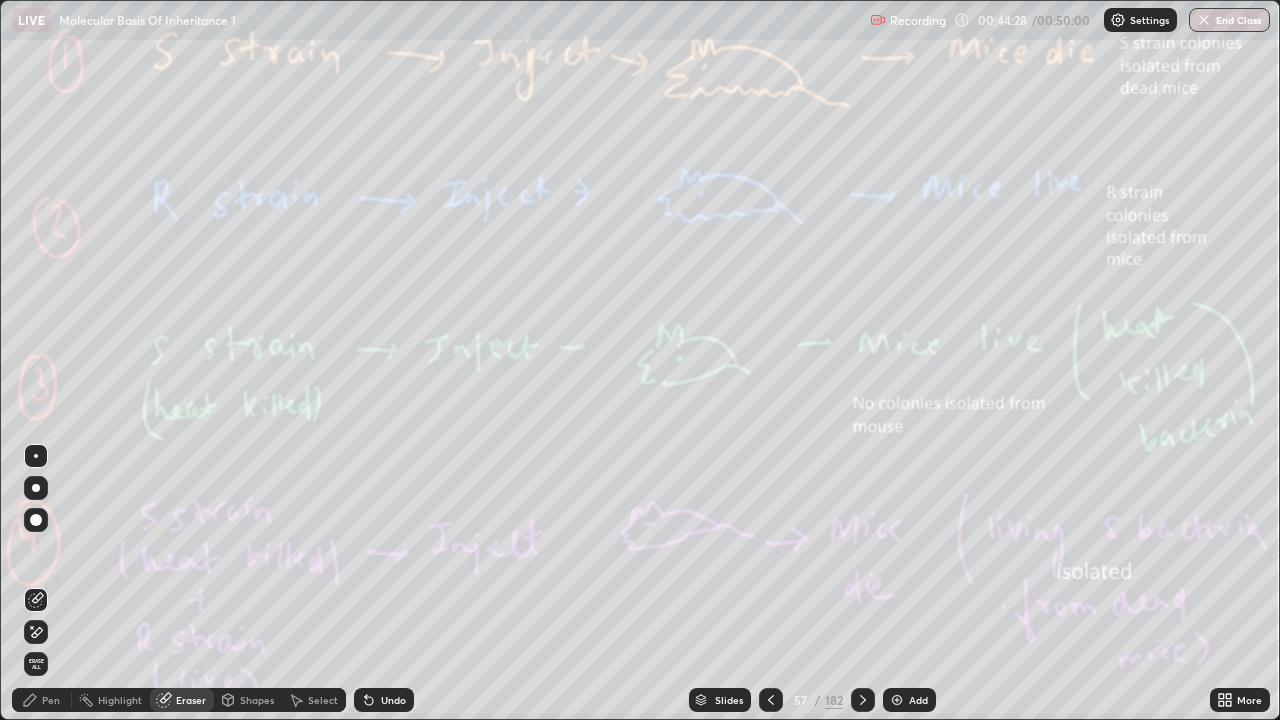 click on "Erase all" at bounding box center [36, 664] 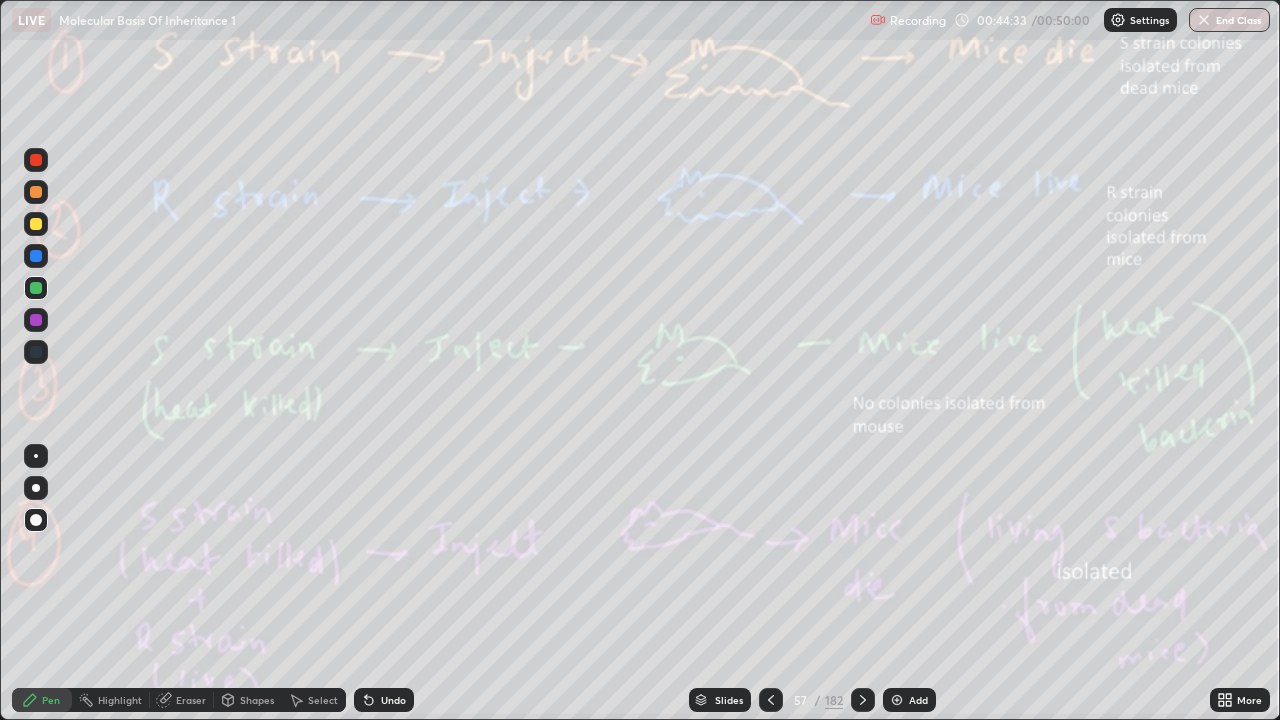 click 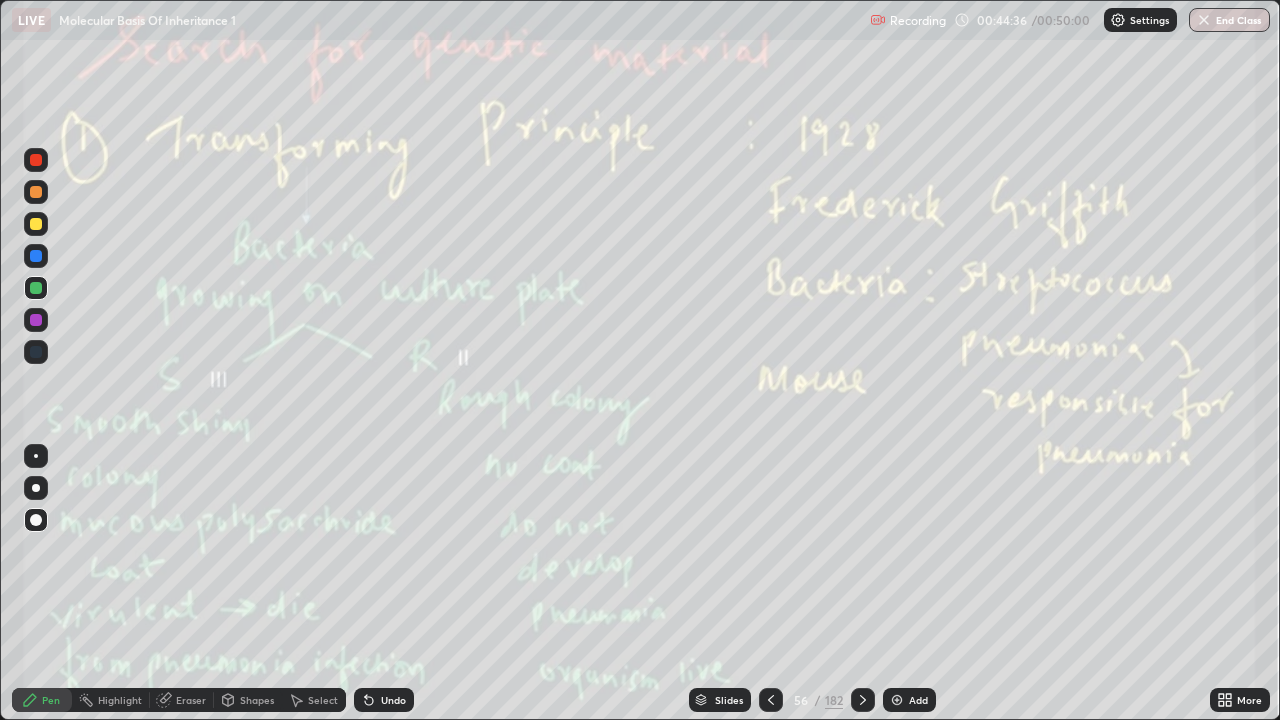 click 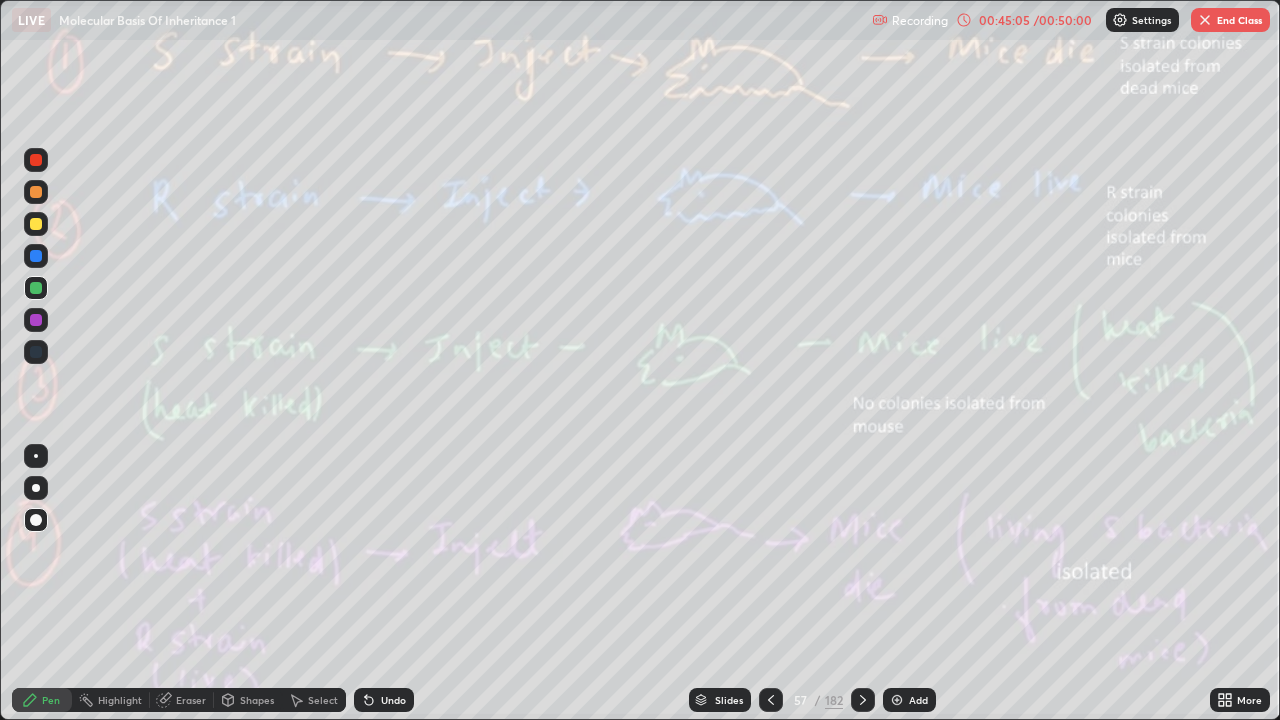 click on "Eraser" at bounding box center [182, 700] 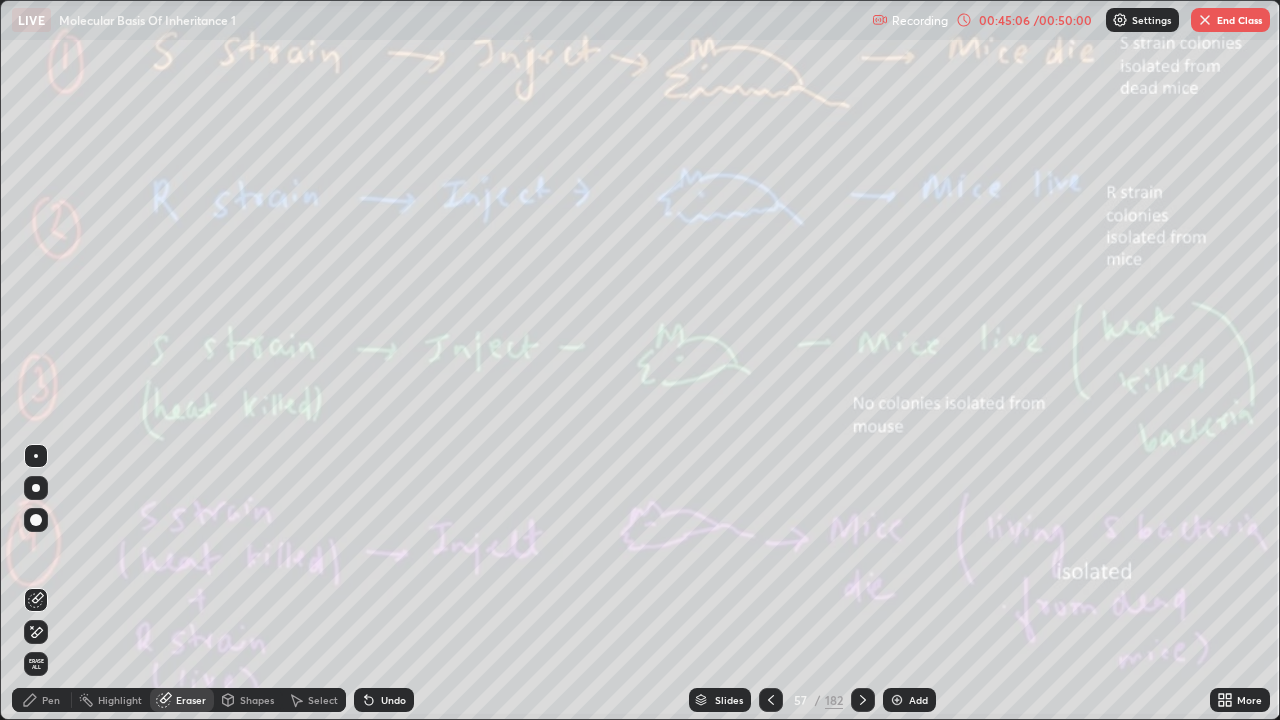 click on "Erase all" at bounding box center [36, 664] 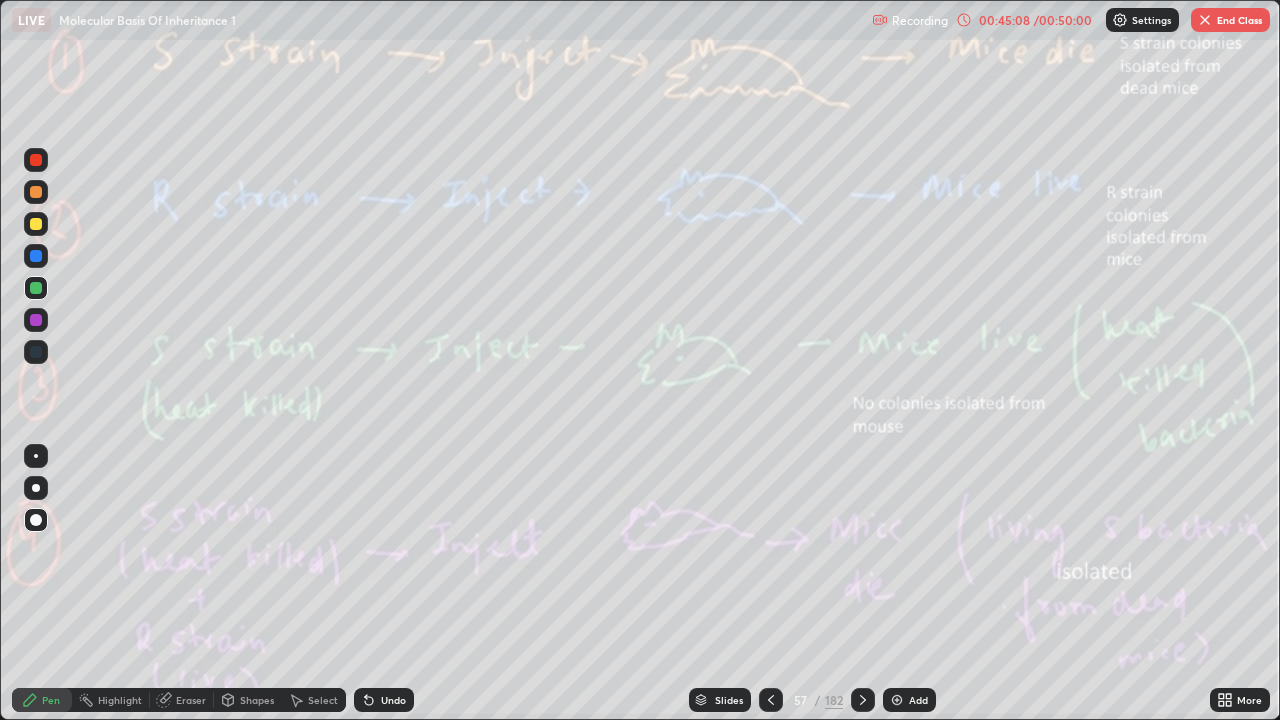 click on "/  00:50:00" at bounding box center [1063, 20] 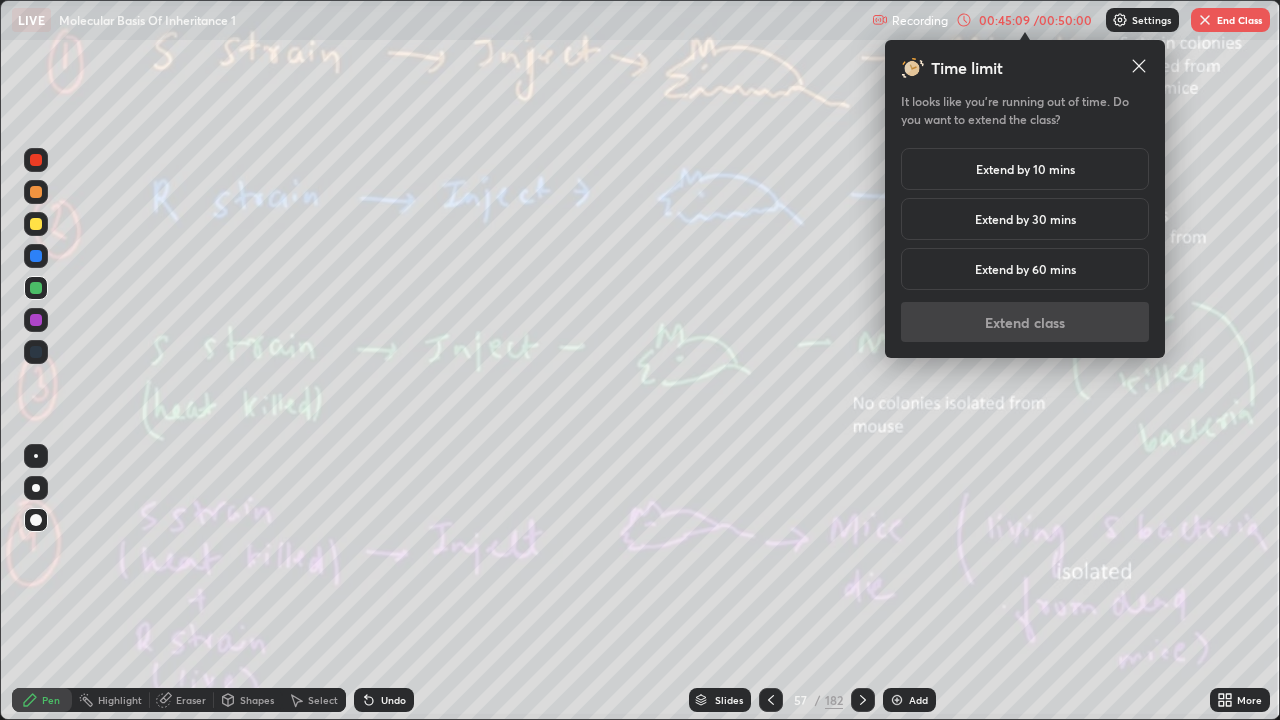 click on "Extend by 10 mins" at bounding box center (1025, 169) 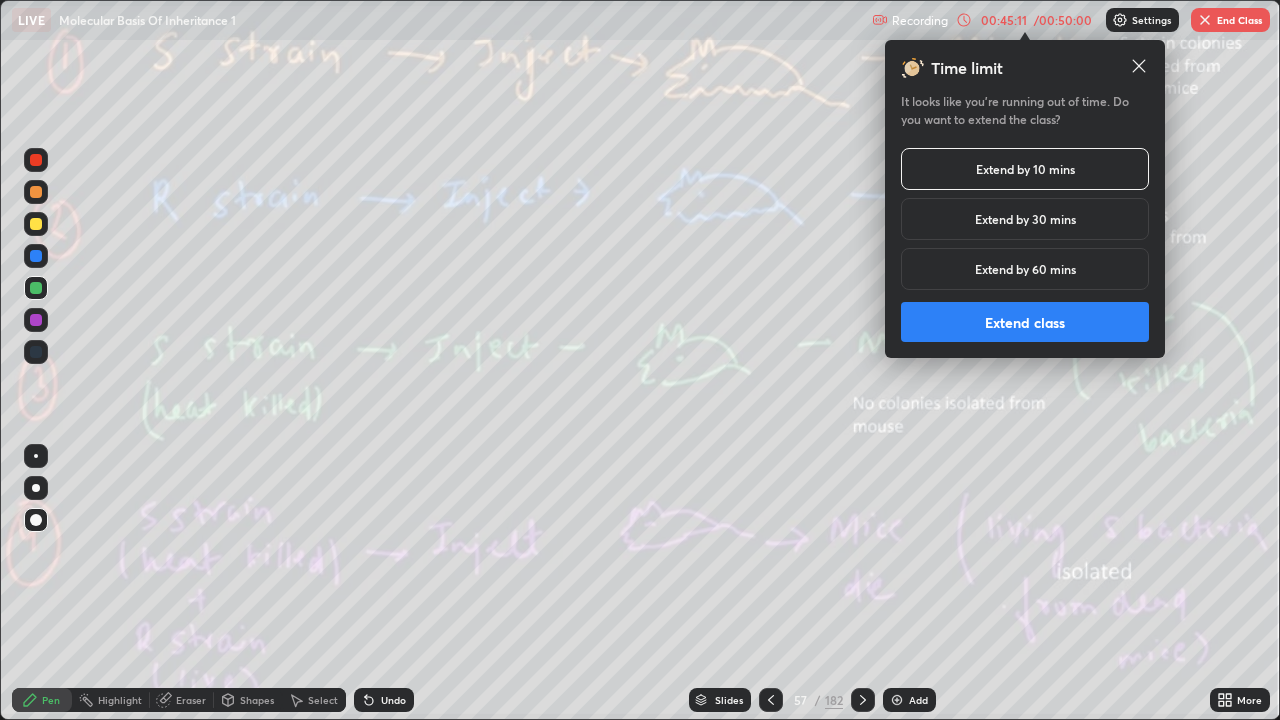 click on "Extend class" at bounding box center [1025, 322] 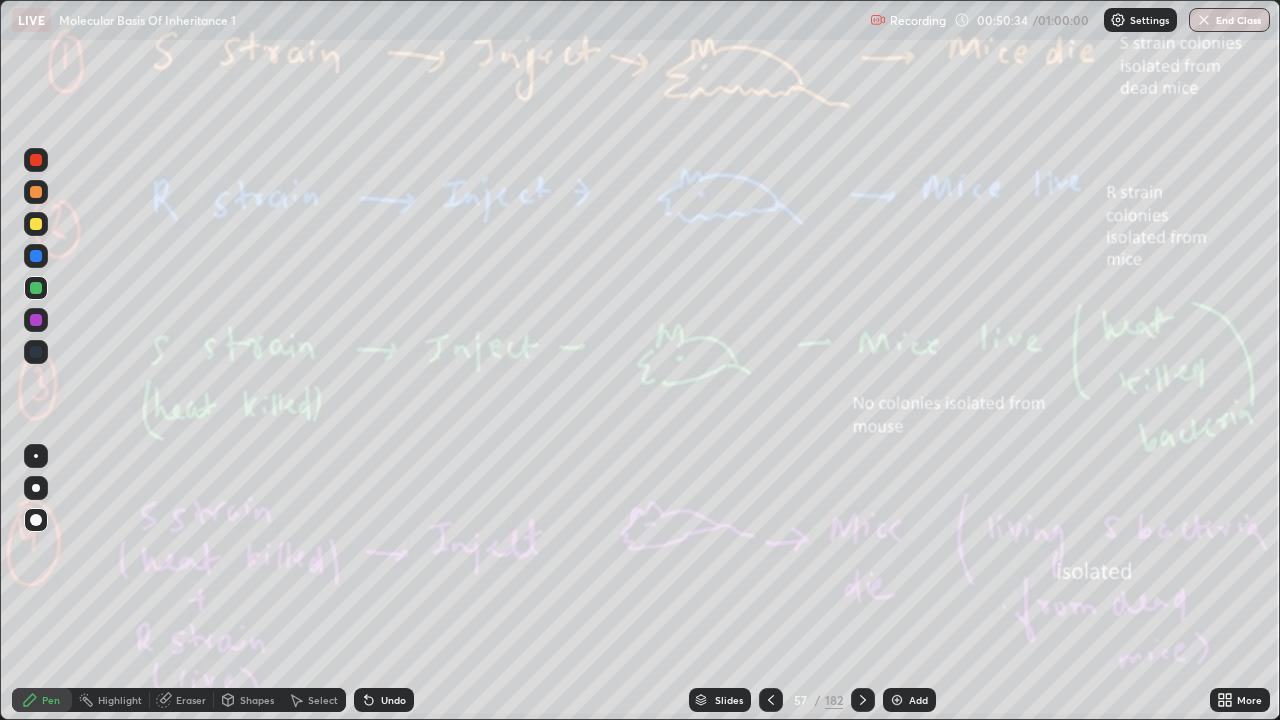 click 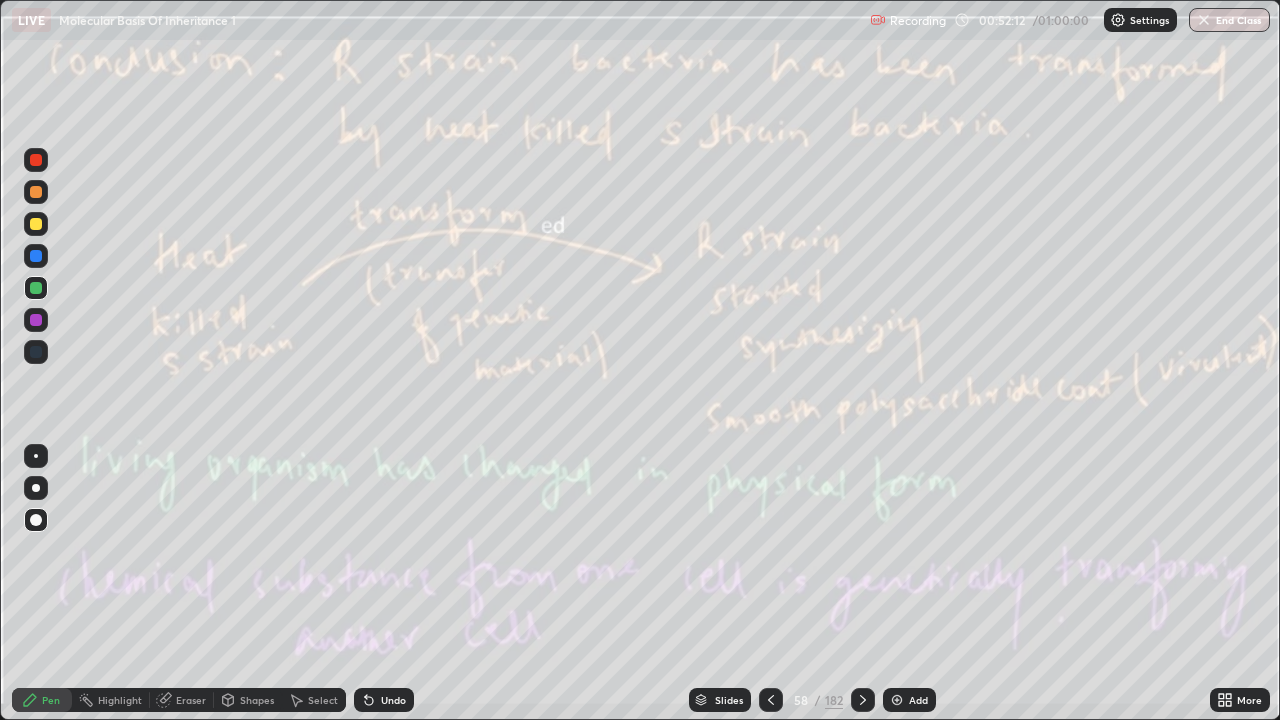 click 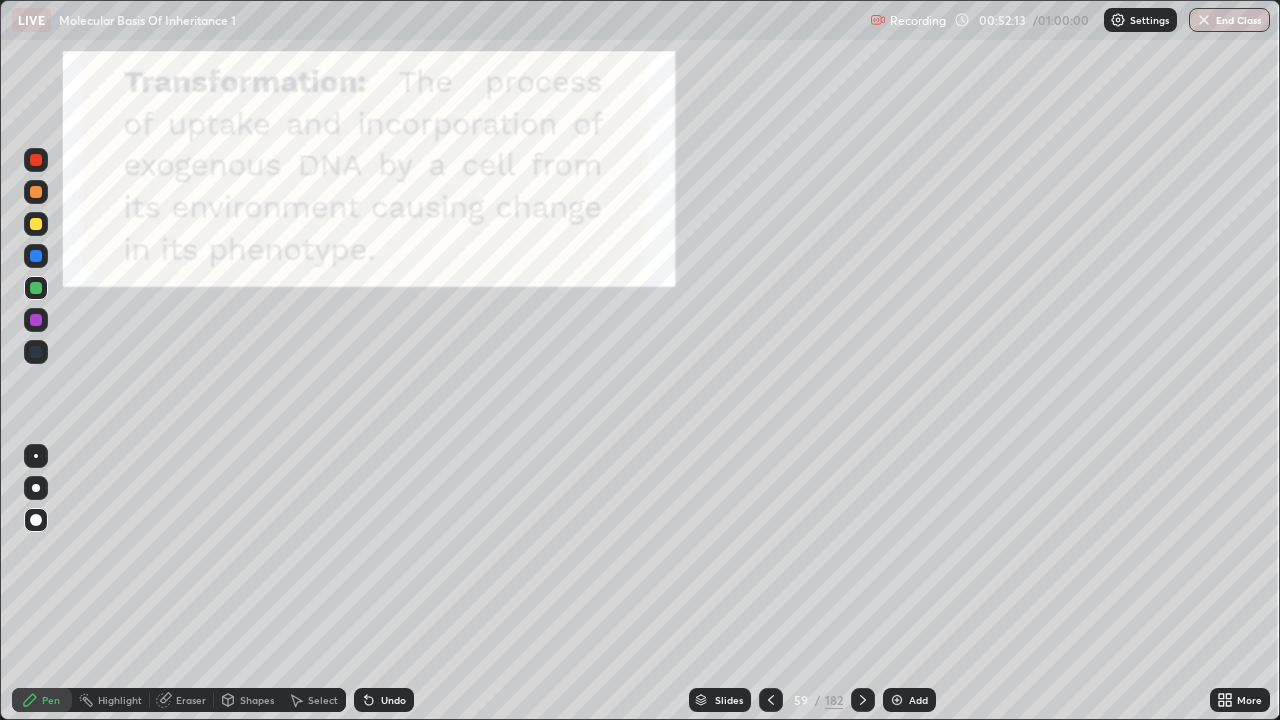 click at bounding box center [771, 700] 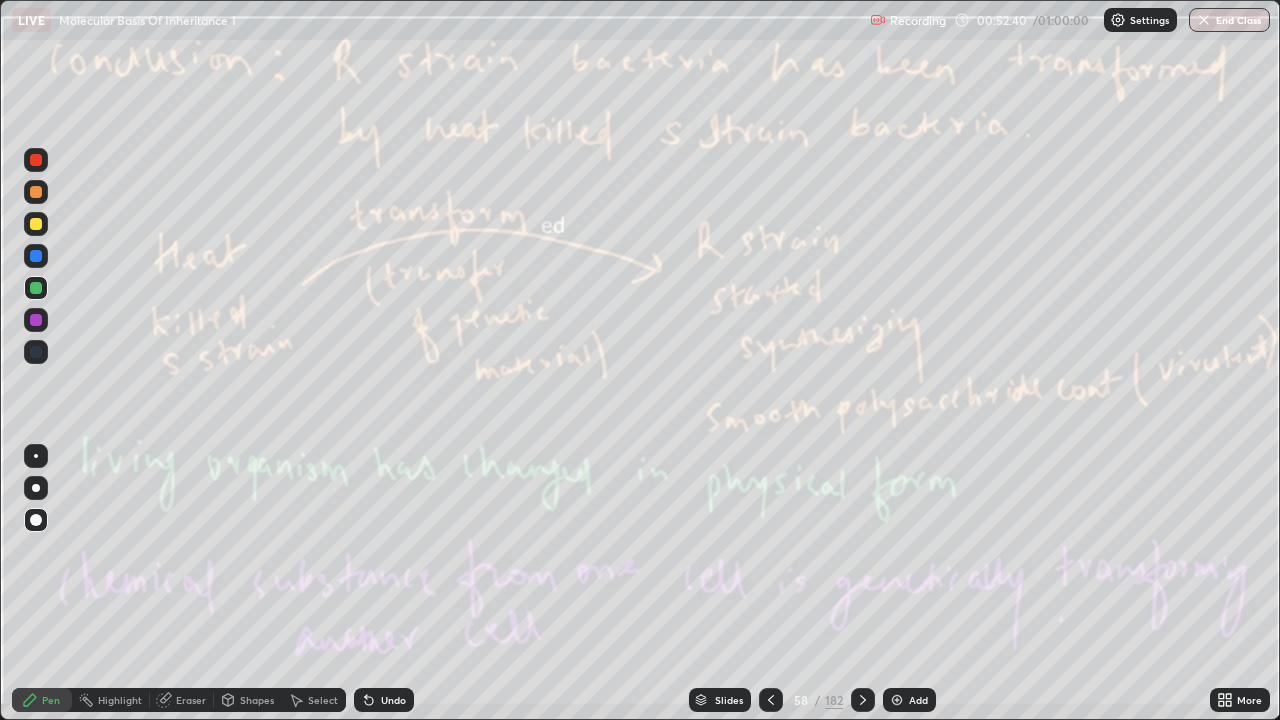 click 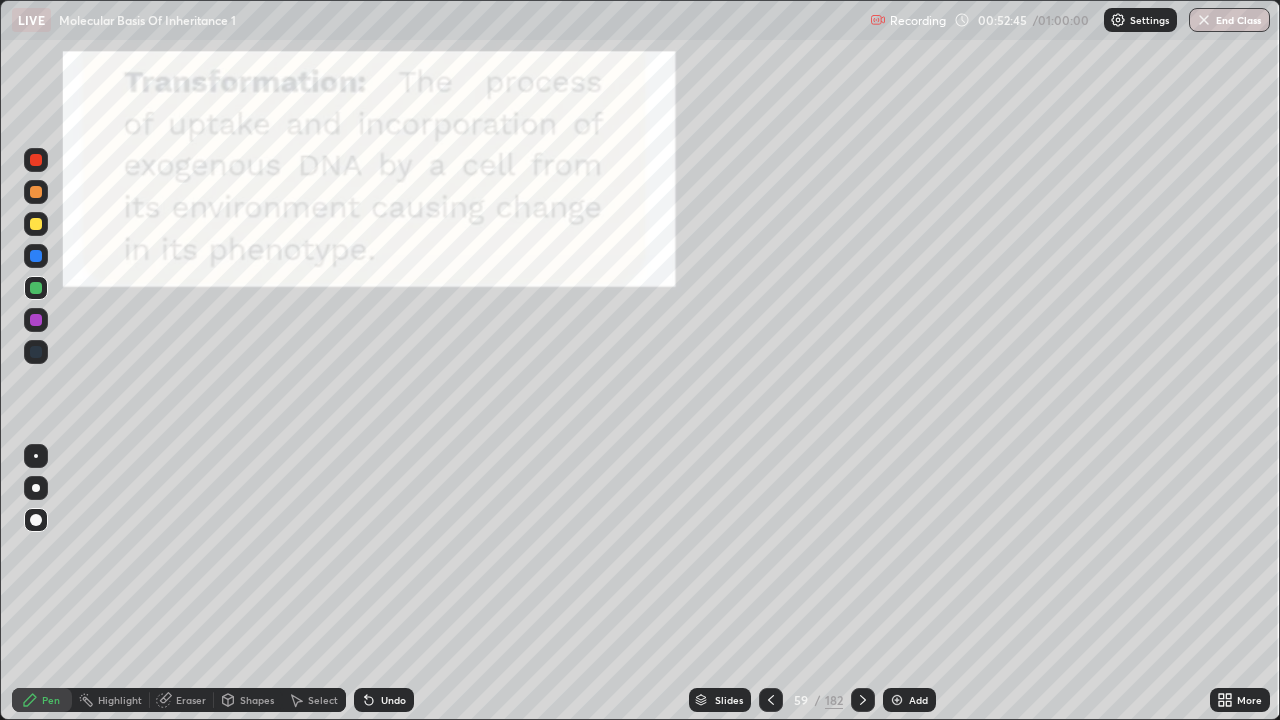 click 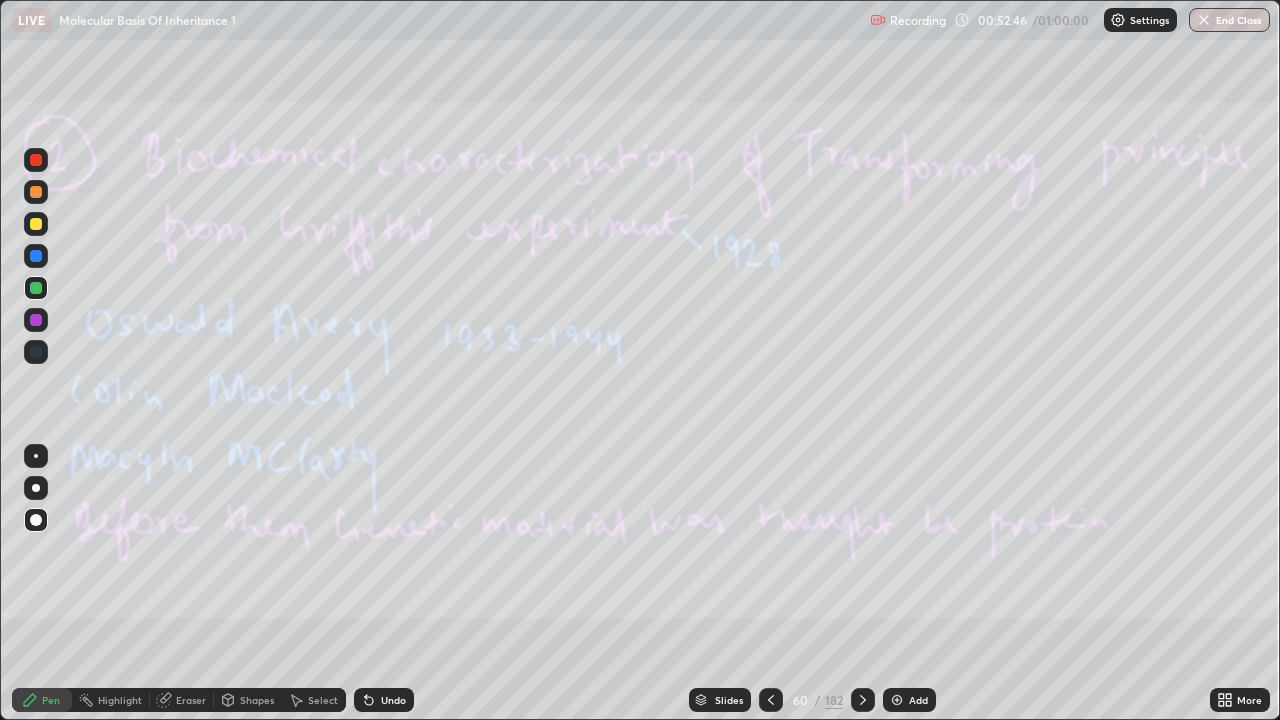 click 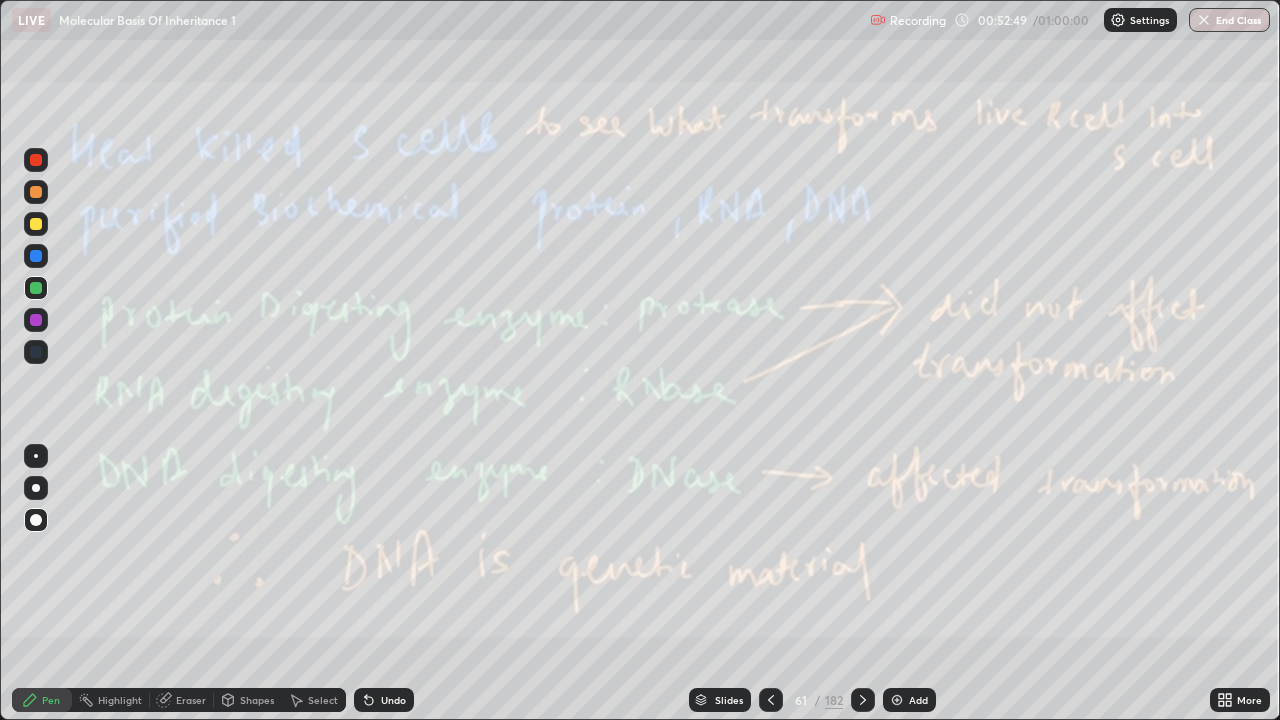 click at bounding box center (863, 700) 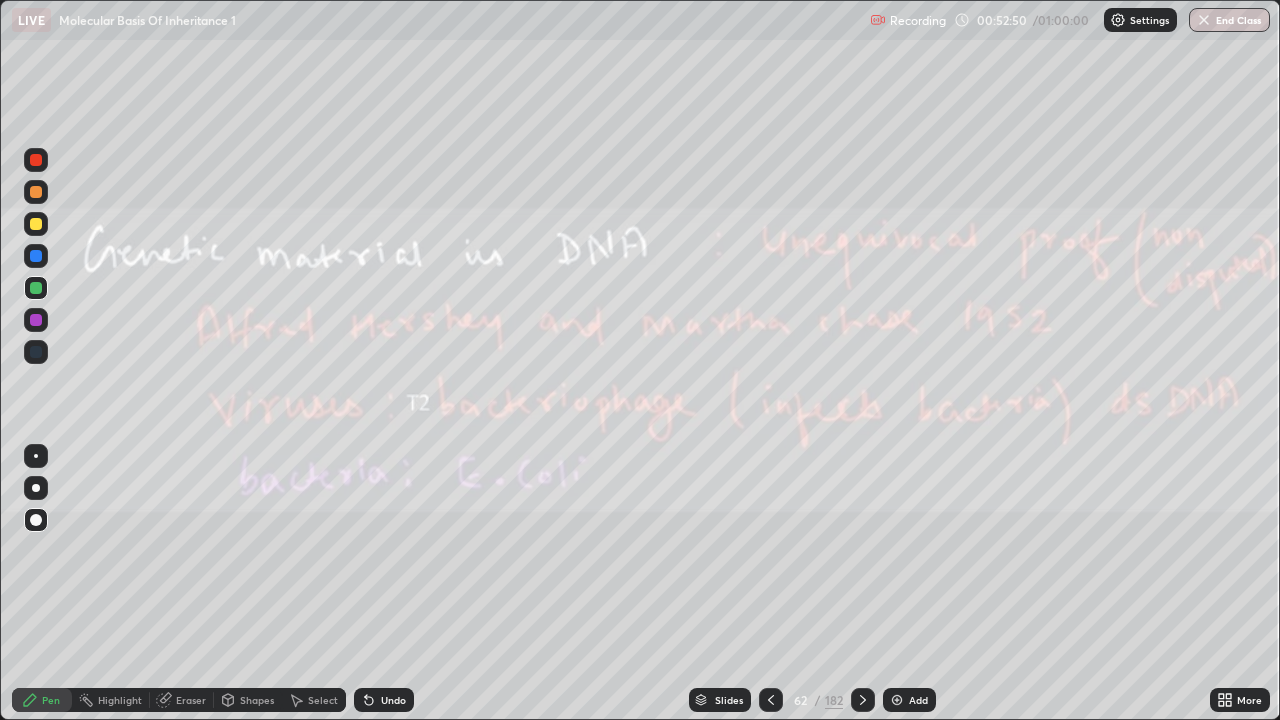 click 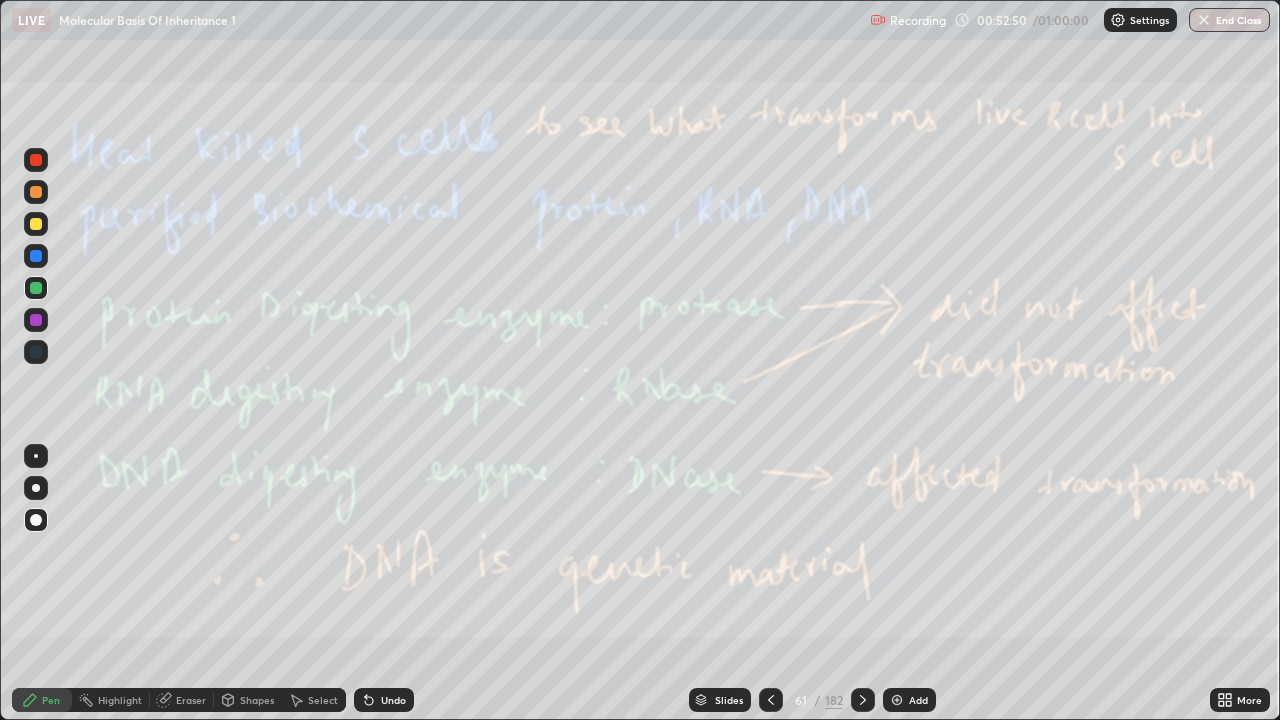 click at bounding box center (771, 700) 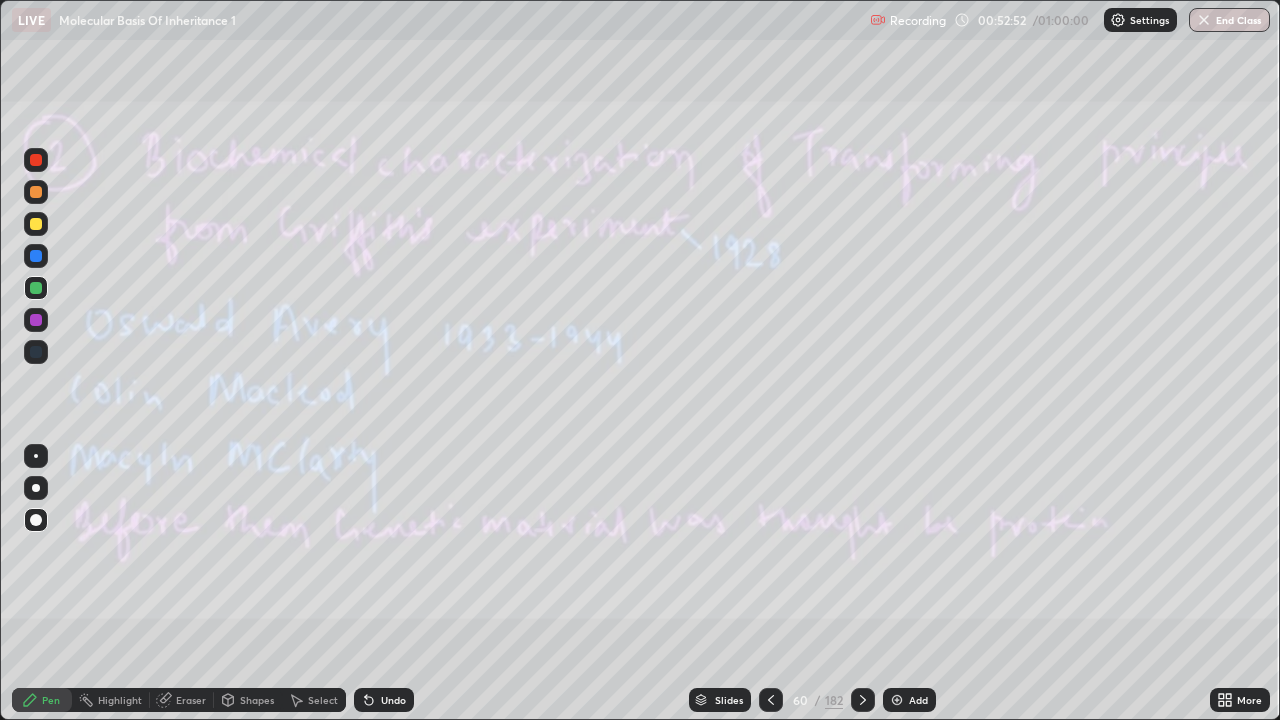click 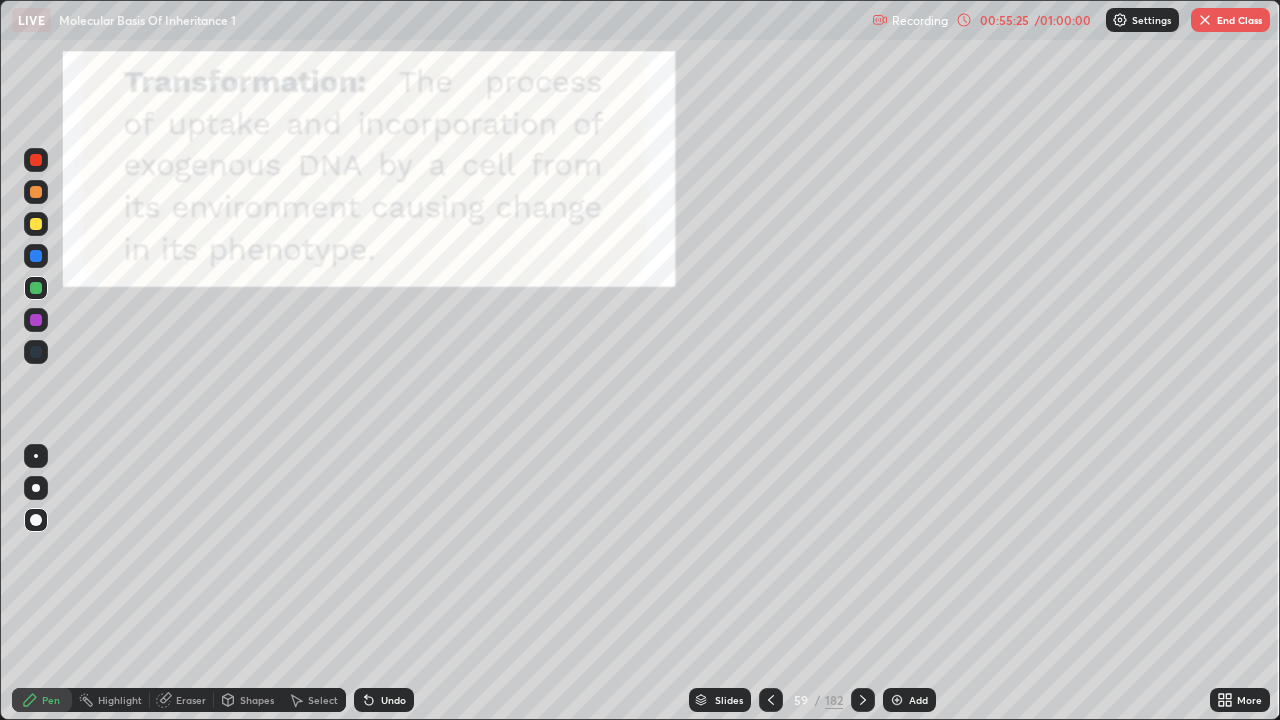 click on "00:55:25" at bounding box center [1004, 20] 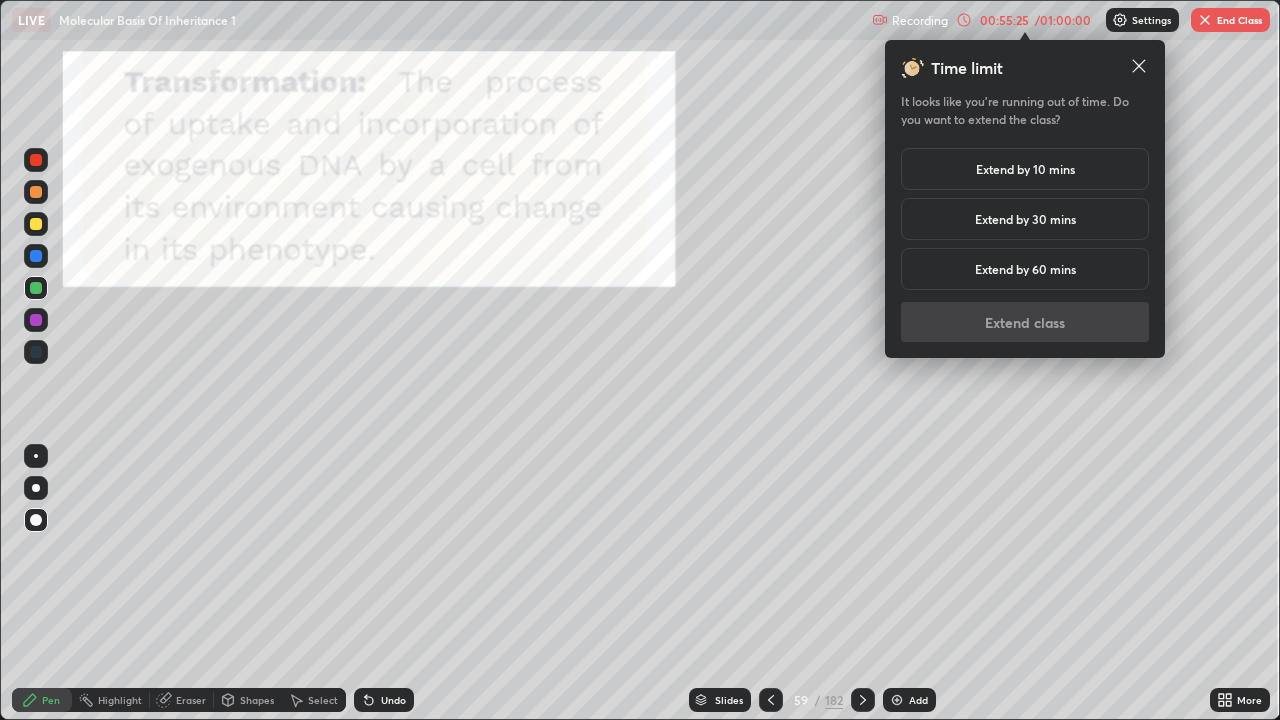 click on "Extend by 10 mins" at bounding box center [1025, 169] 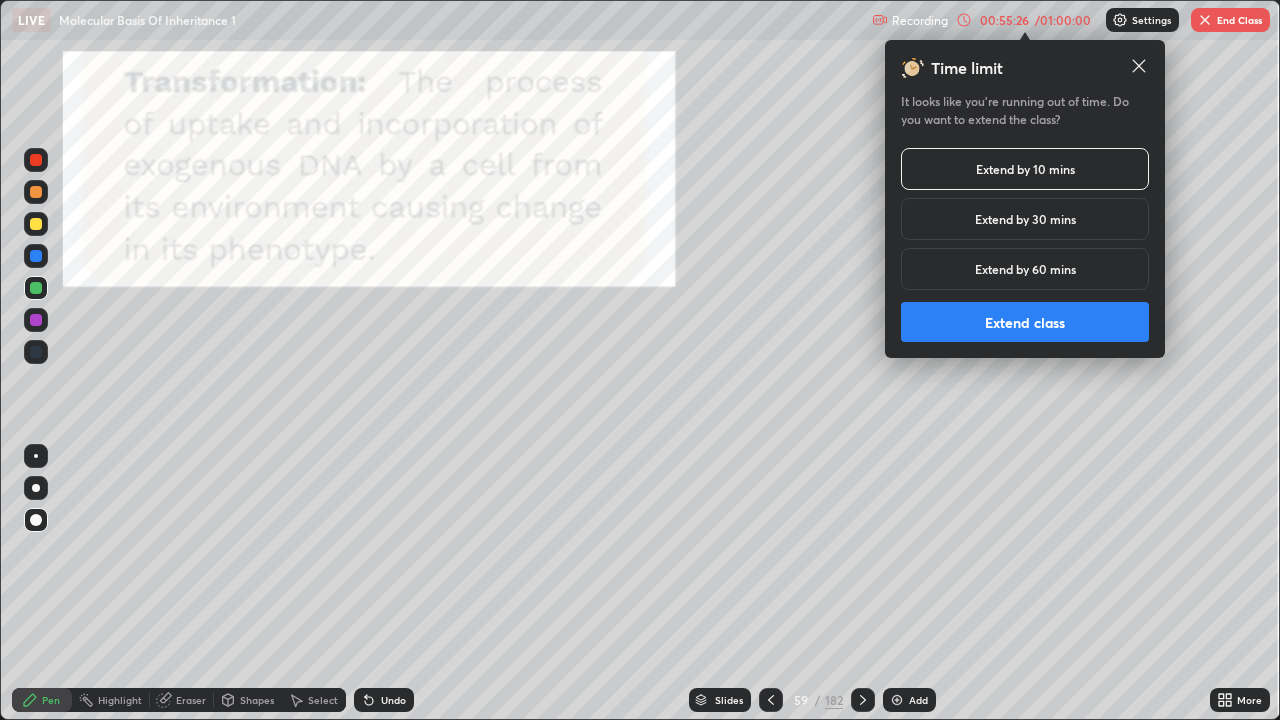 click on "Extend class" at bounding box center [1025, 322] 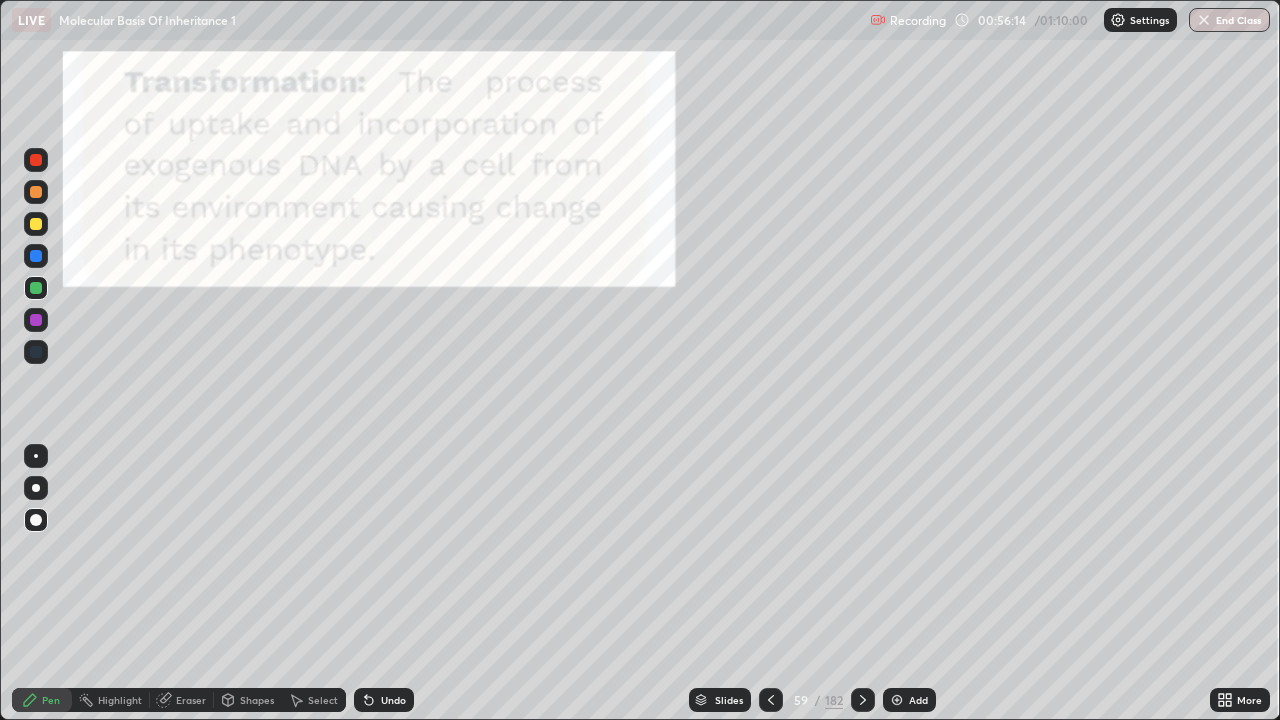 click at bounding box center [36, 224] 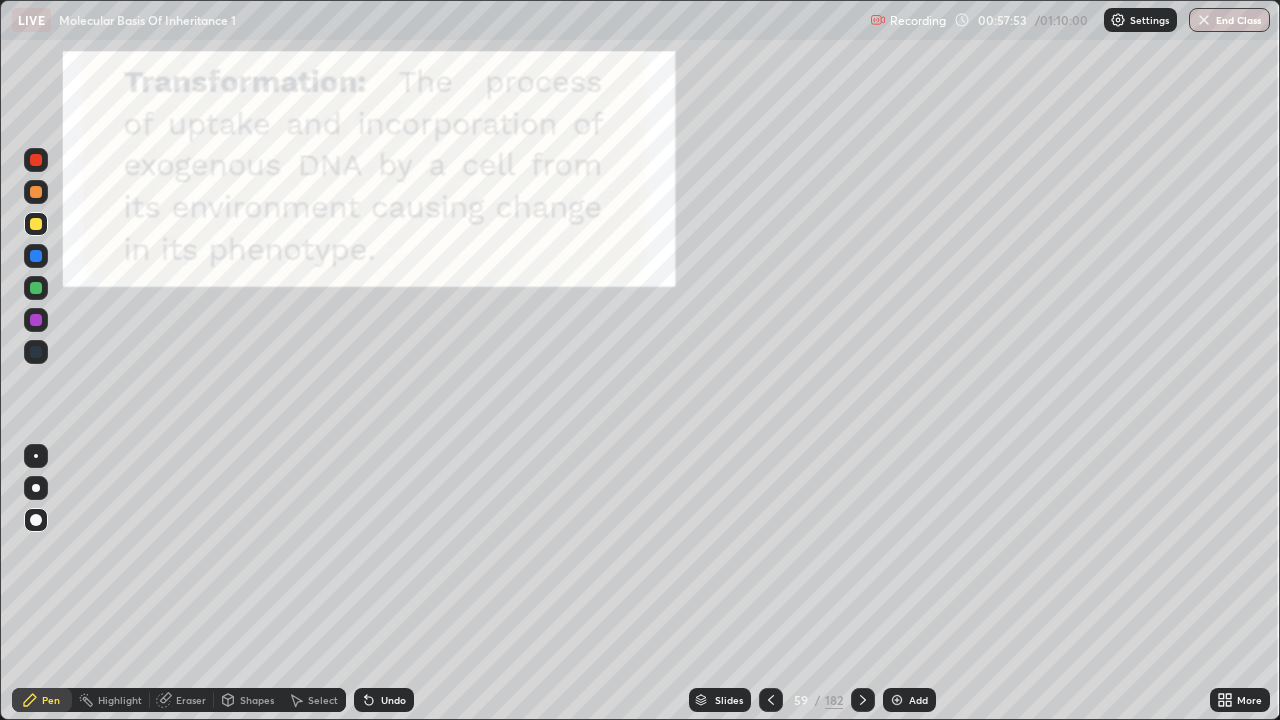 click on "Add" at bounding box center [918, 700] 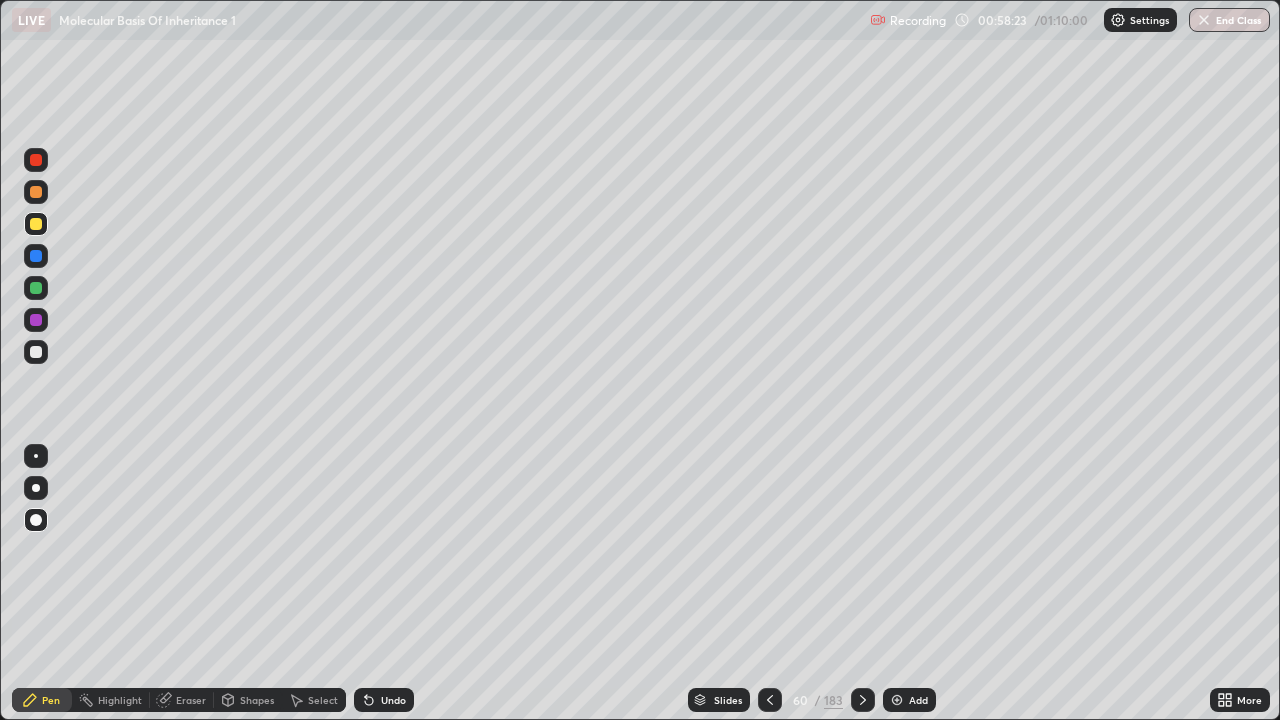 click at bounding box center [36, 192] 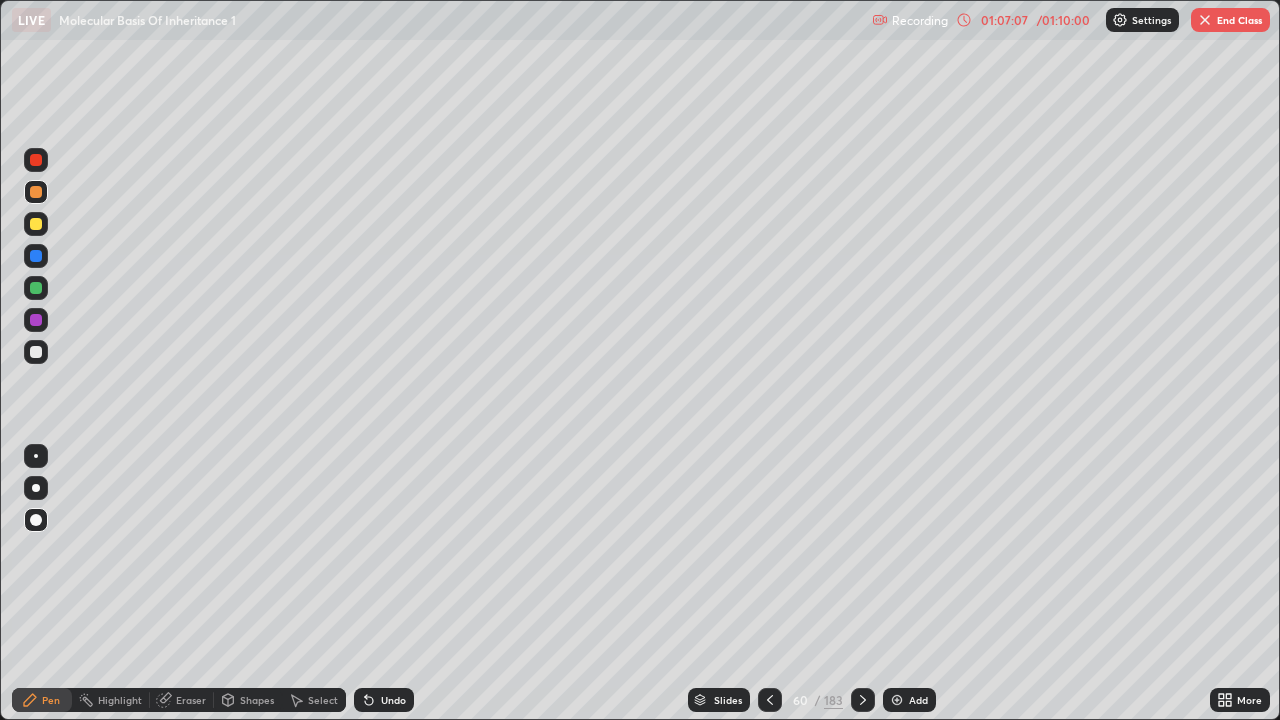 click on "/  01:10:00" at bounding box center (1063, 20) 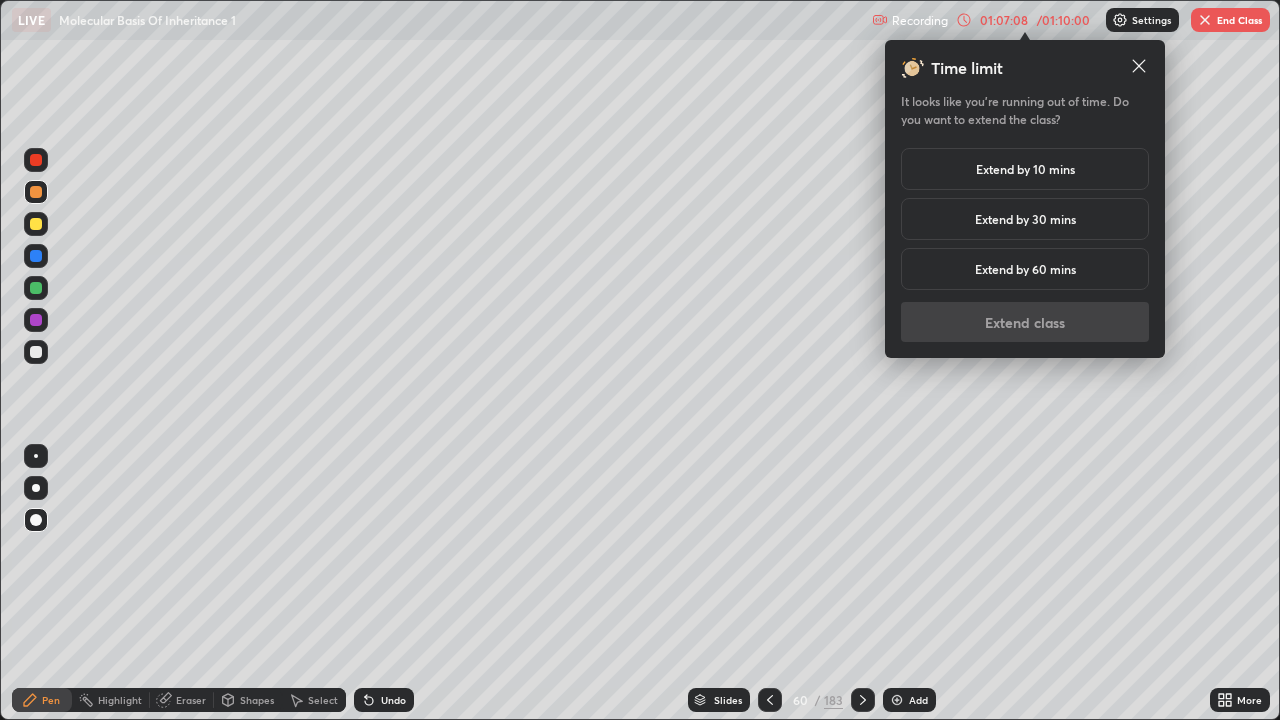 click on "Extend by 10 mins" at bounding box center [1025, 169] 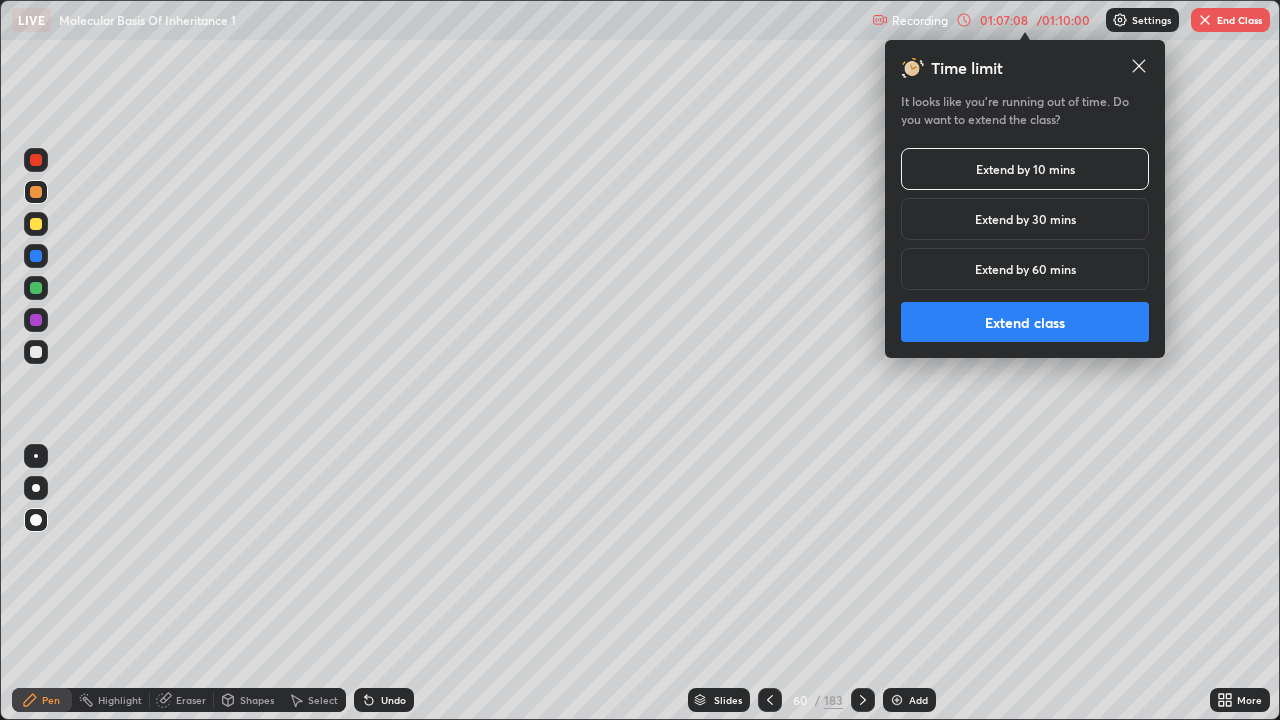 click on "Extend class" at bounding box center (1025, 322) 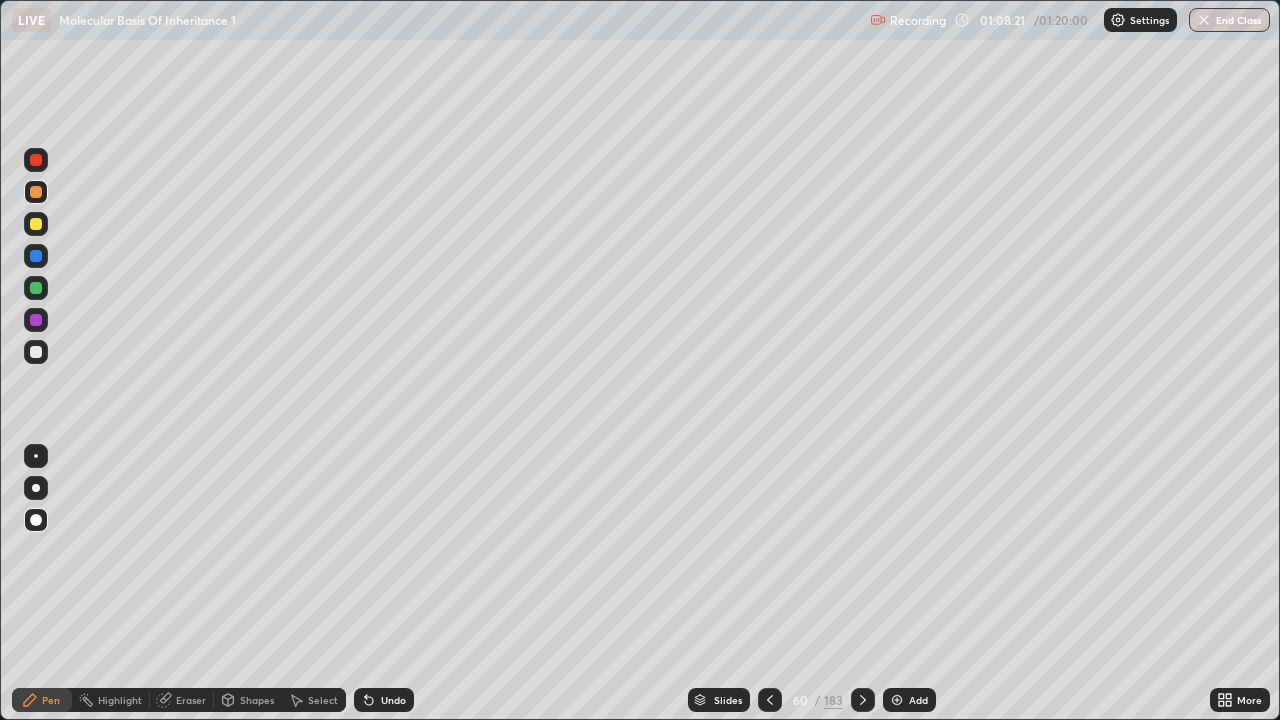 click on "Add" at bounding box center [918, 700] 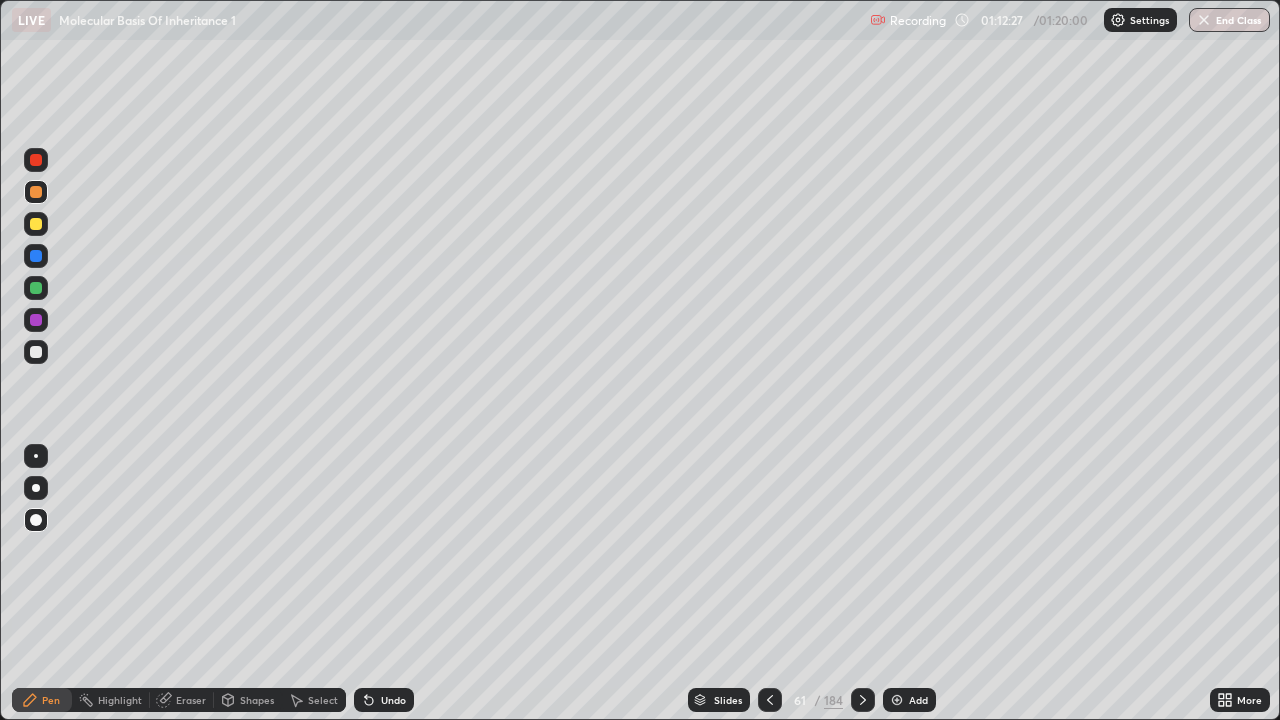 click on "End Class" at bounding box center (1229, 20) 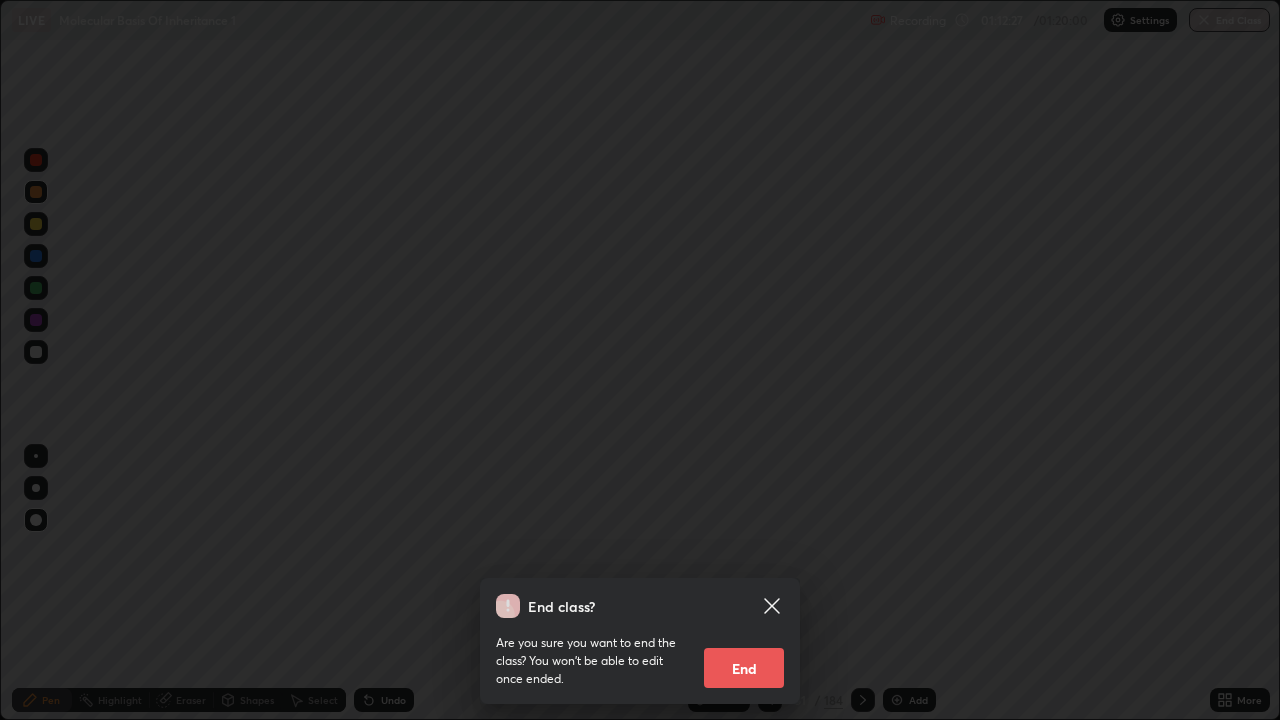click on "End" at bounding box center [744, 668] 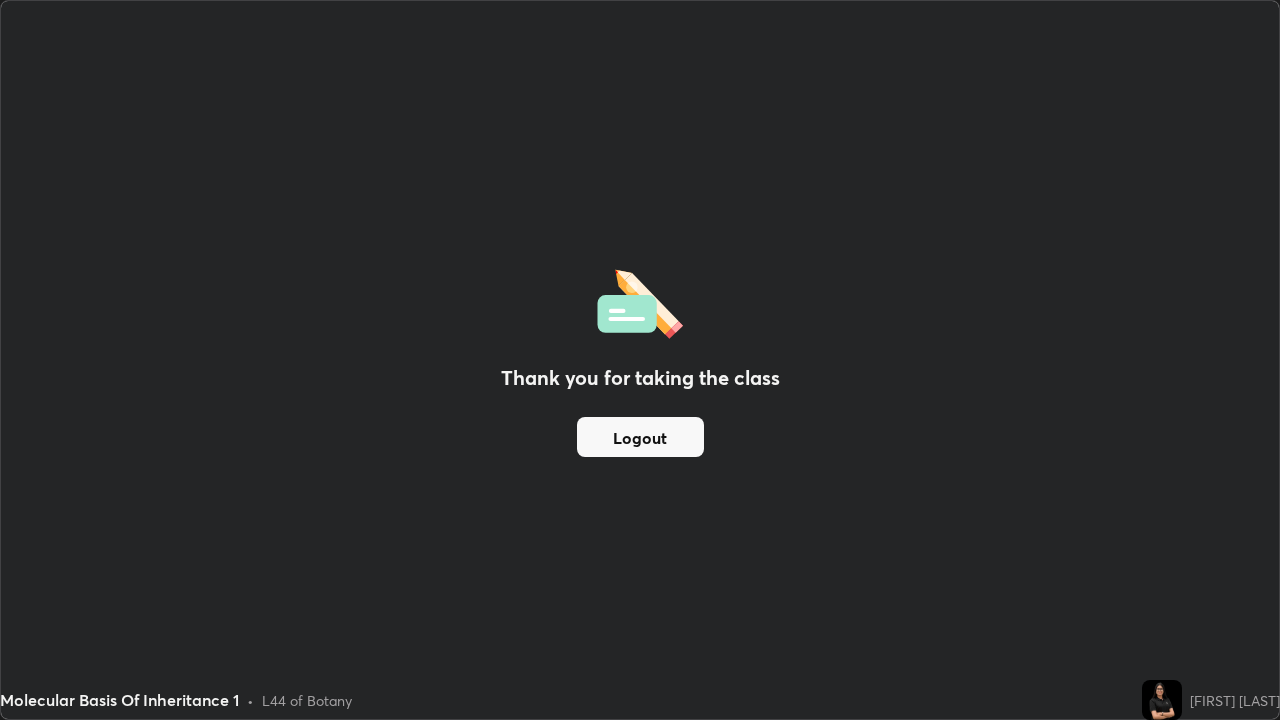 click on "Logout" at bounding box center (640, 437) 